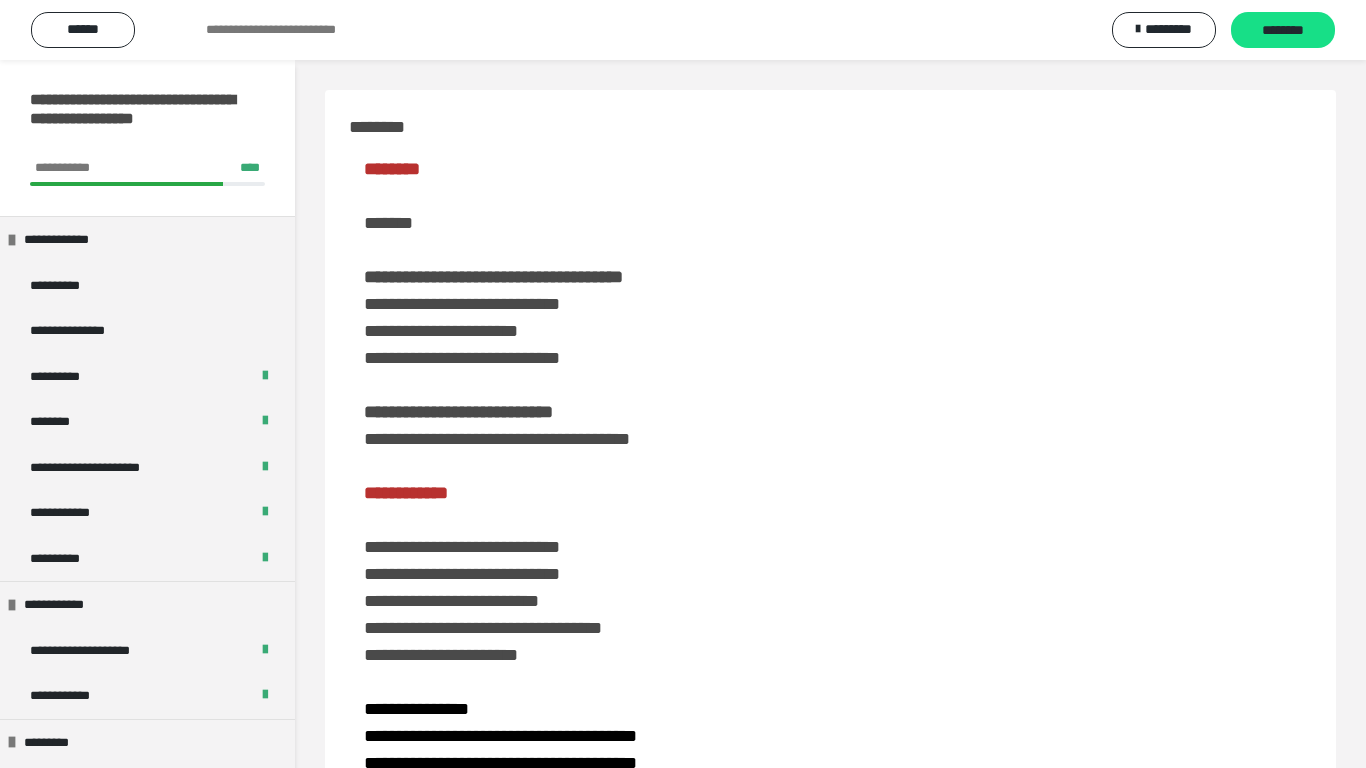 scroll, scrollTop: 1100, scrollLeft: 0, axis: vertical 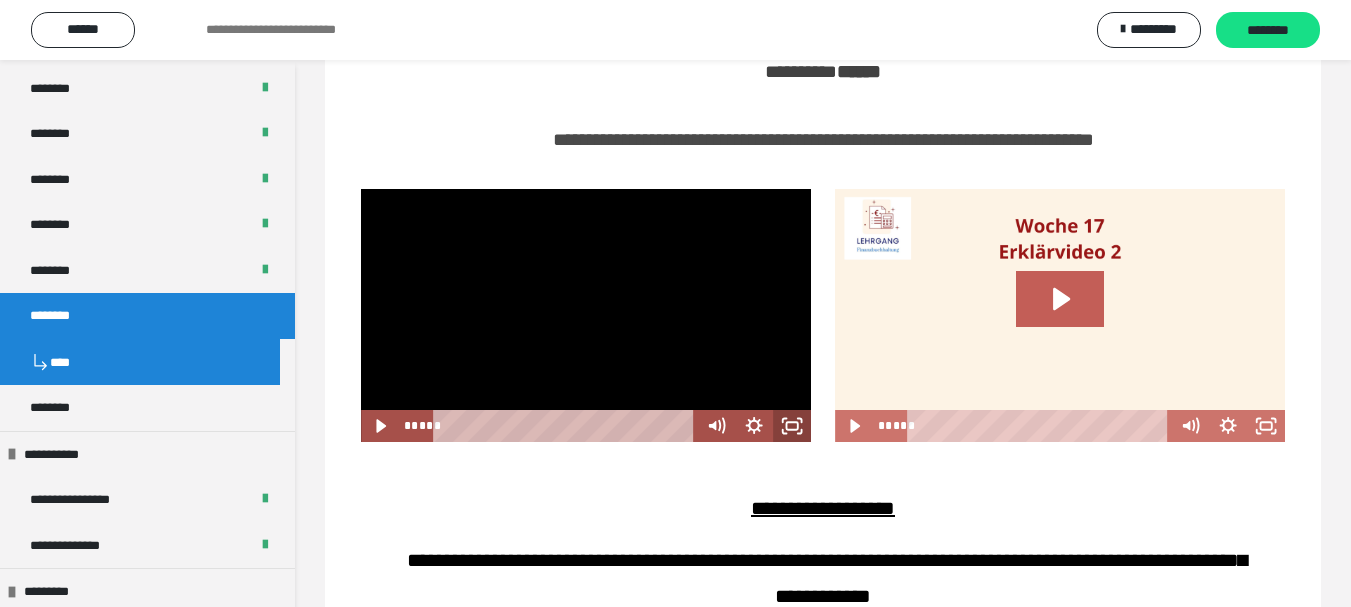 click 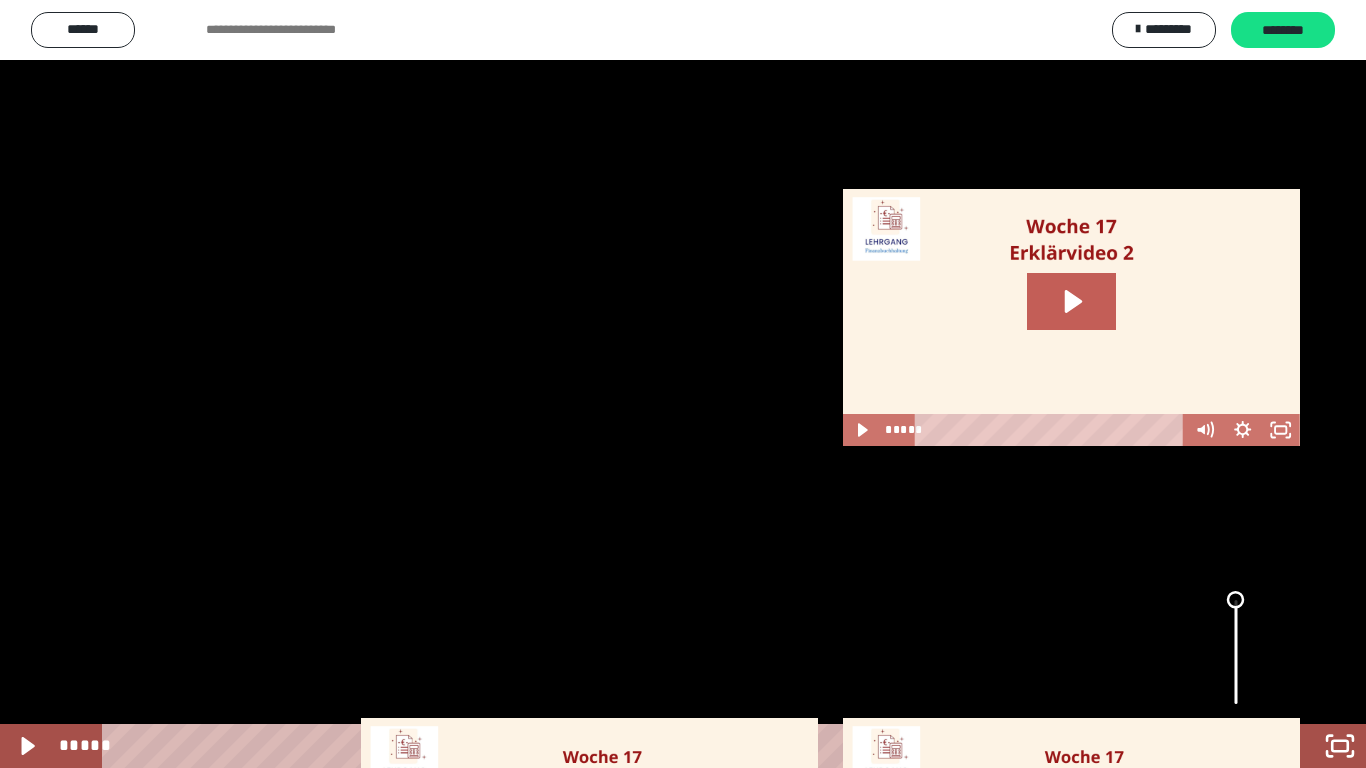 click at bounding box center [1236, 600] 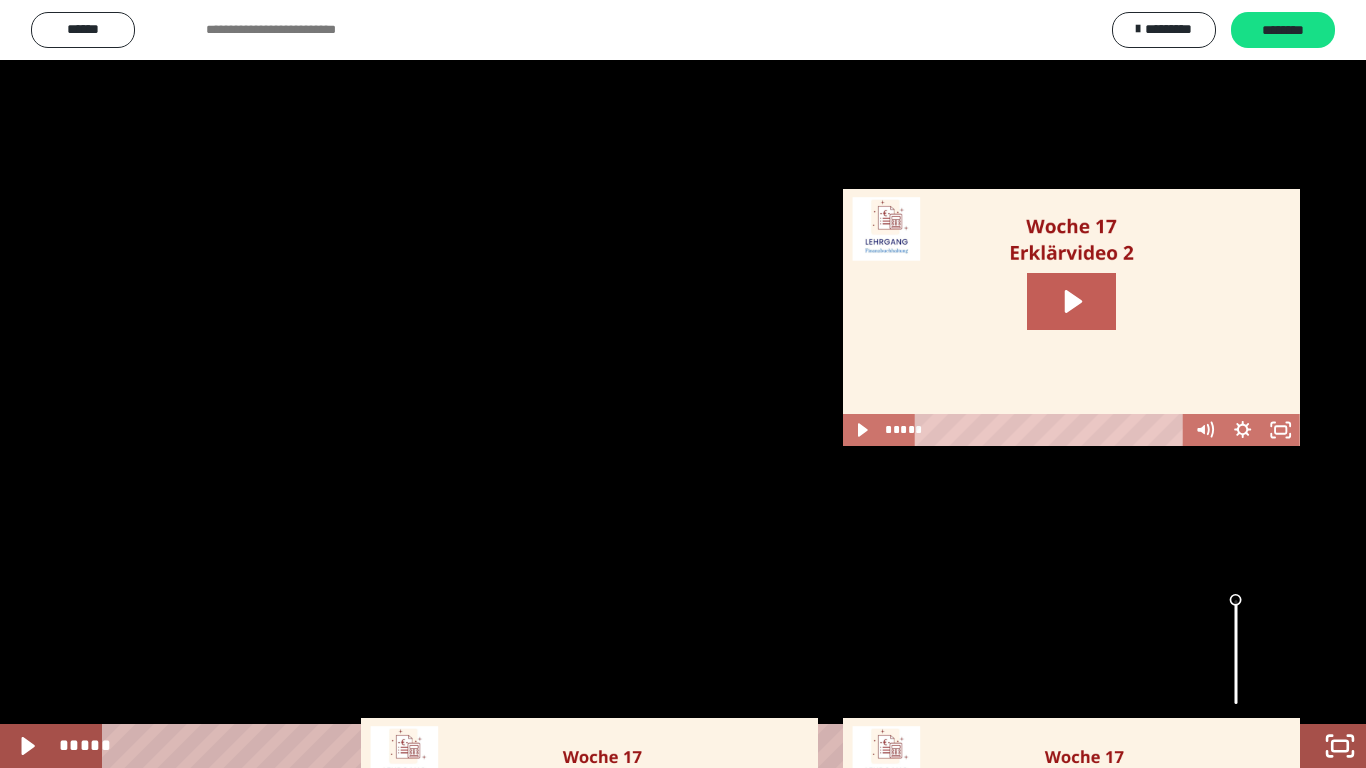 click at bounding box center (683, 384) 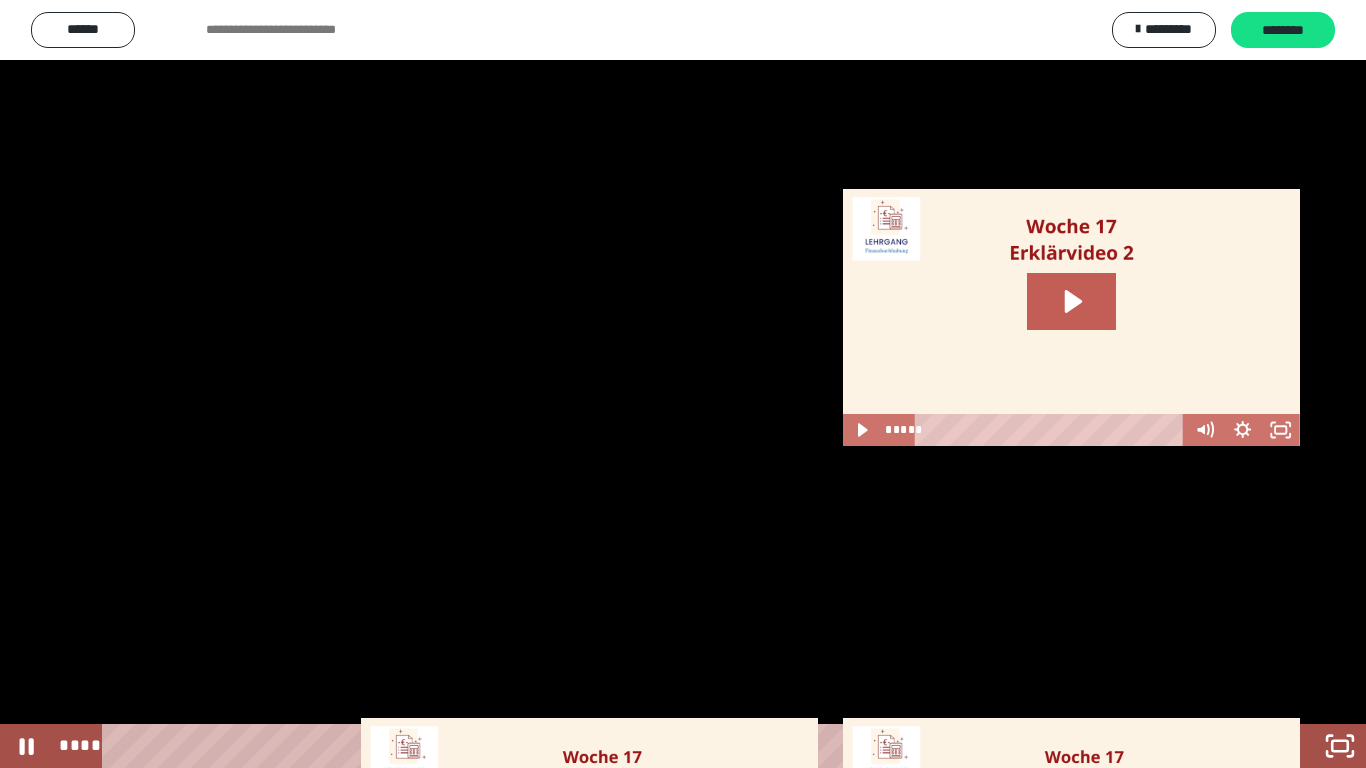 click at bounding box center [683, 384] 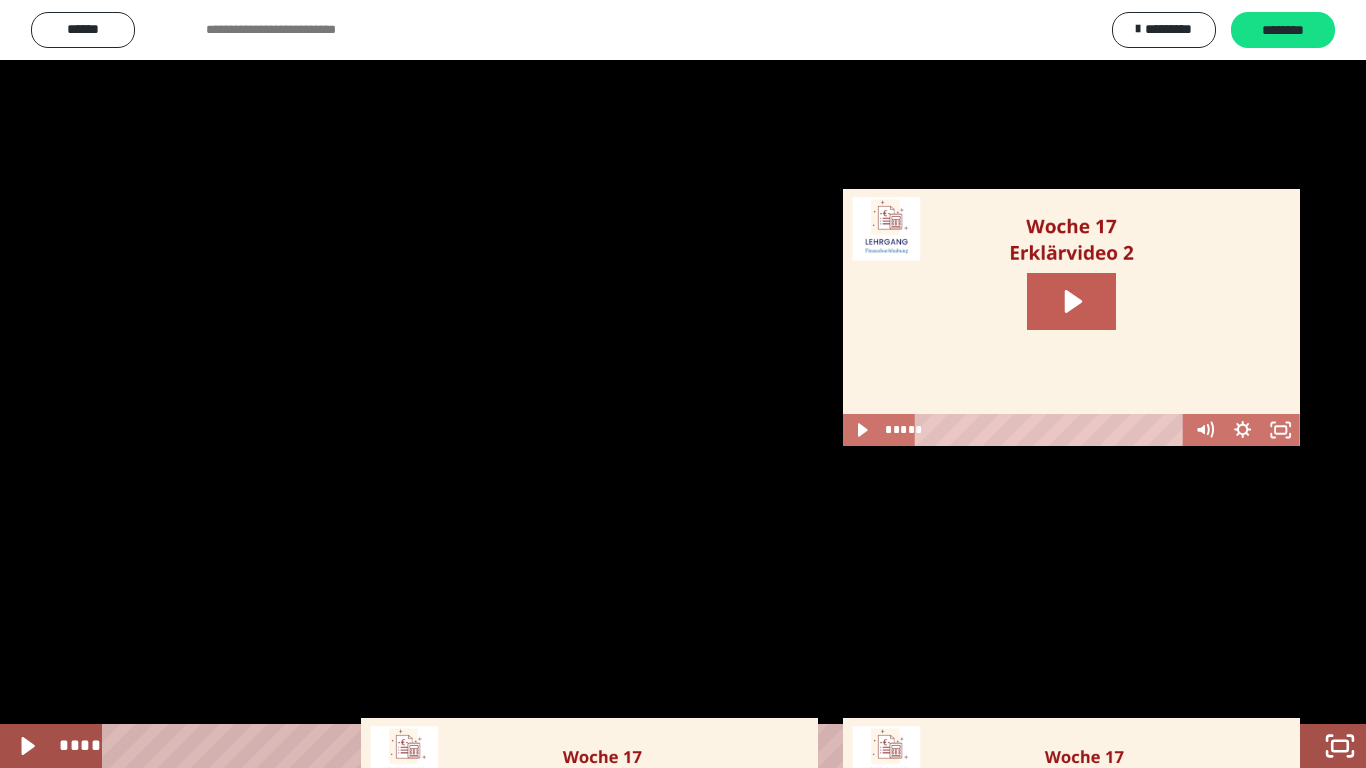 click at bounding box center [683, 384] 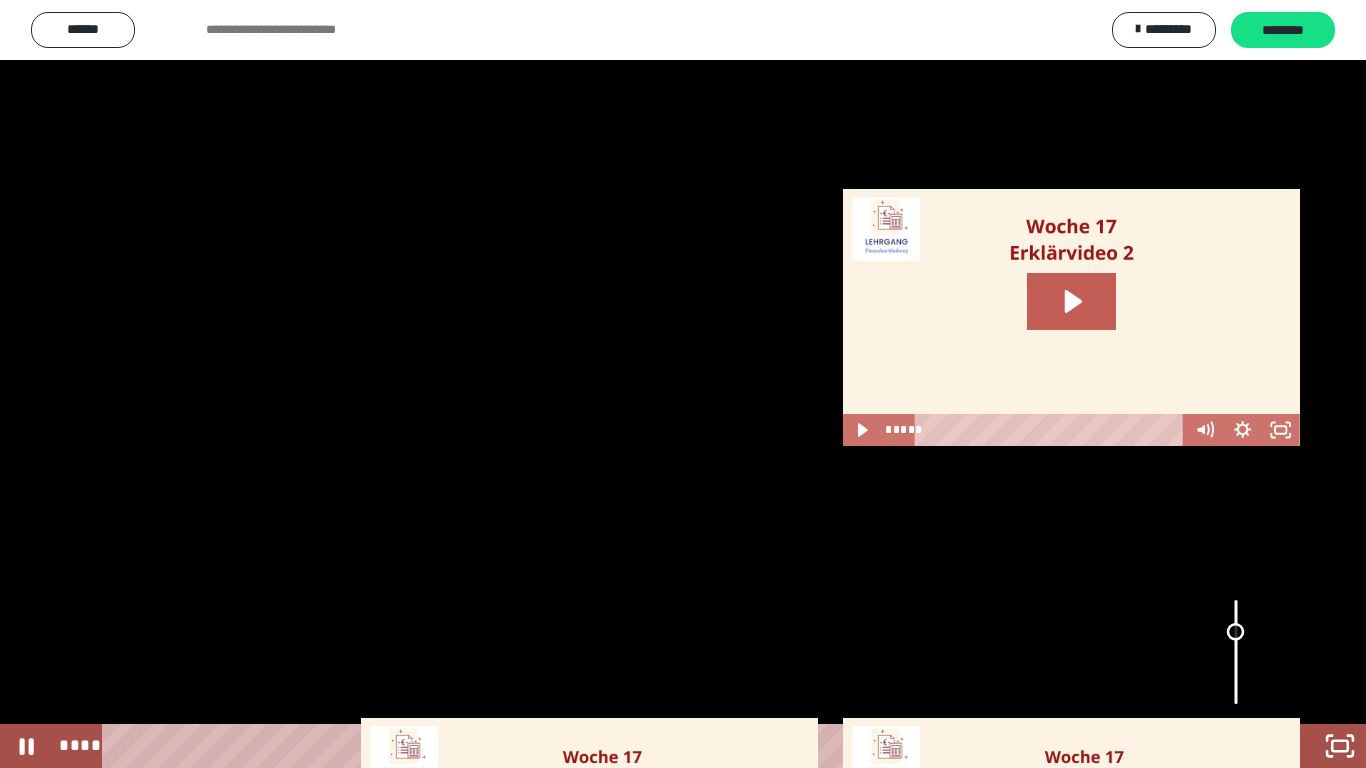 drag, startPoint x: 1236, startPoint y: 590, endPoint x: 1242, endPoint y: 633, distance: 43.416588 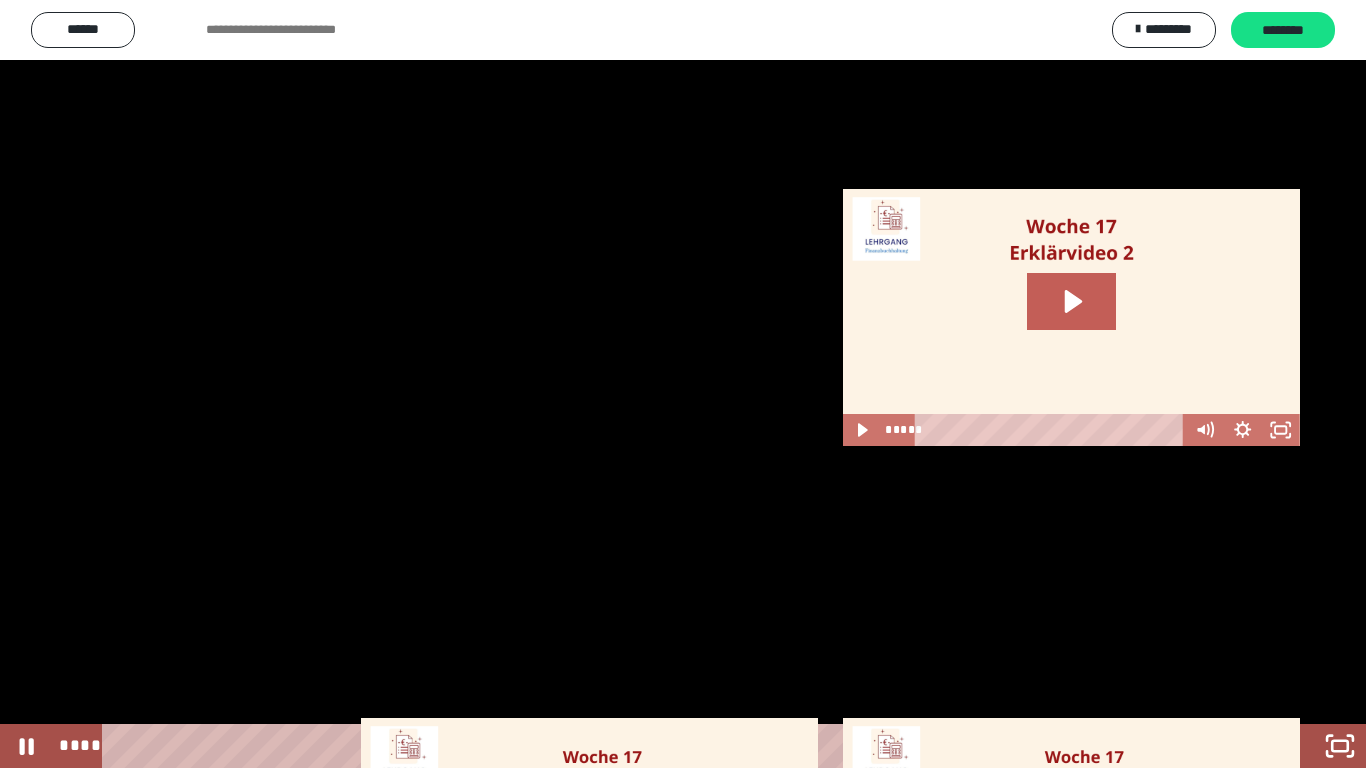 click at bounding box center [683, 384] 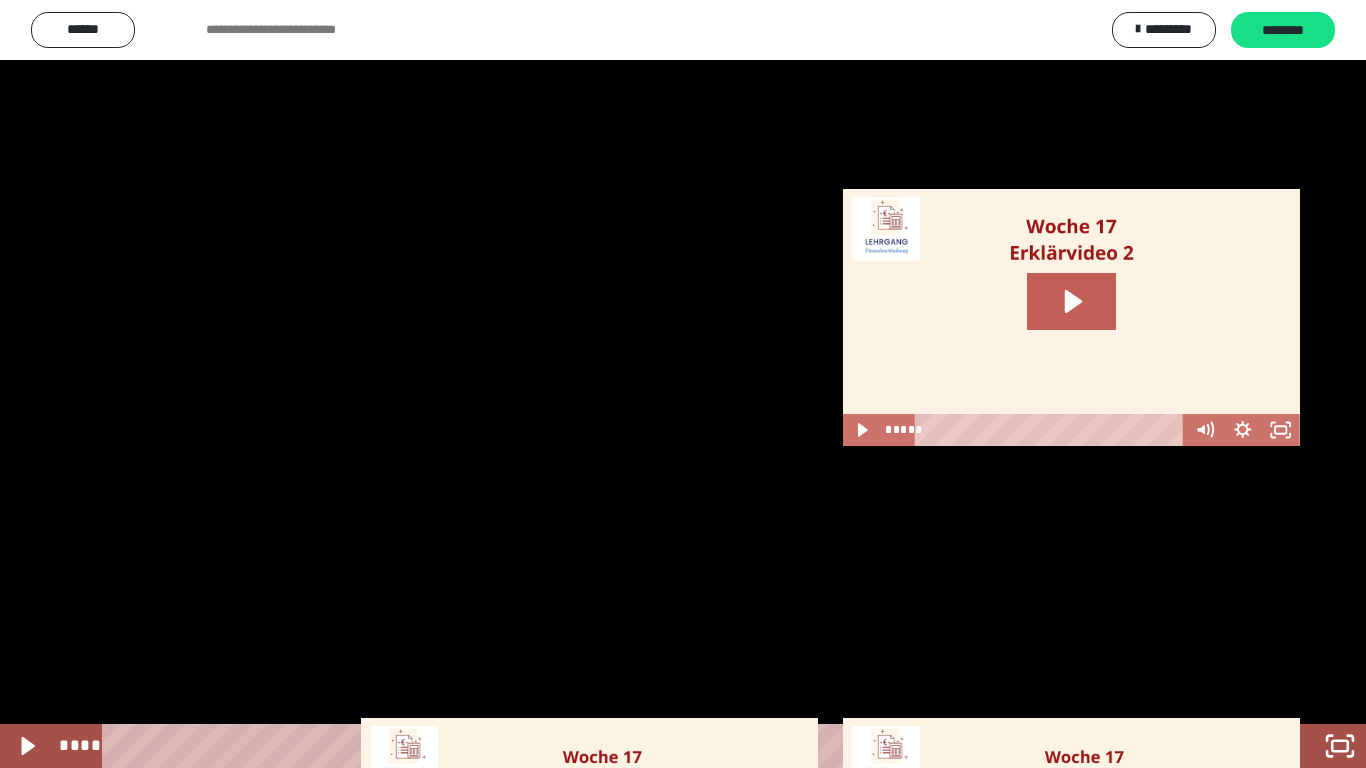click at bounding box center [683, 384] 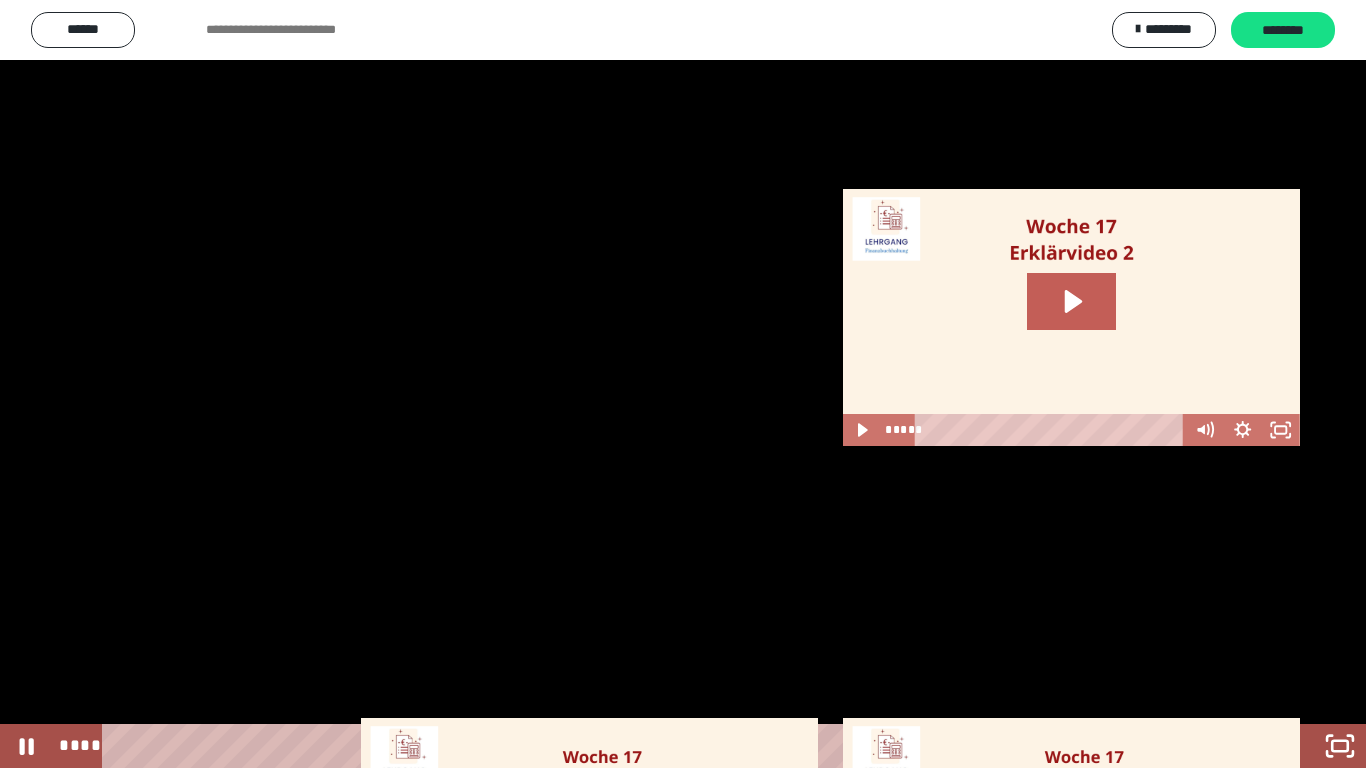 click at bounding box center (683, 384) 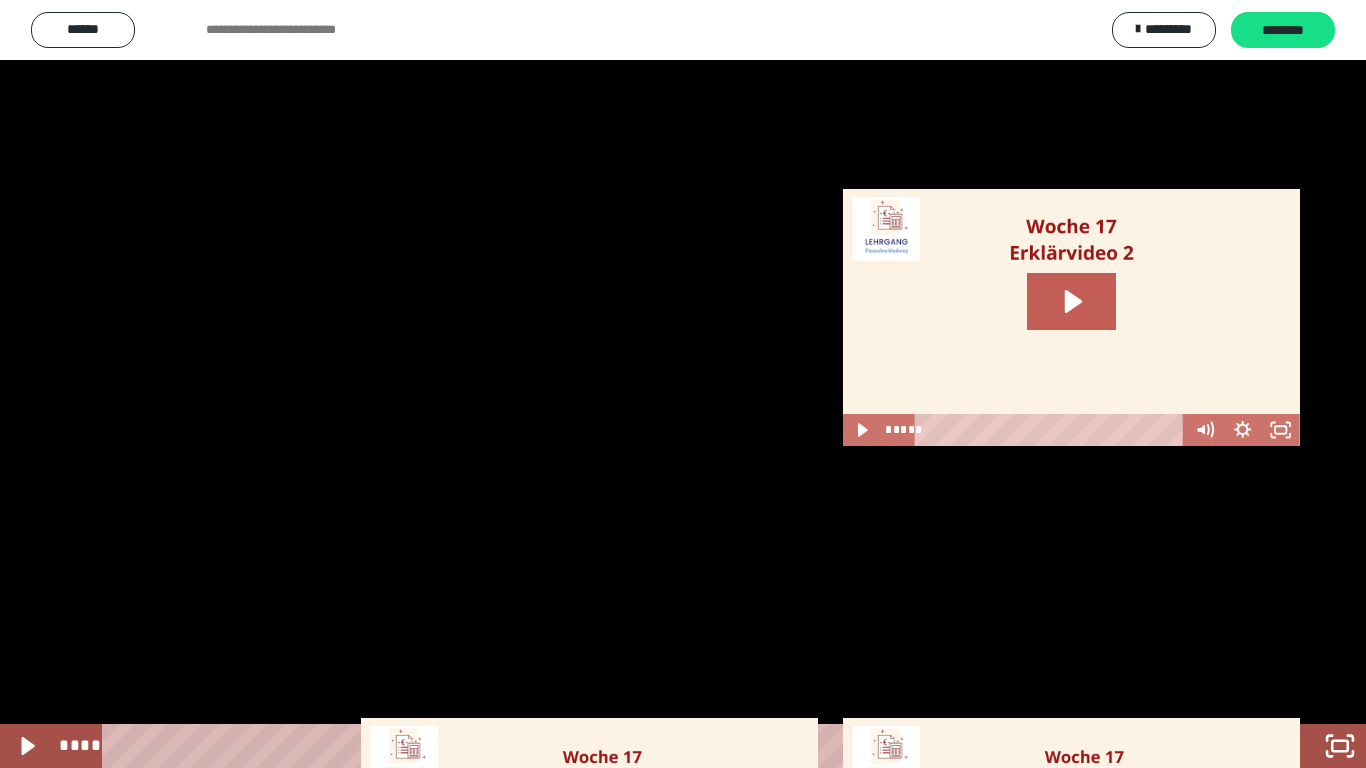 click at bounding box center (683, 384) 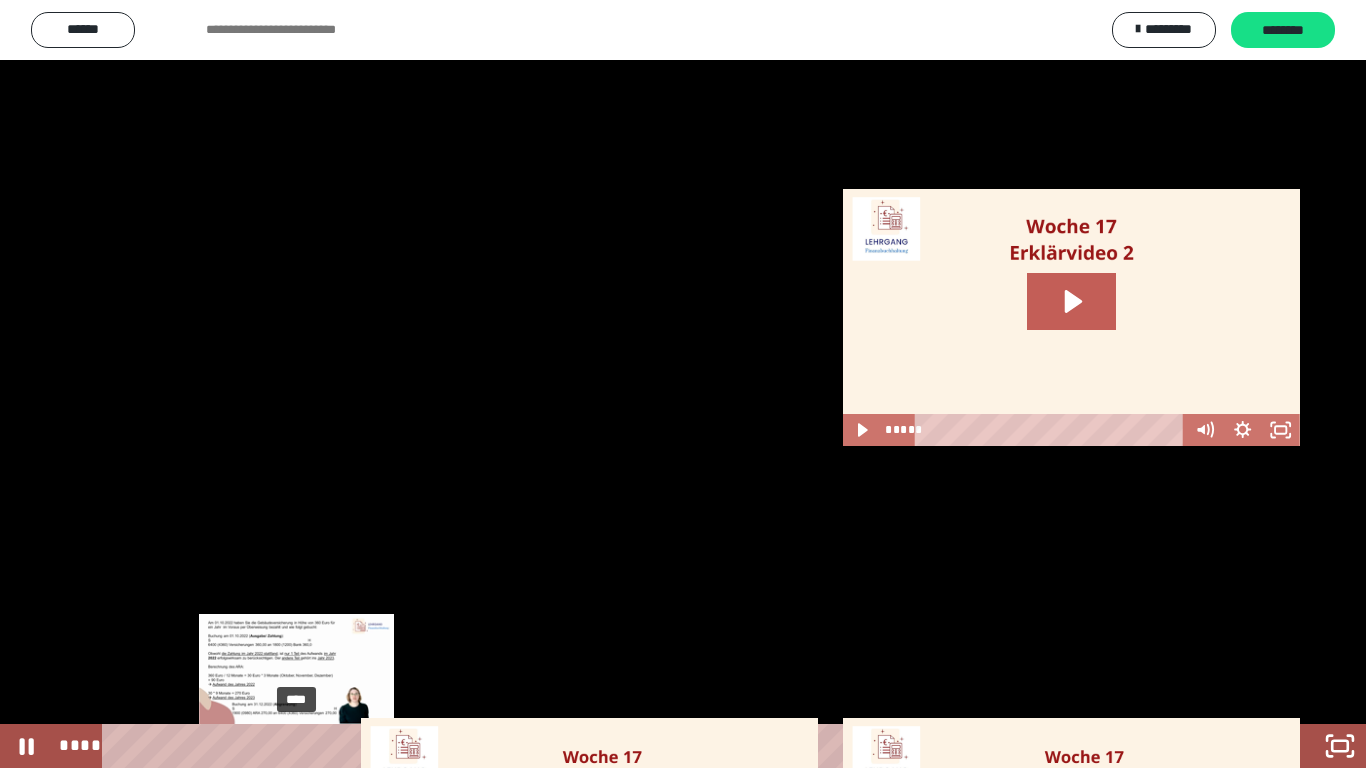click on "****" at bounding box center (659, 746) 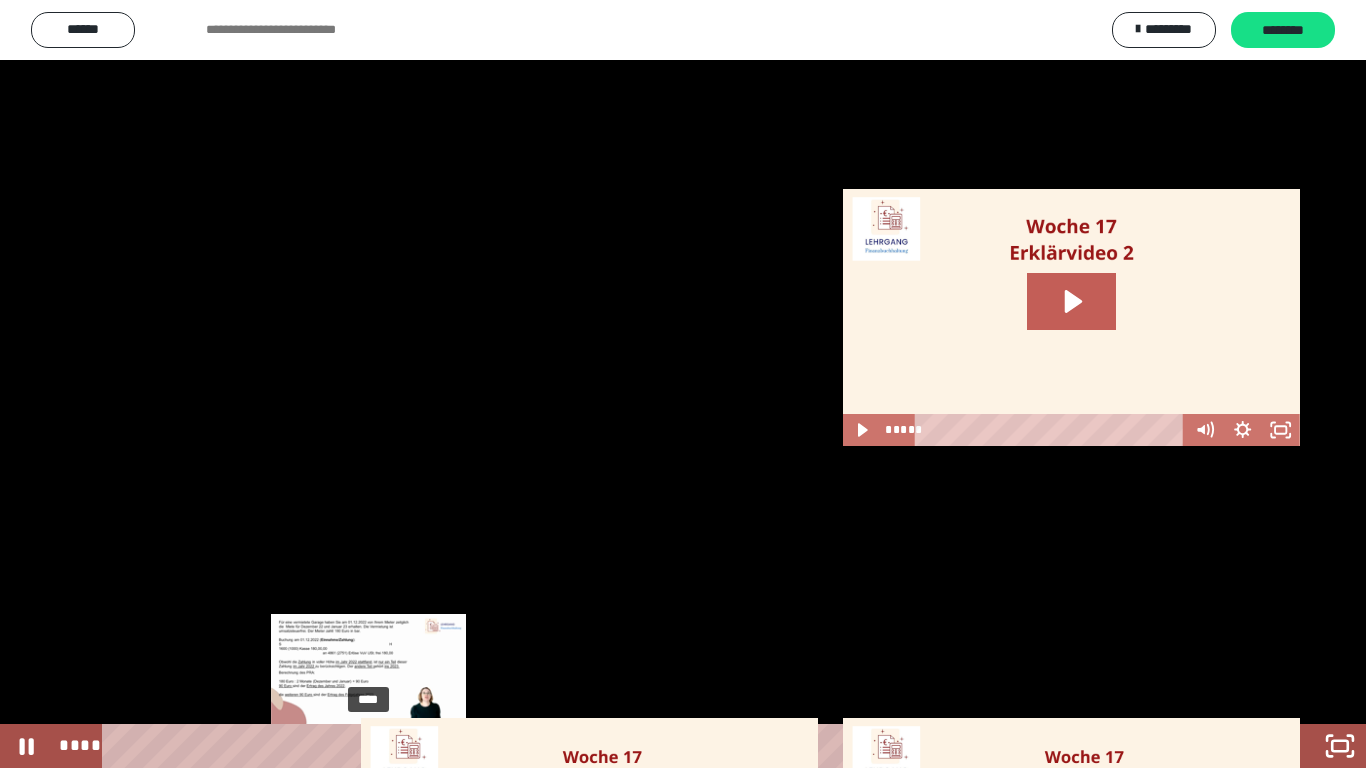 drag, startPoint x: 401, startPoint y: 745, endPoint x: 308, endPoint y: 747, distance: 93.0215 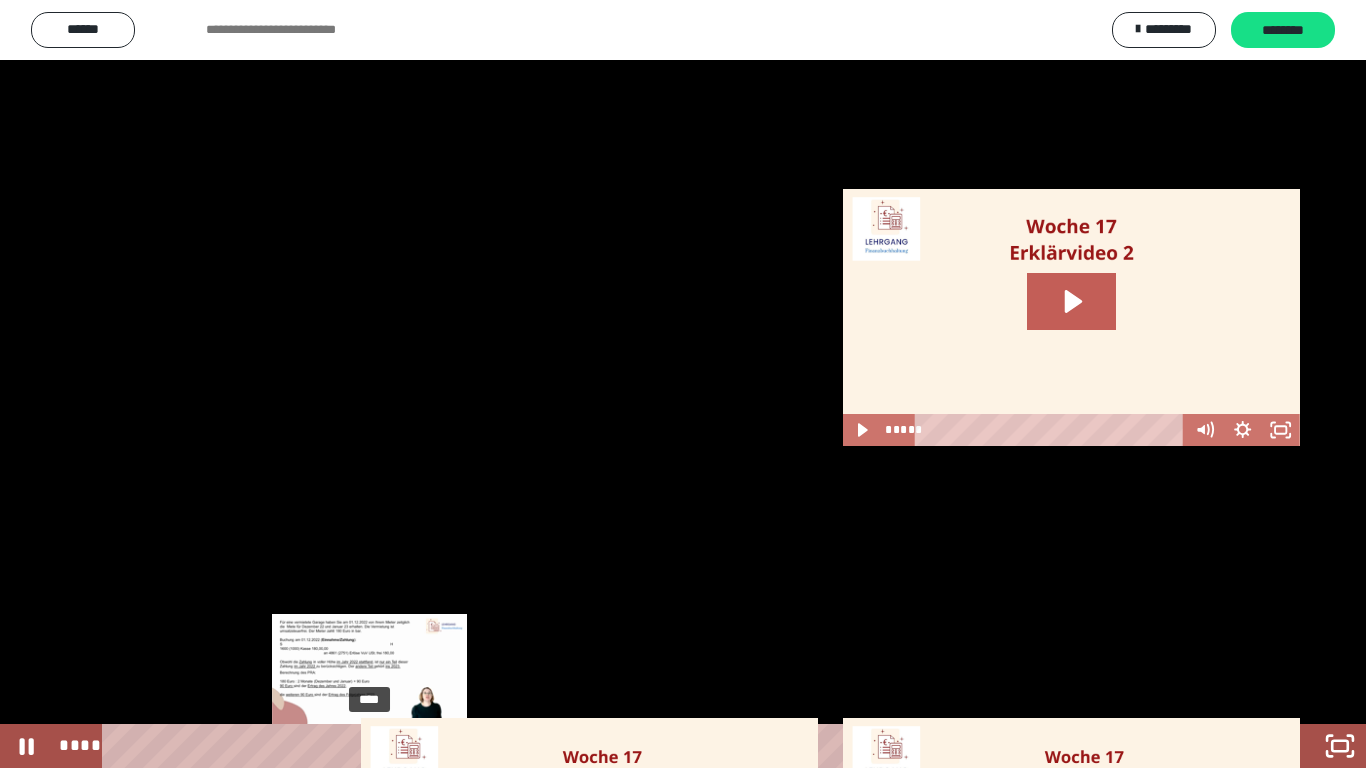 click at bounding box center [369, 746] 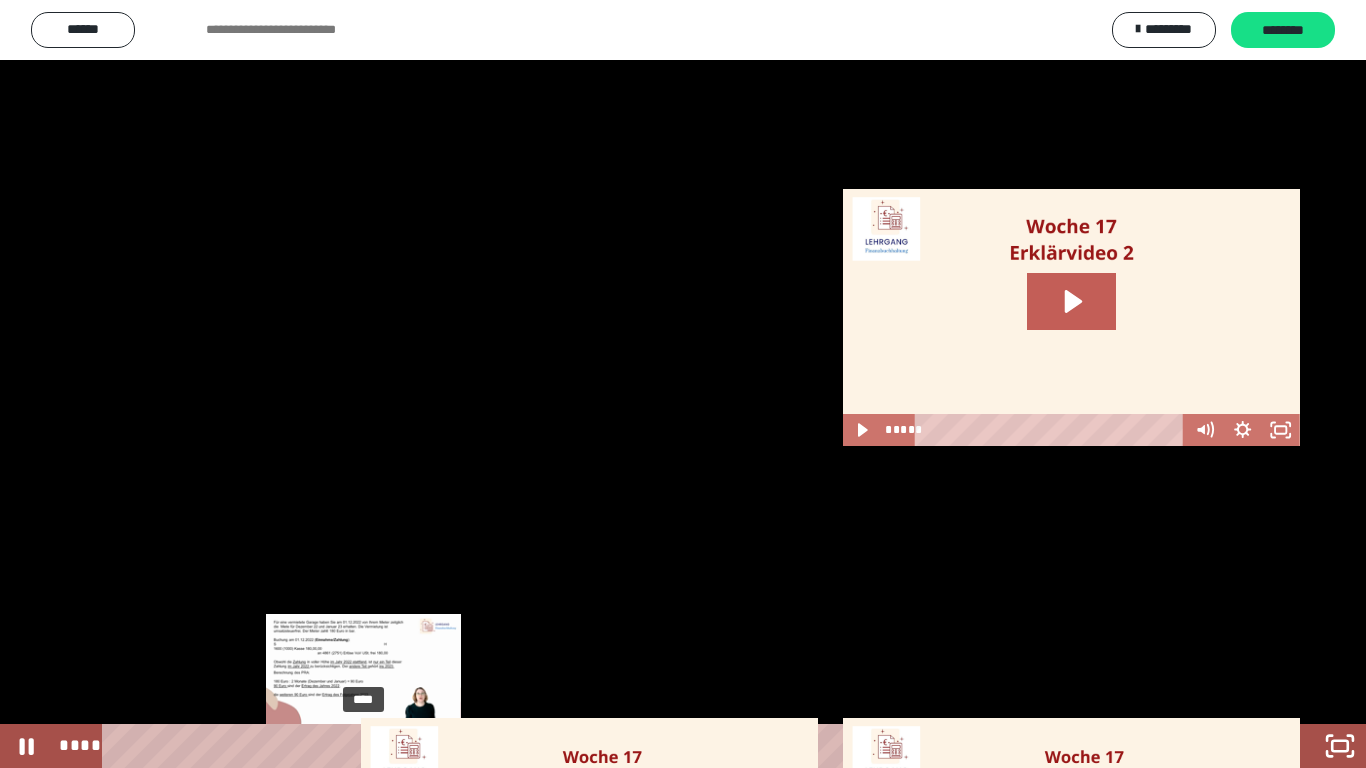 click at bounding box center (363, 746) 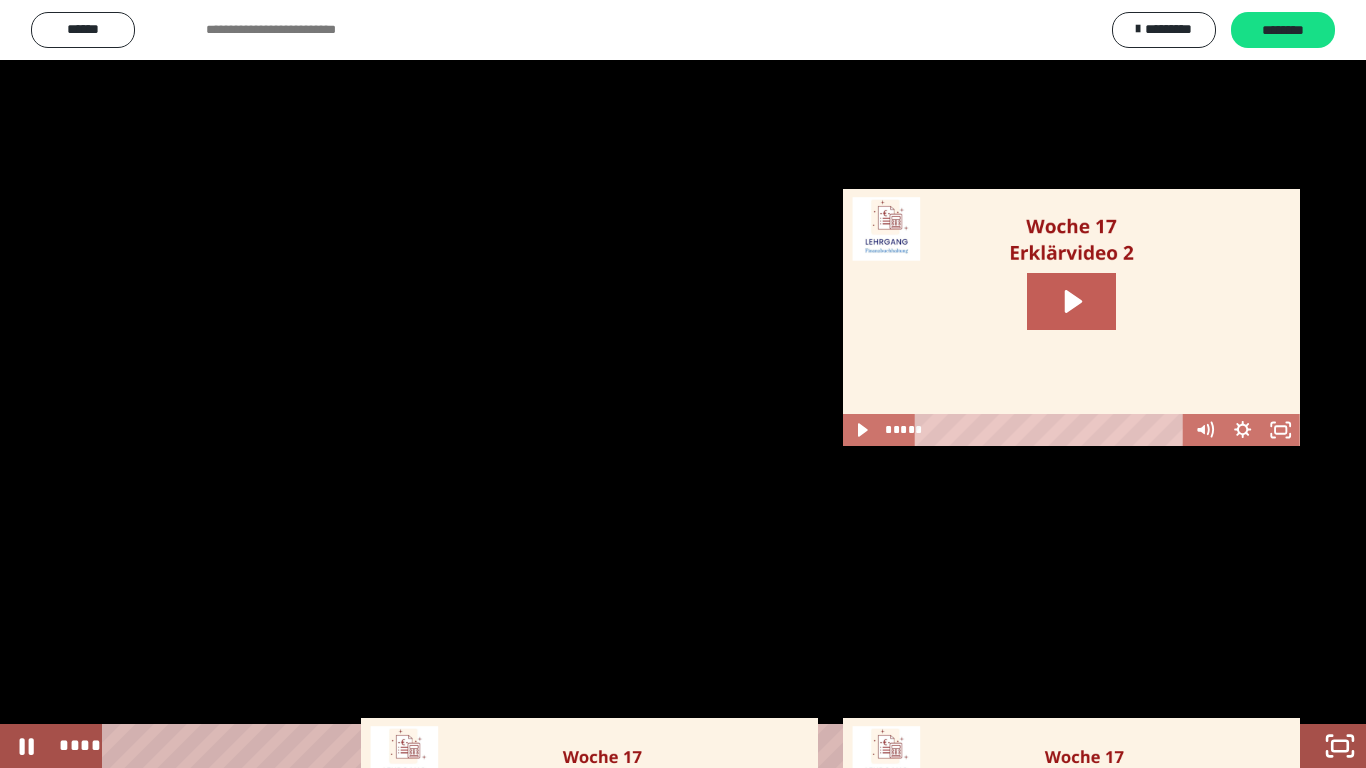 click at bounding box center [683, 384] 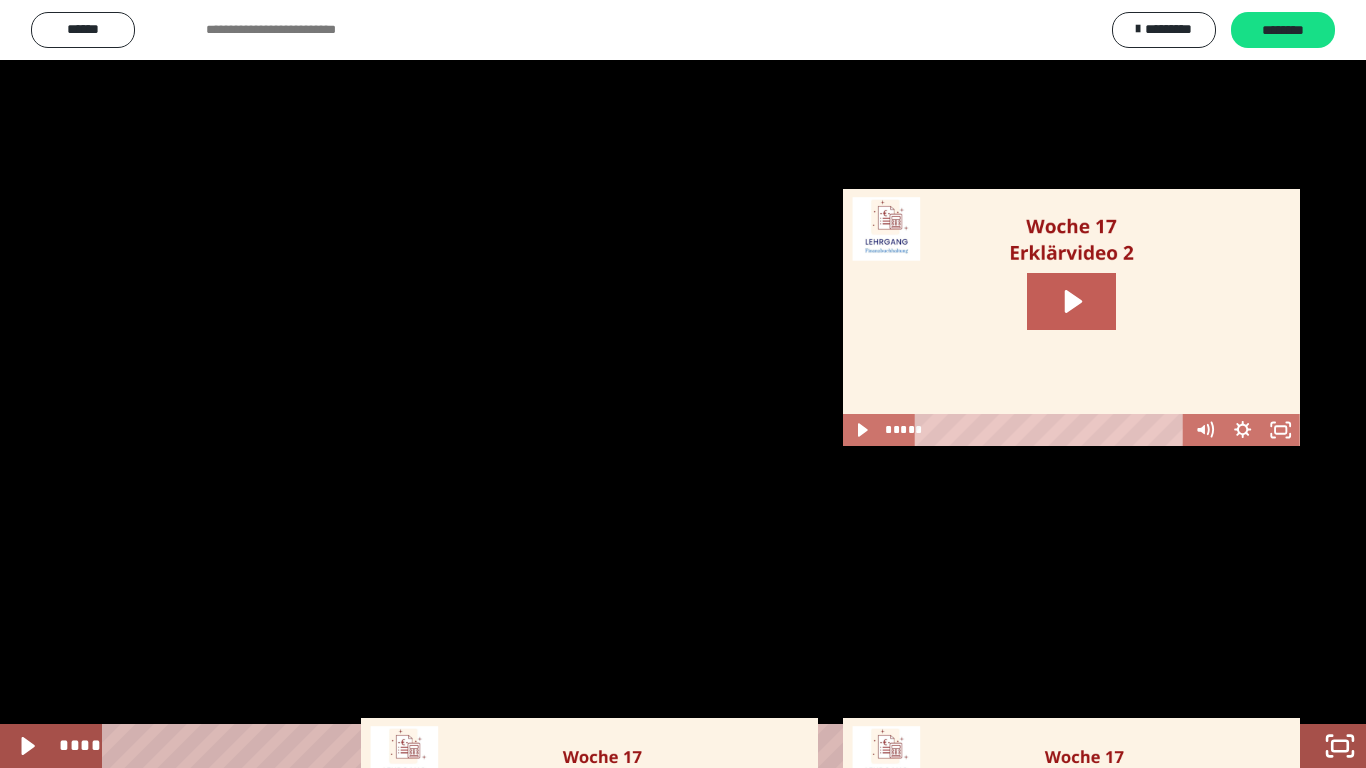 click at bounding box center (683, 384) 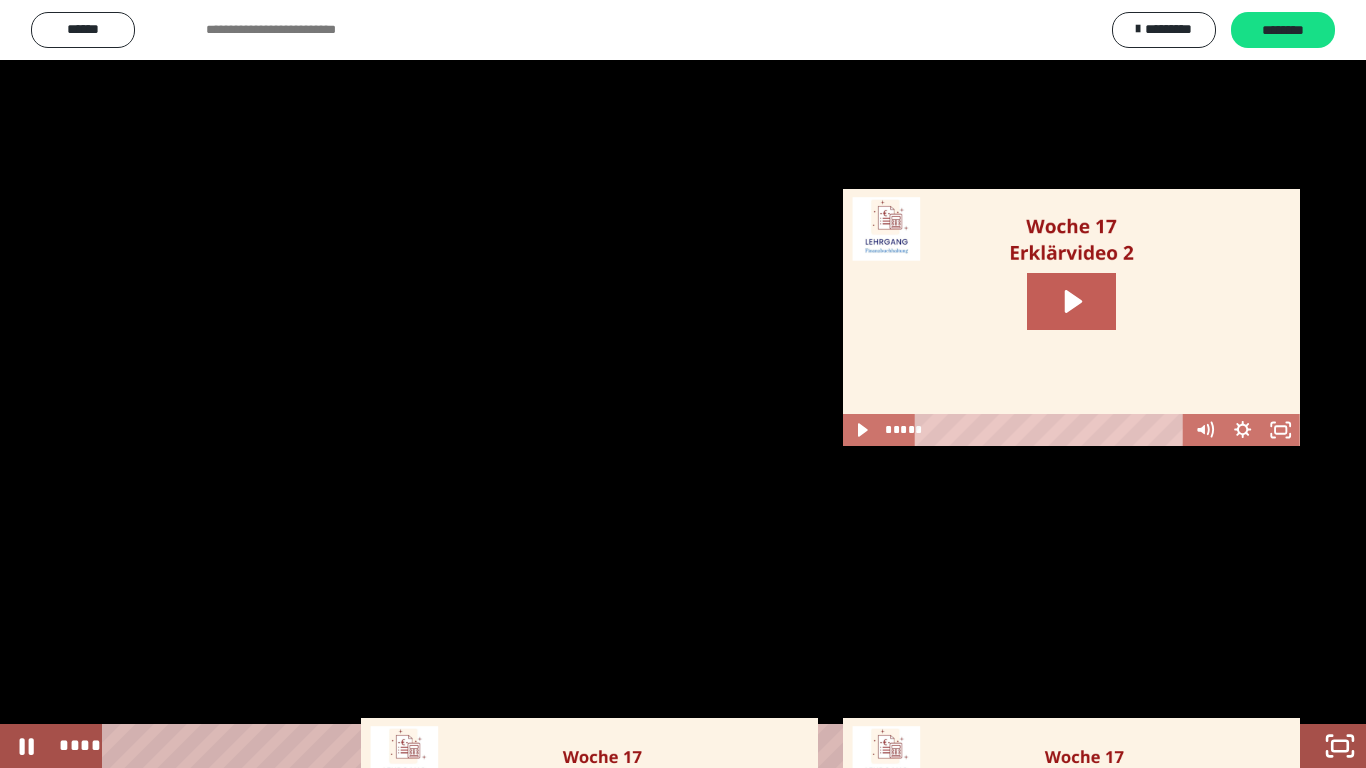 click at bounding box center [683, 384] 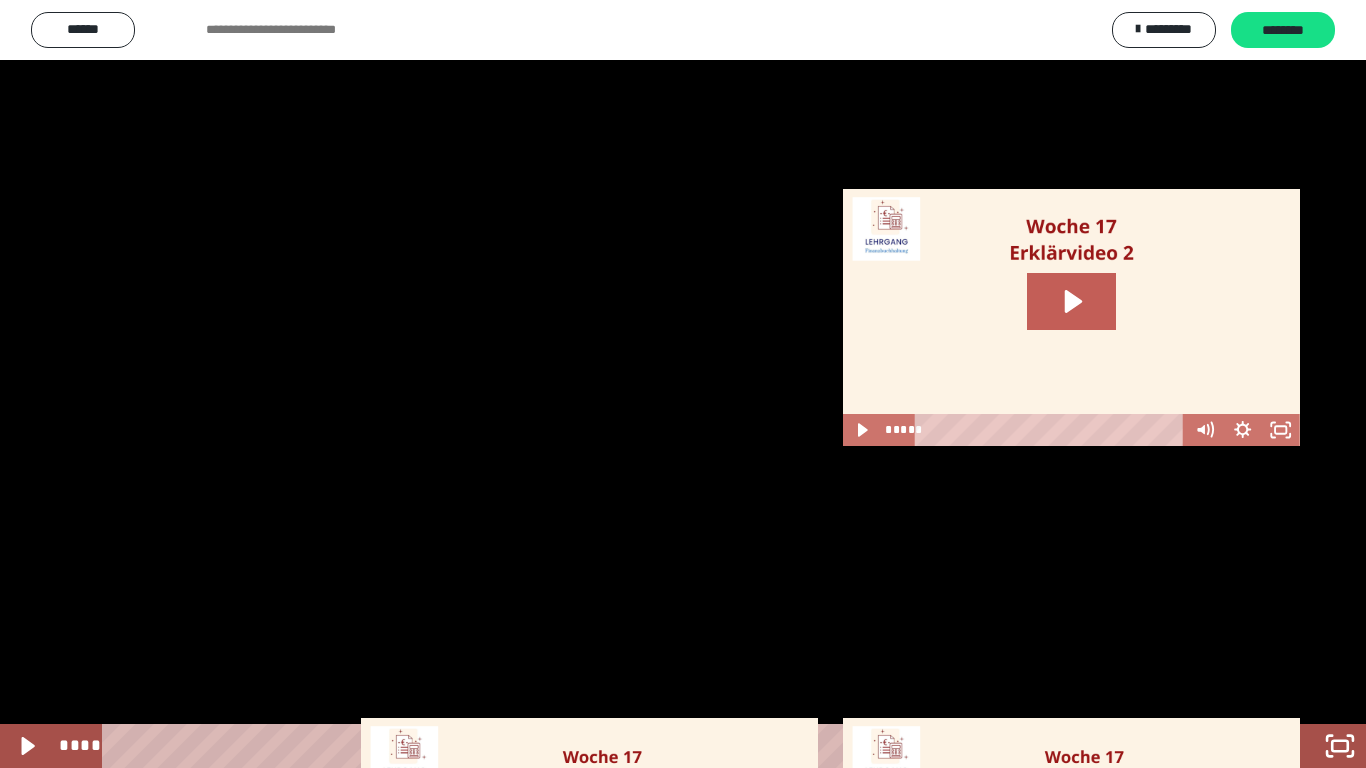 click at bounding box center (683, 384) 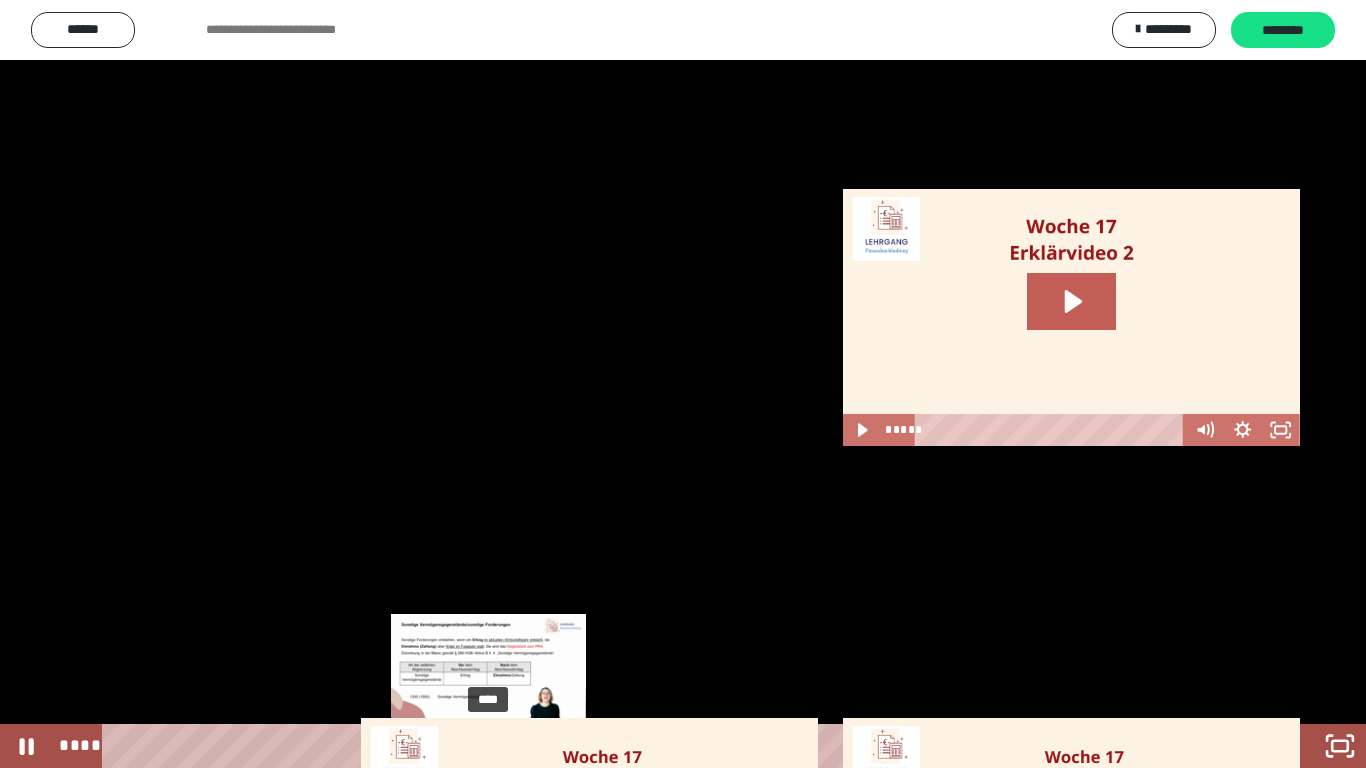 drag, startPoint x: 507, startPoint y: 741, endPoint x: 489, endPoint y: 742, distance: 18.027756 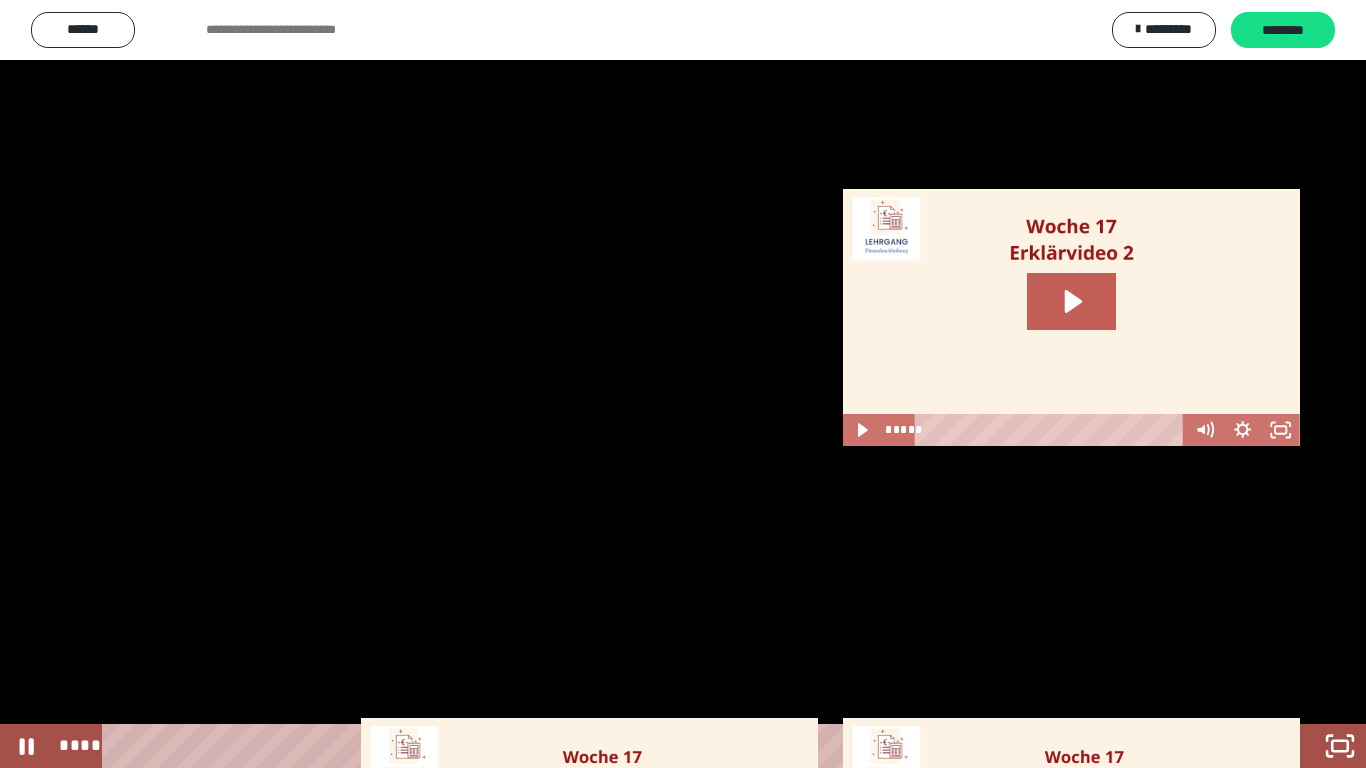 click at bounding box center (683, 384) 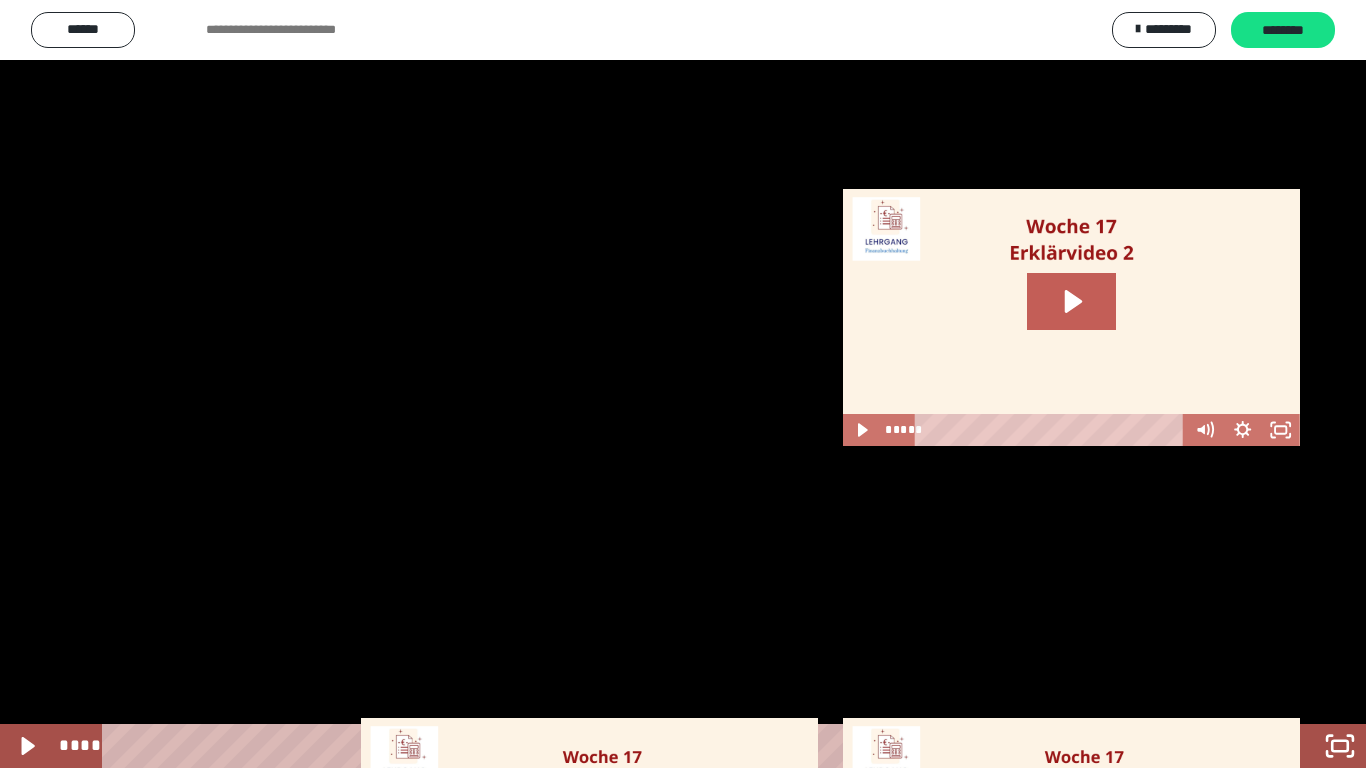 click at bounding box center [683, 384] 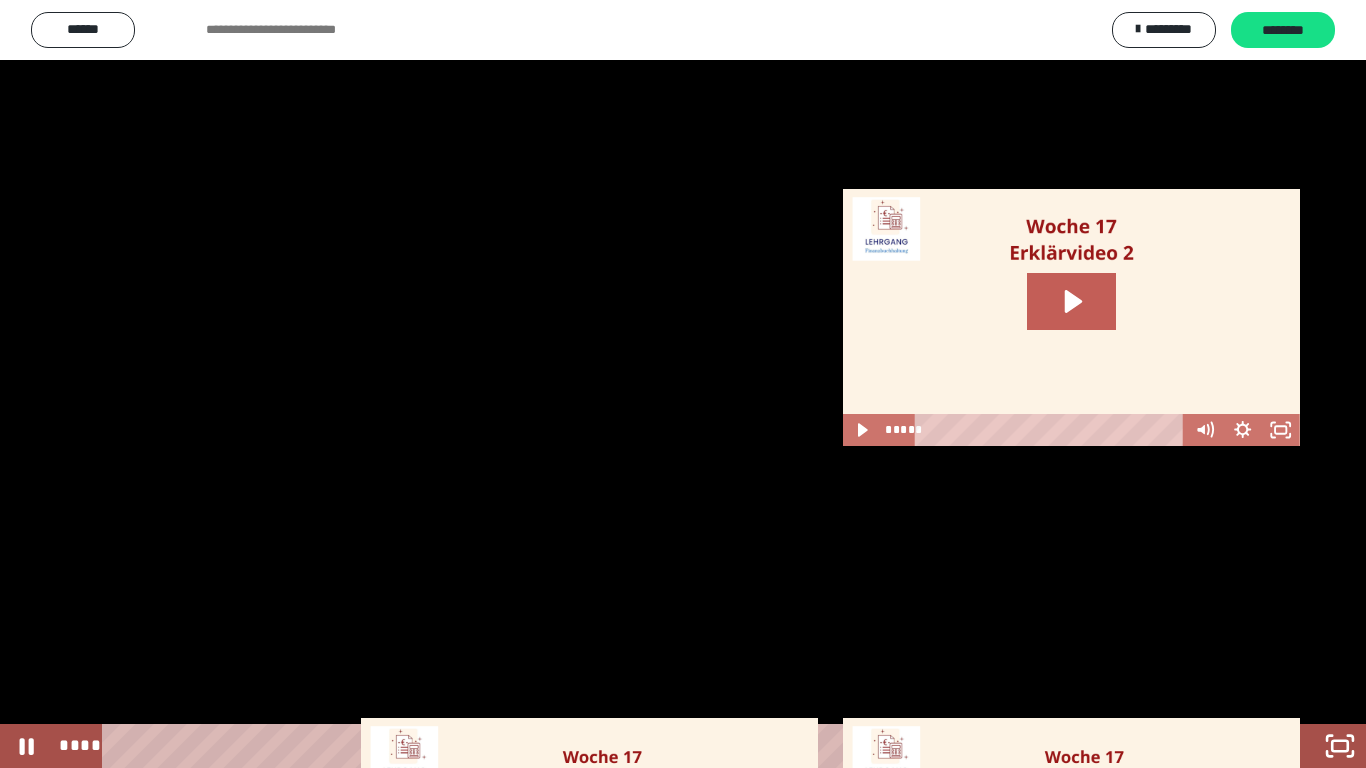 click at bounding box center [683, 384] 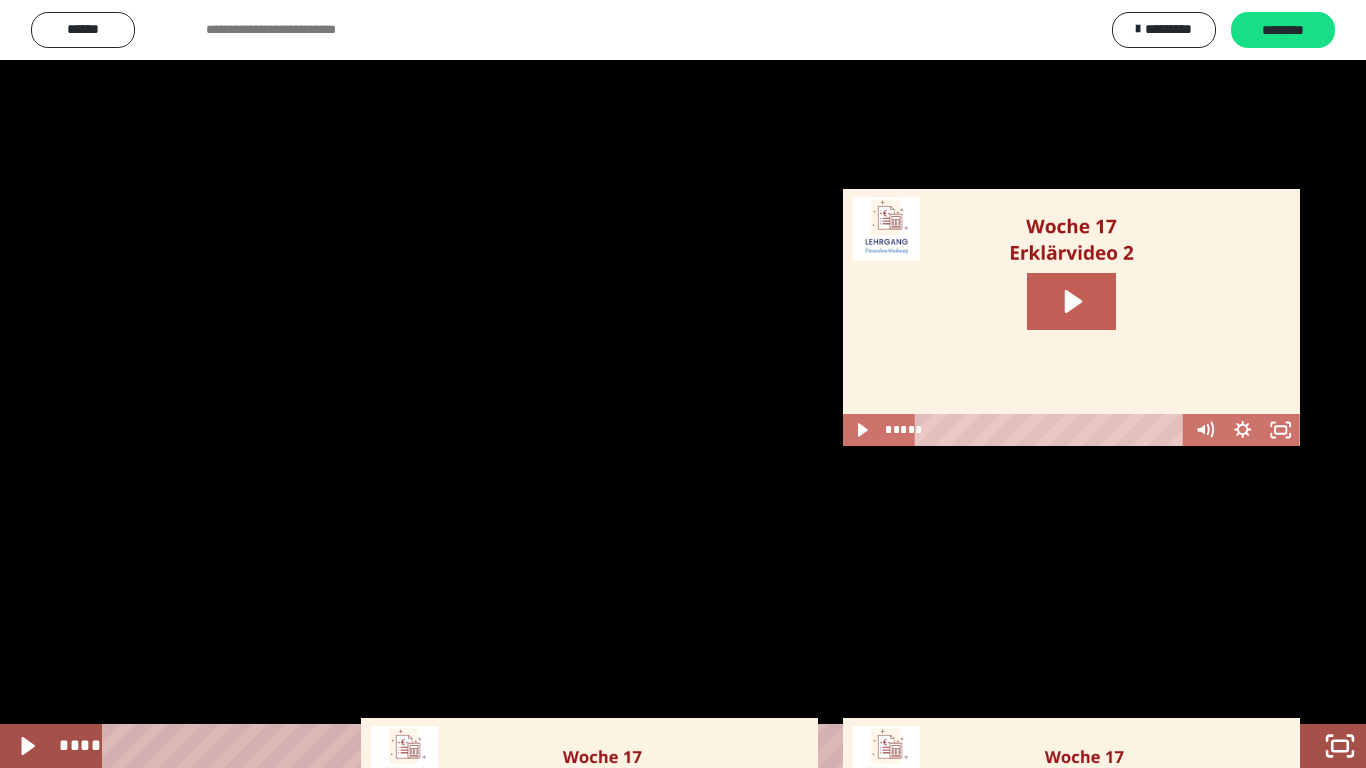 click at bounding box center [683, 384] 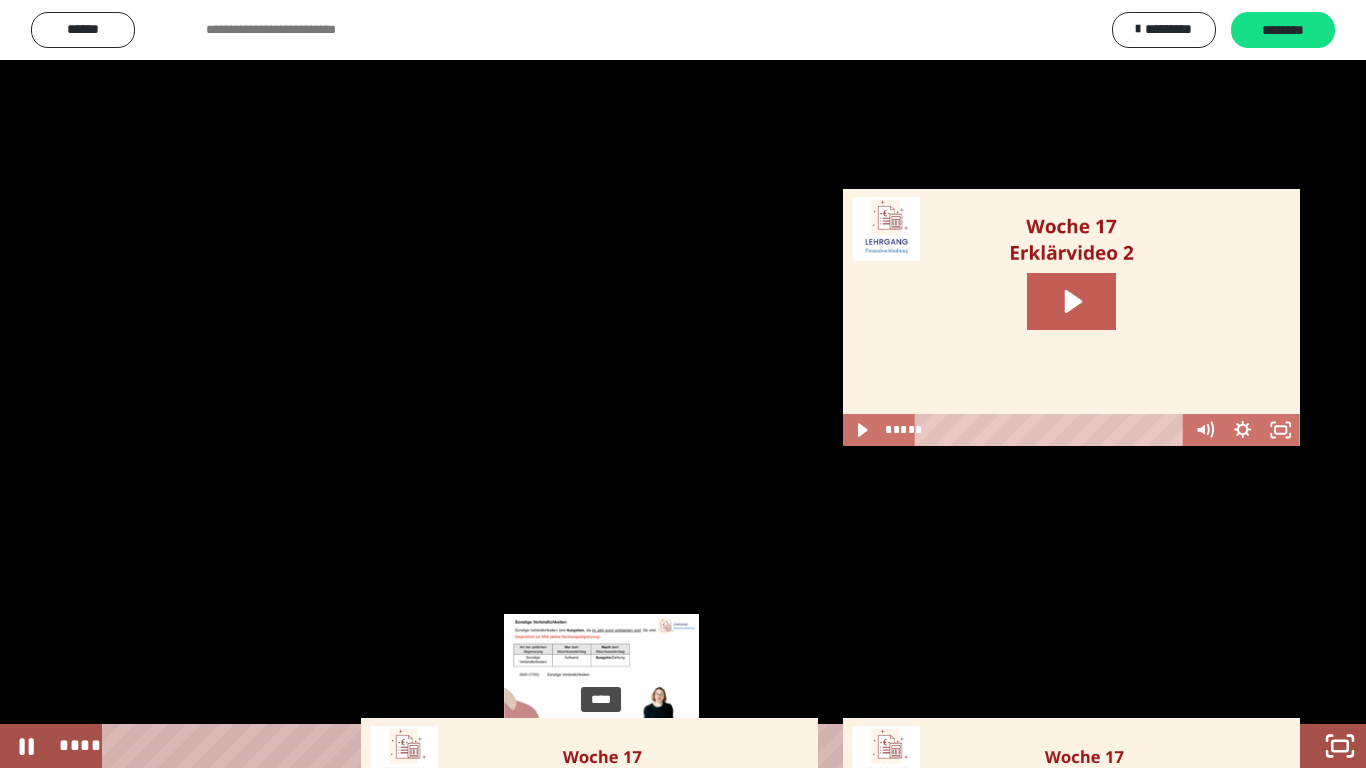 drag, startPoint x: 613, startPoint y: 745, endPoint x: 602, endPoint y: 745, distance: 11 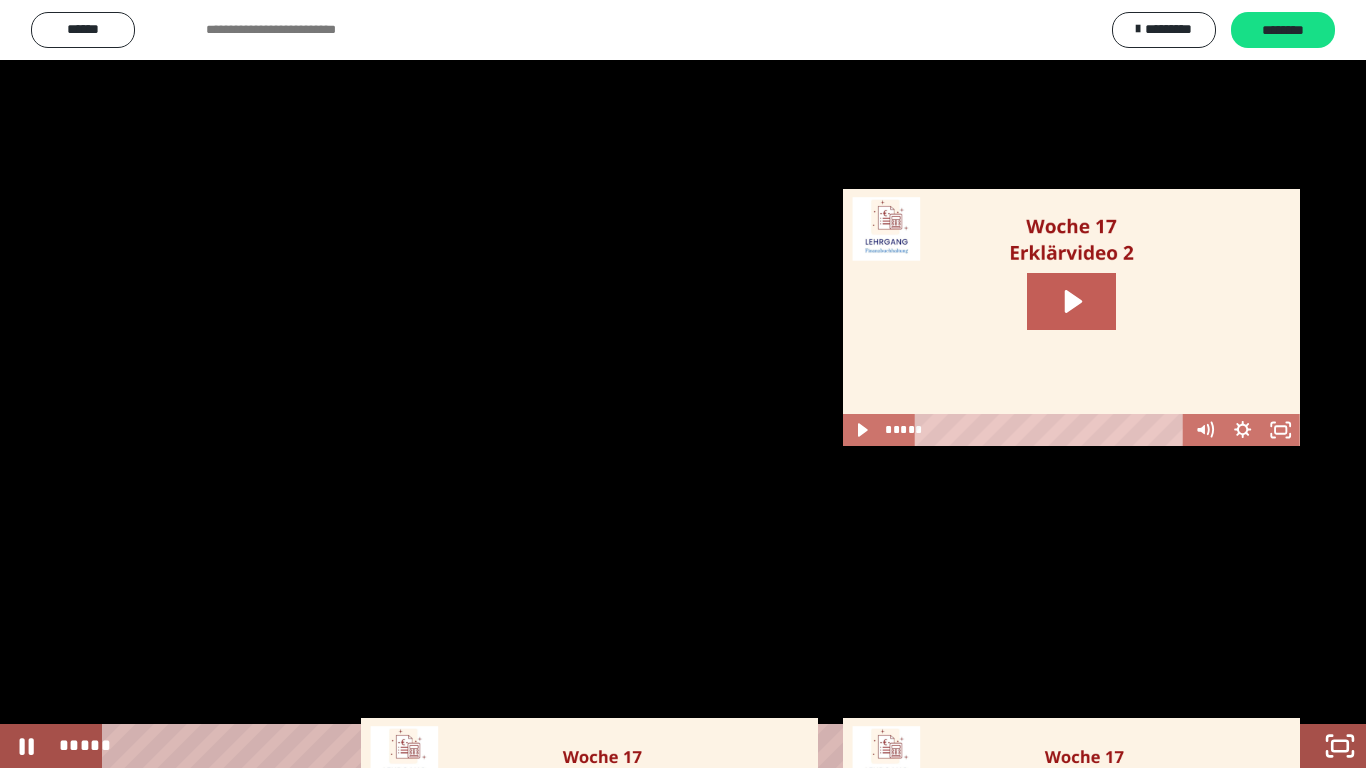 click at bounding box center [683, 384] 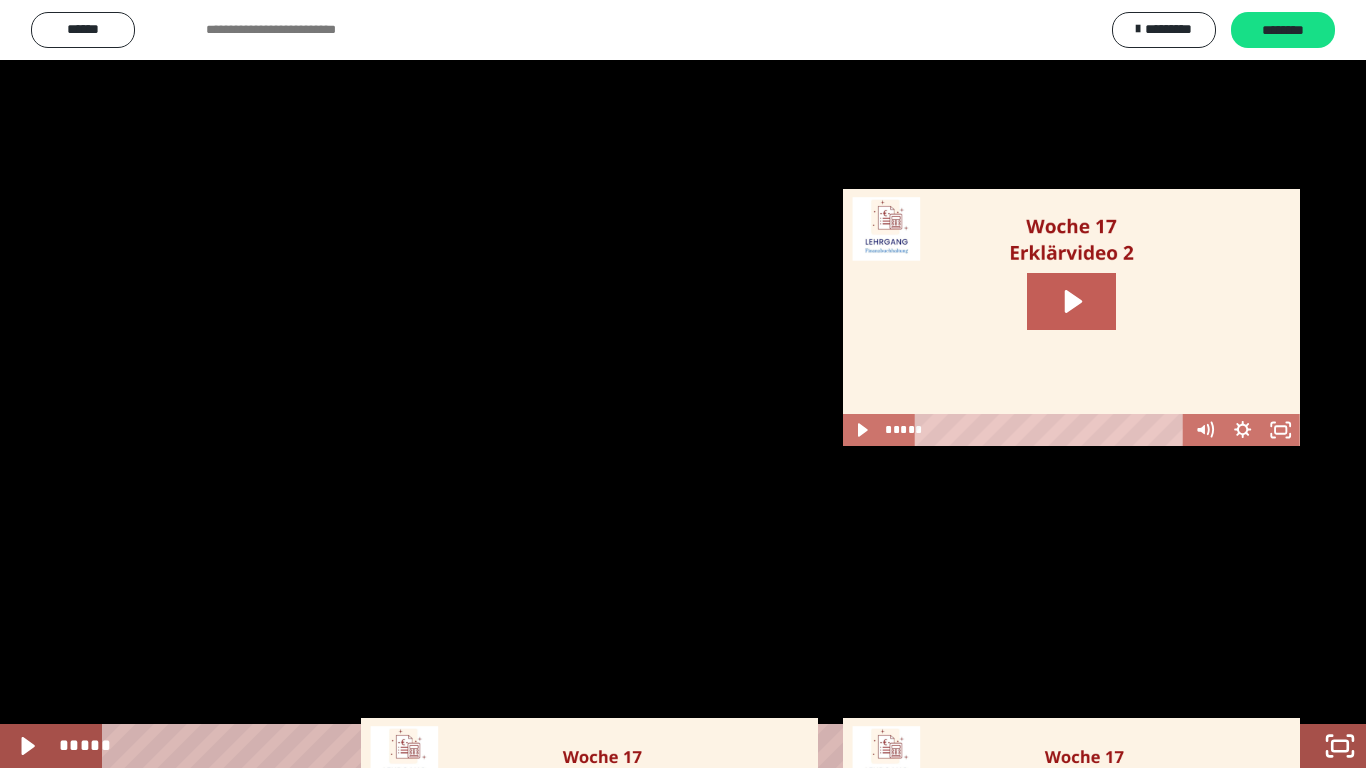 click at bounding box center (683, 384) 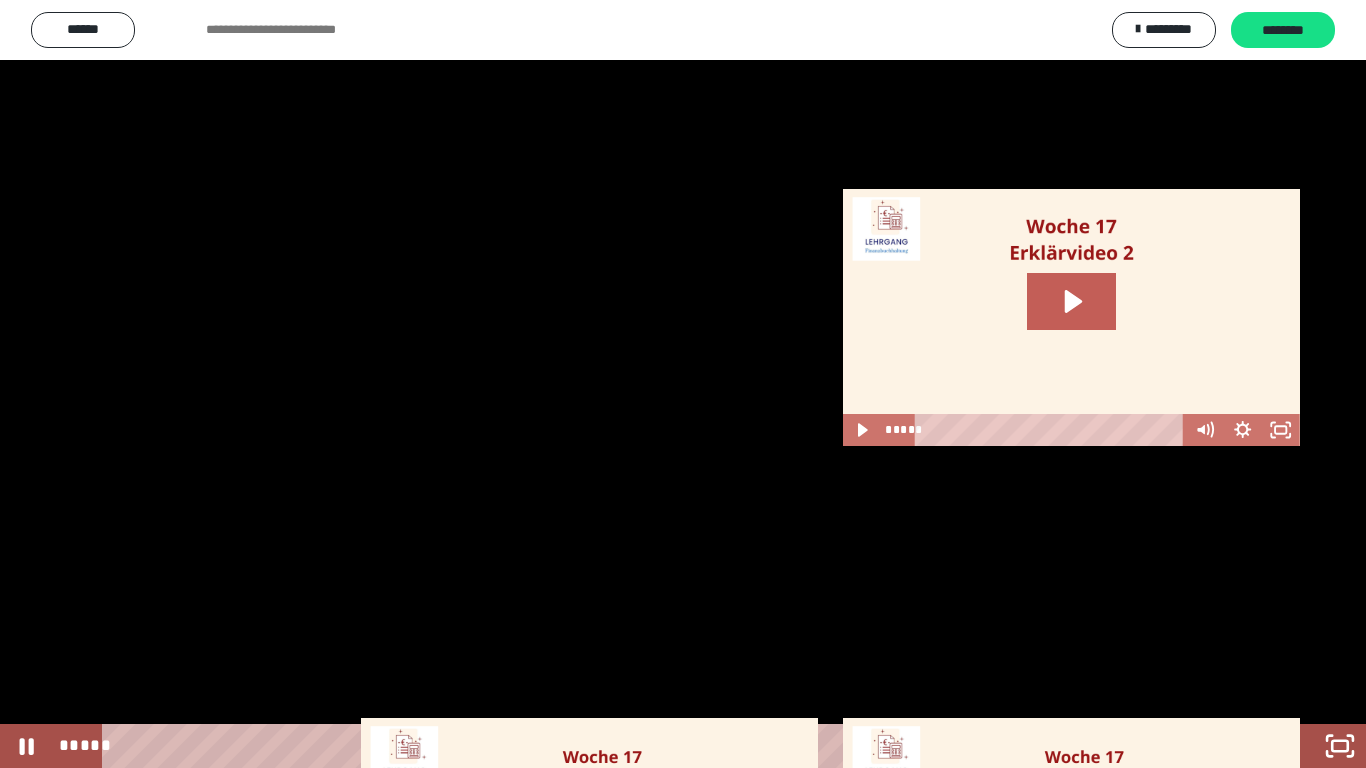click at bounding box center (683, 384) 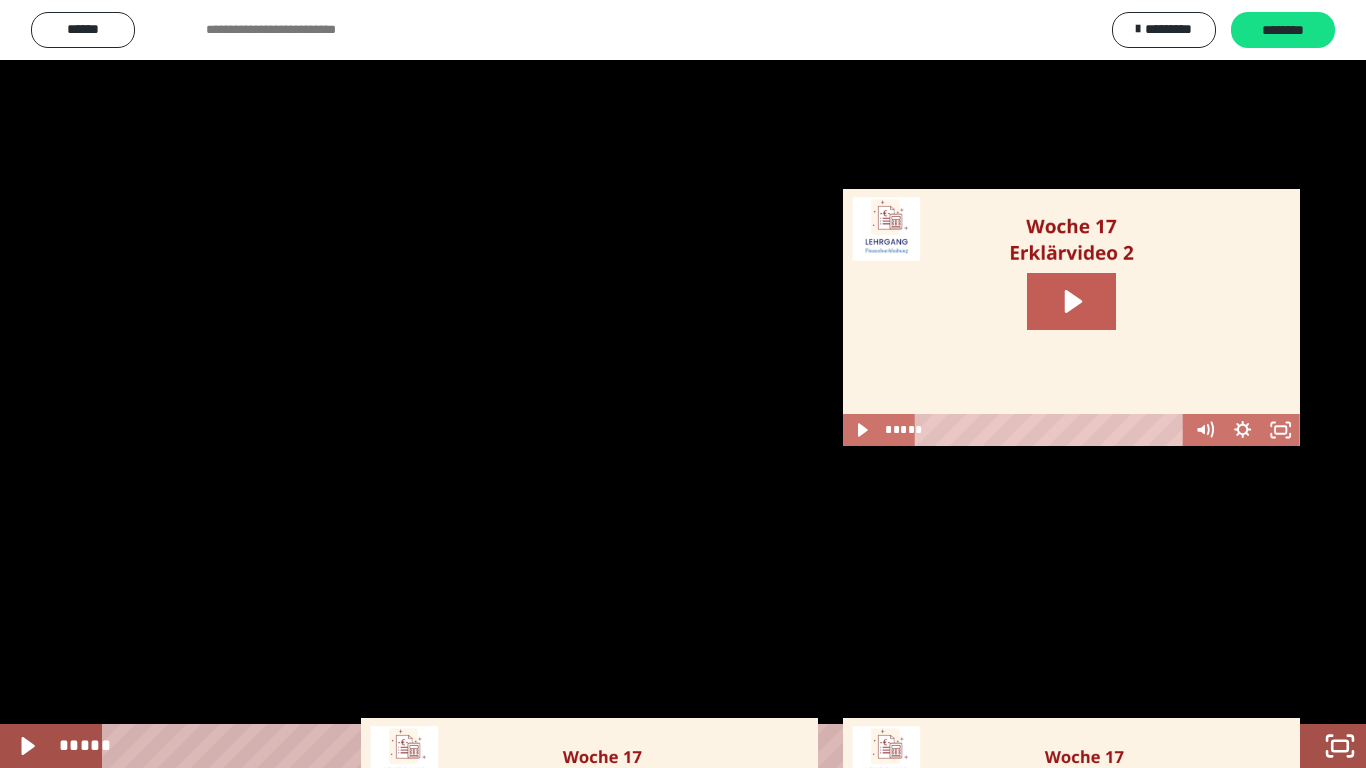 click at bounding box center [683, 384] 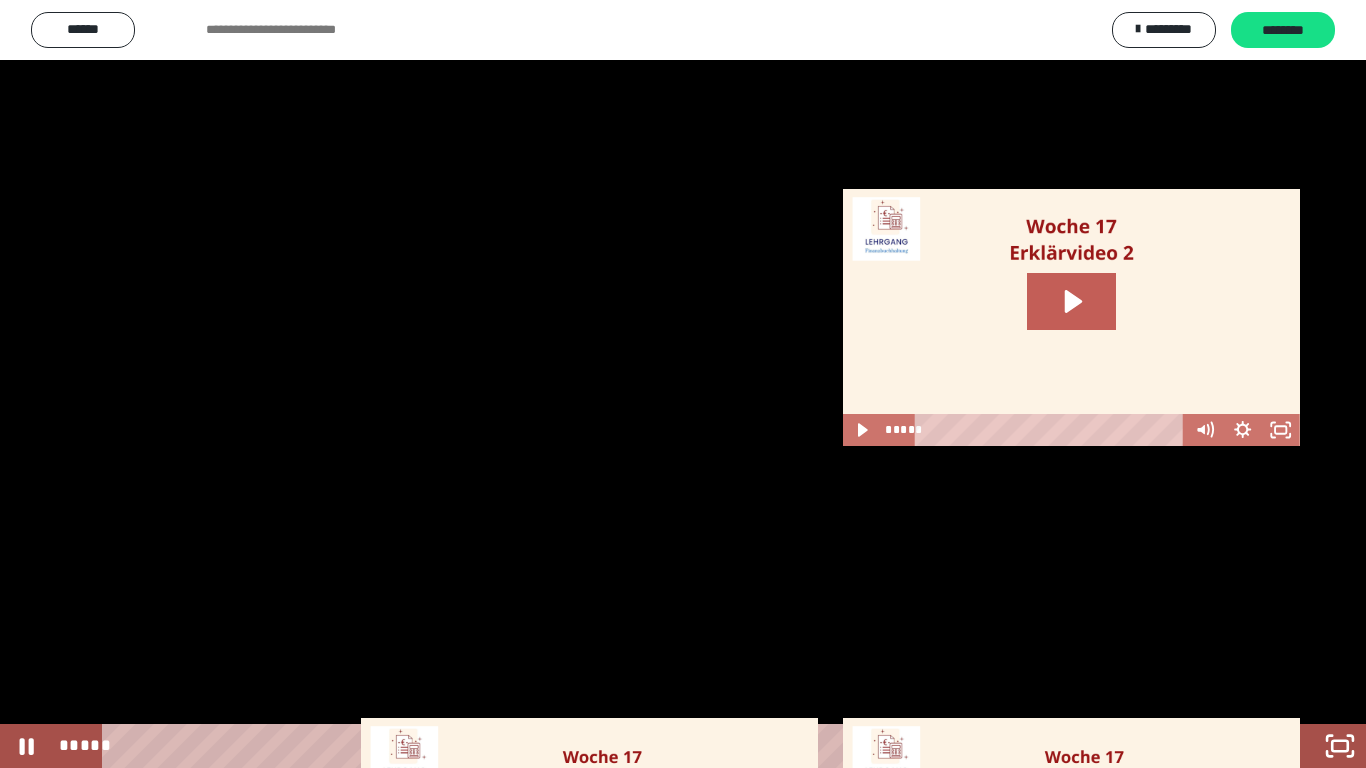 click at bounding box center [683, 384] 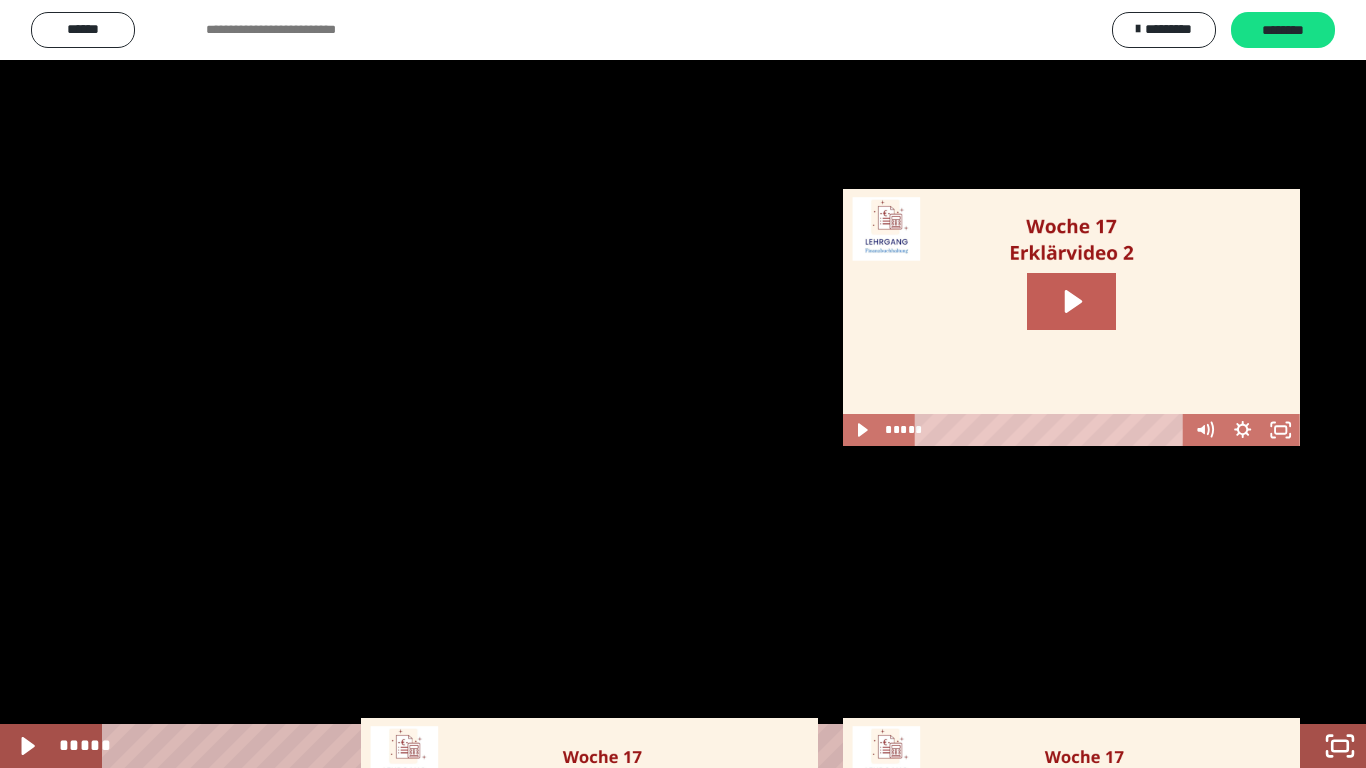 click at bounding box center [683, 384] 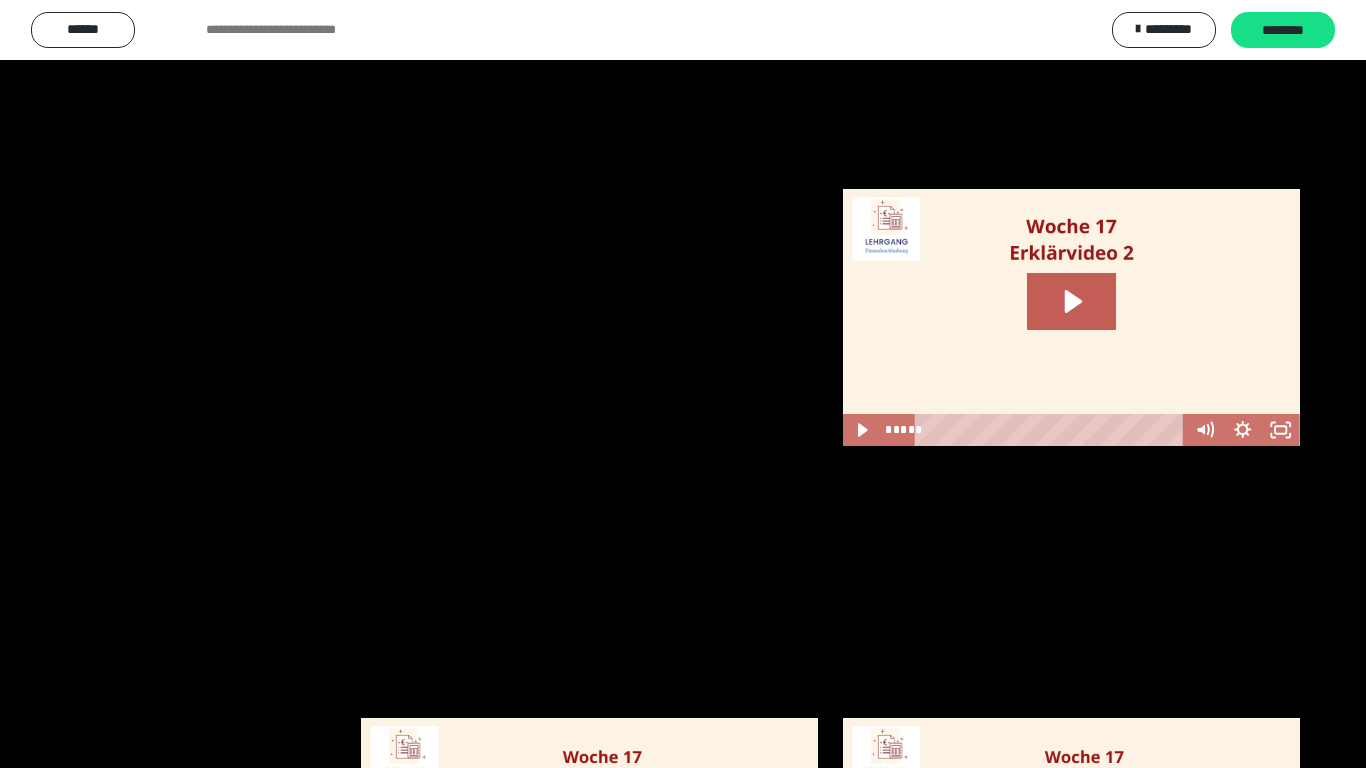 click at bounding box center (683, 384) 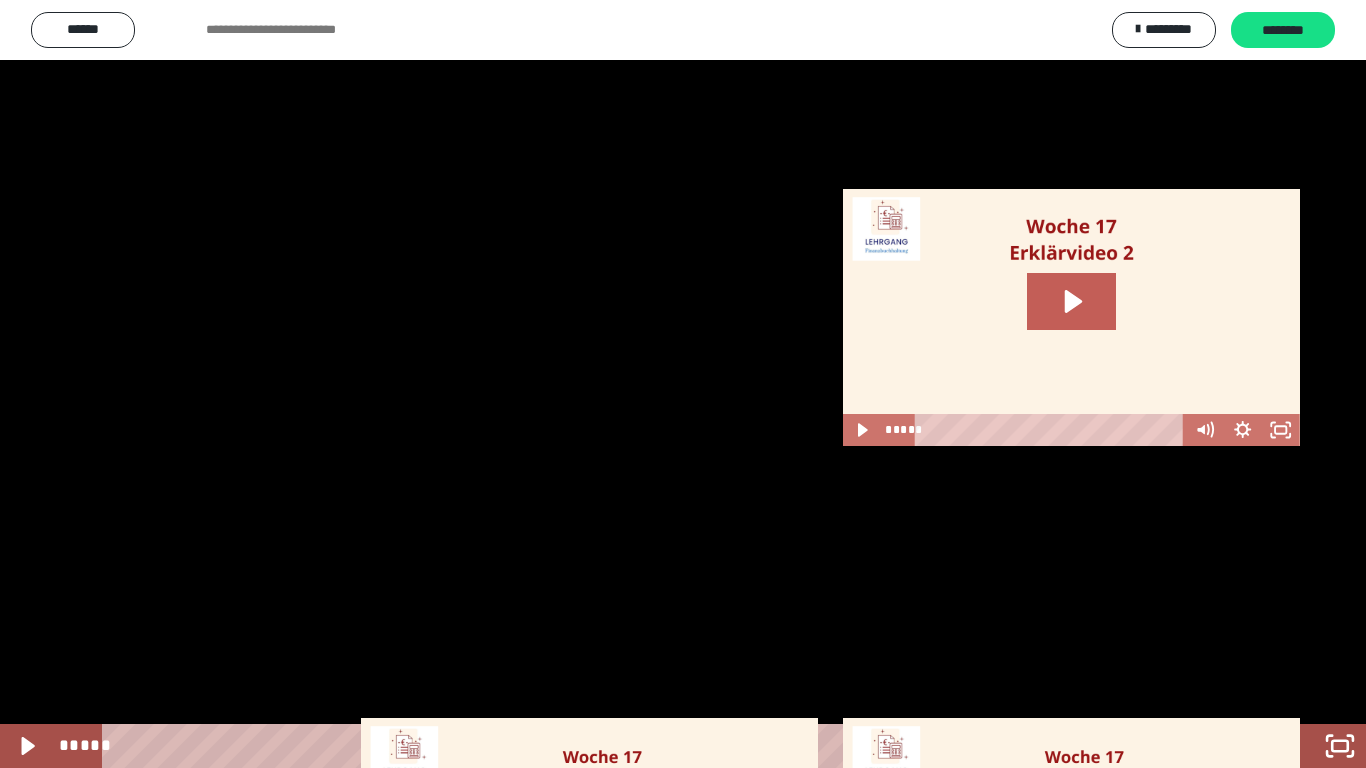 click at bounding box center (683, 384) 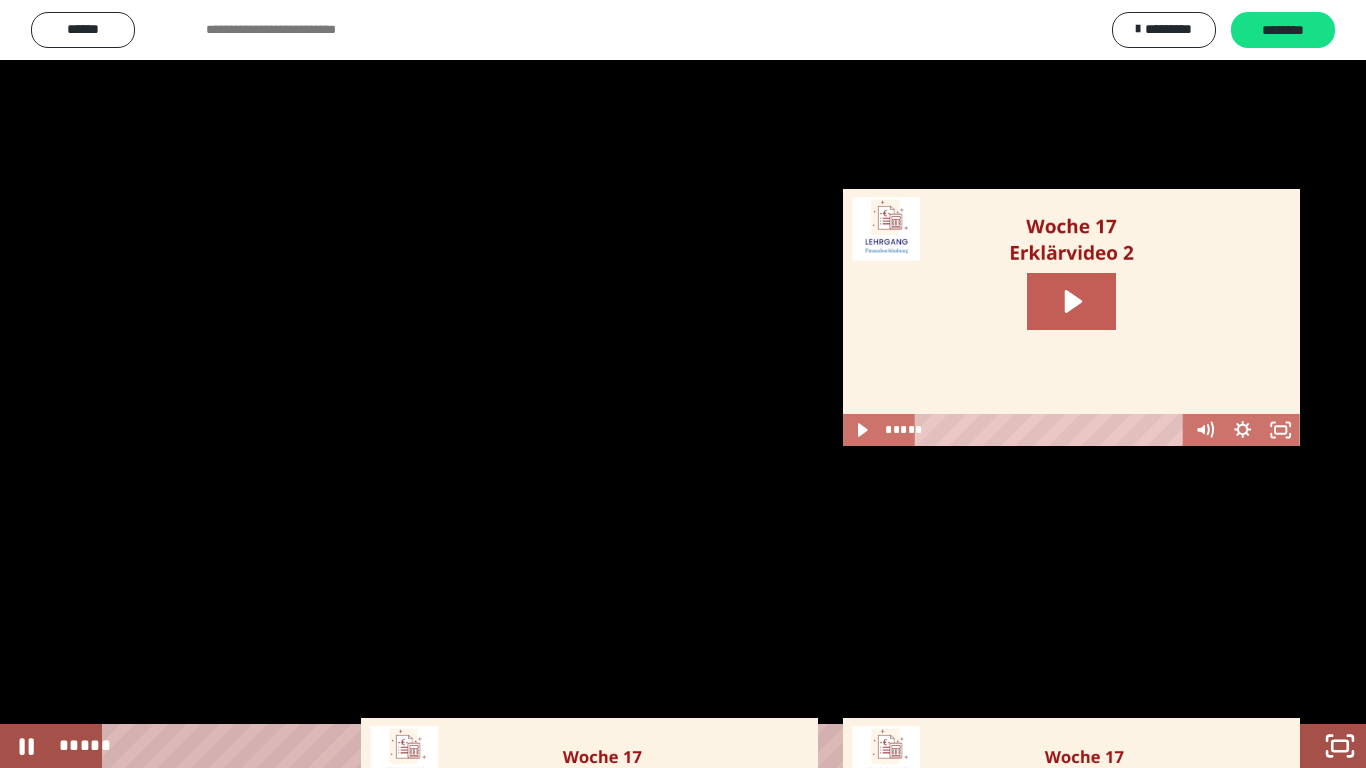 click at bounding box center [683, 384] 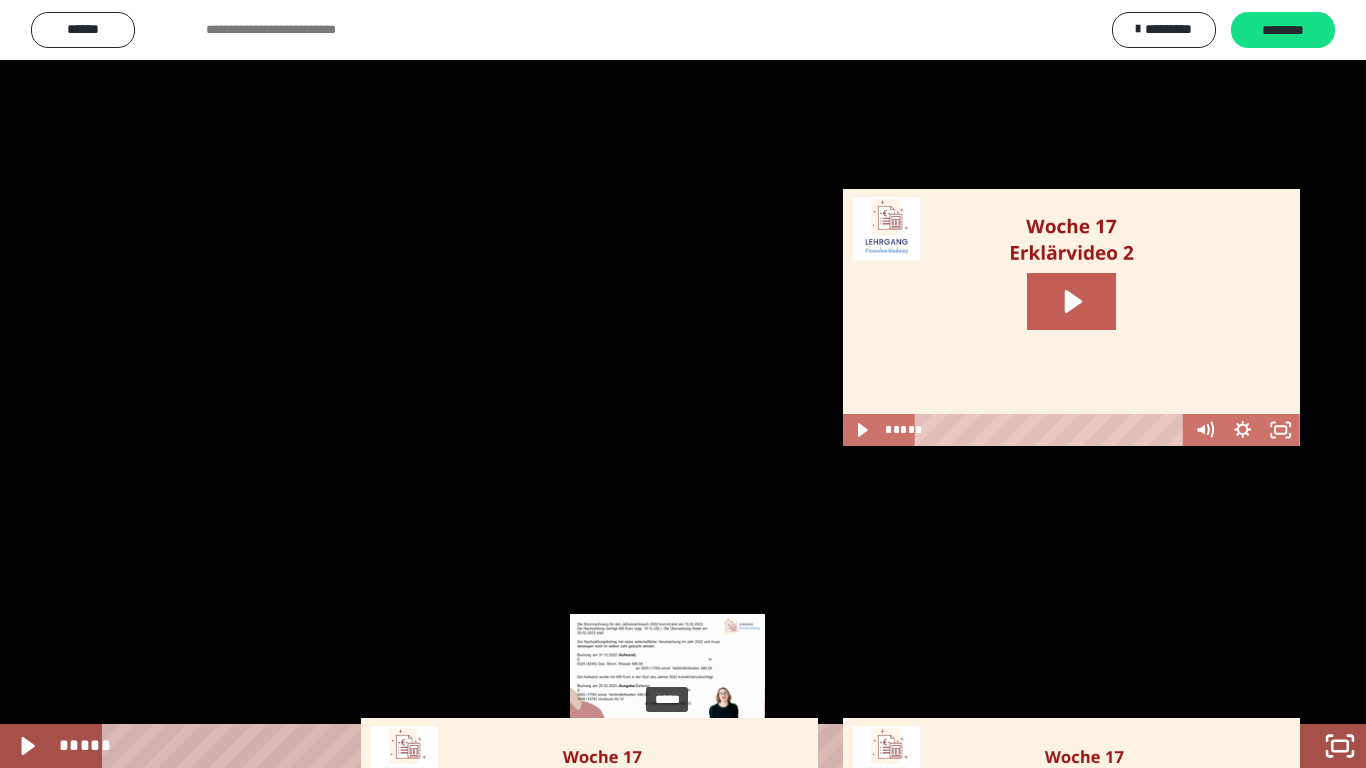 drag, startPoint x: 694, startPoint y: 745, endPoint x: 688, endPoint y: 696, distance: 49.365982 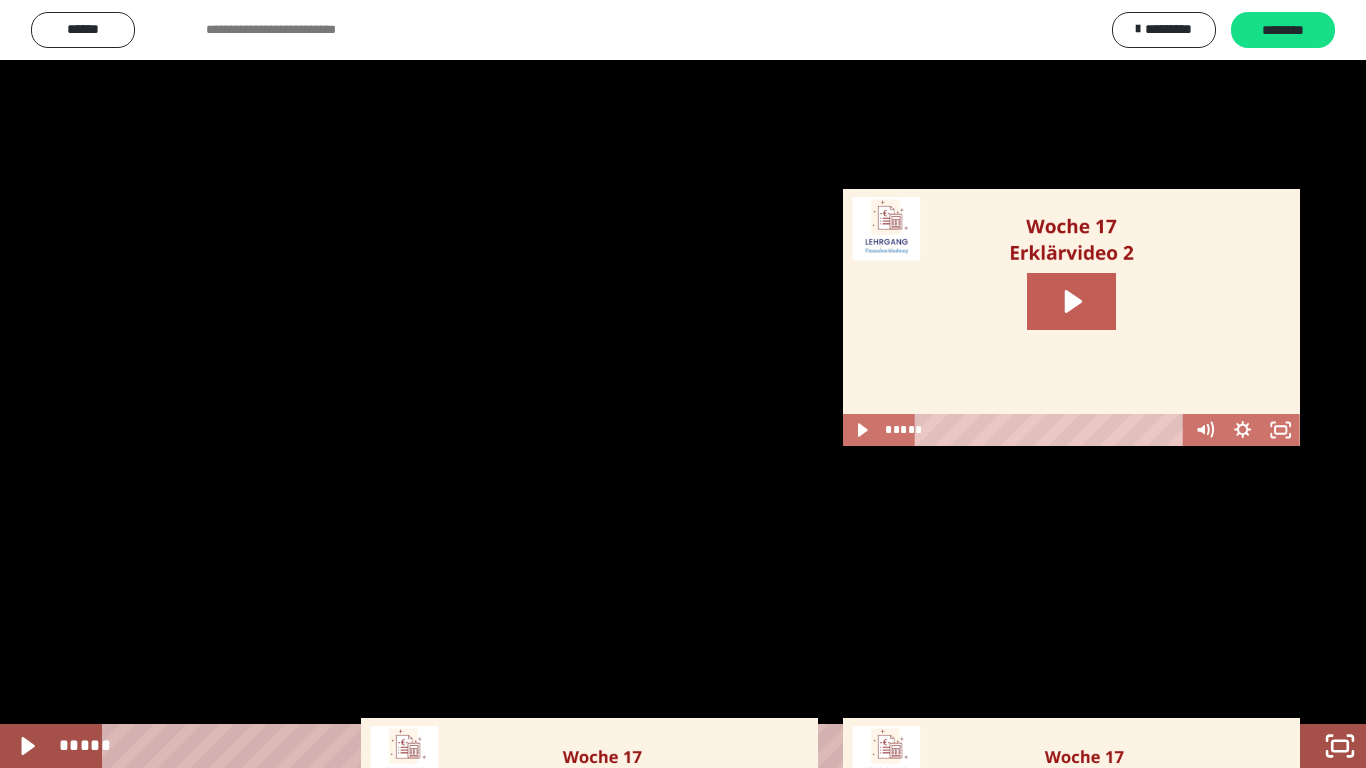 click at bounding box center (683, 384) 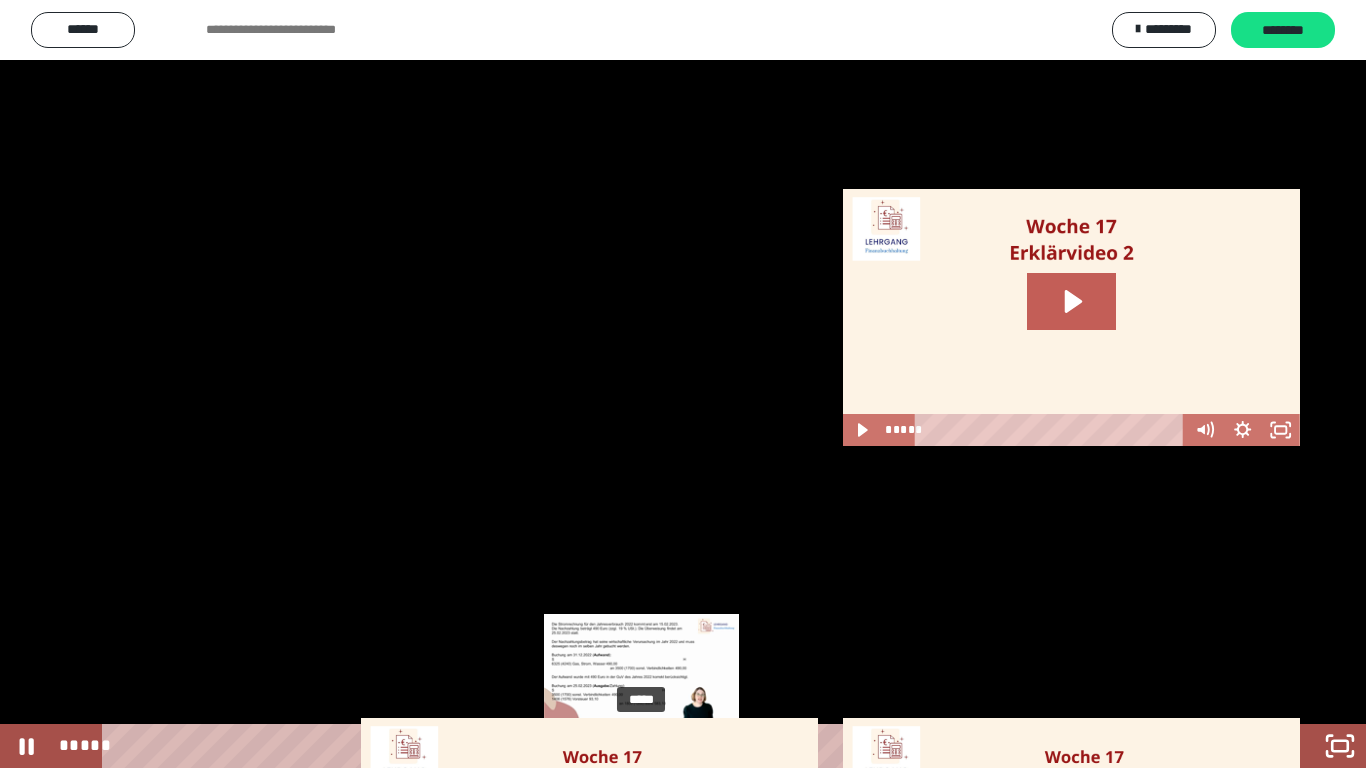 drag, startPoint x: 661, startPoint y: 744, endPoint x: 642, endPoint y: 742, distance: 19.104973 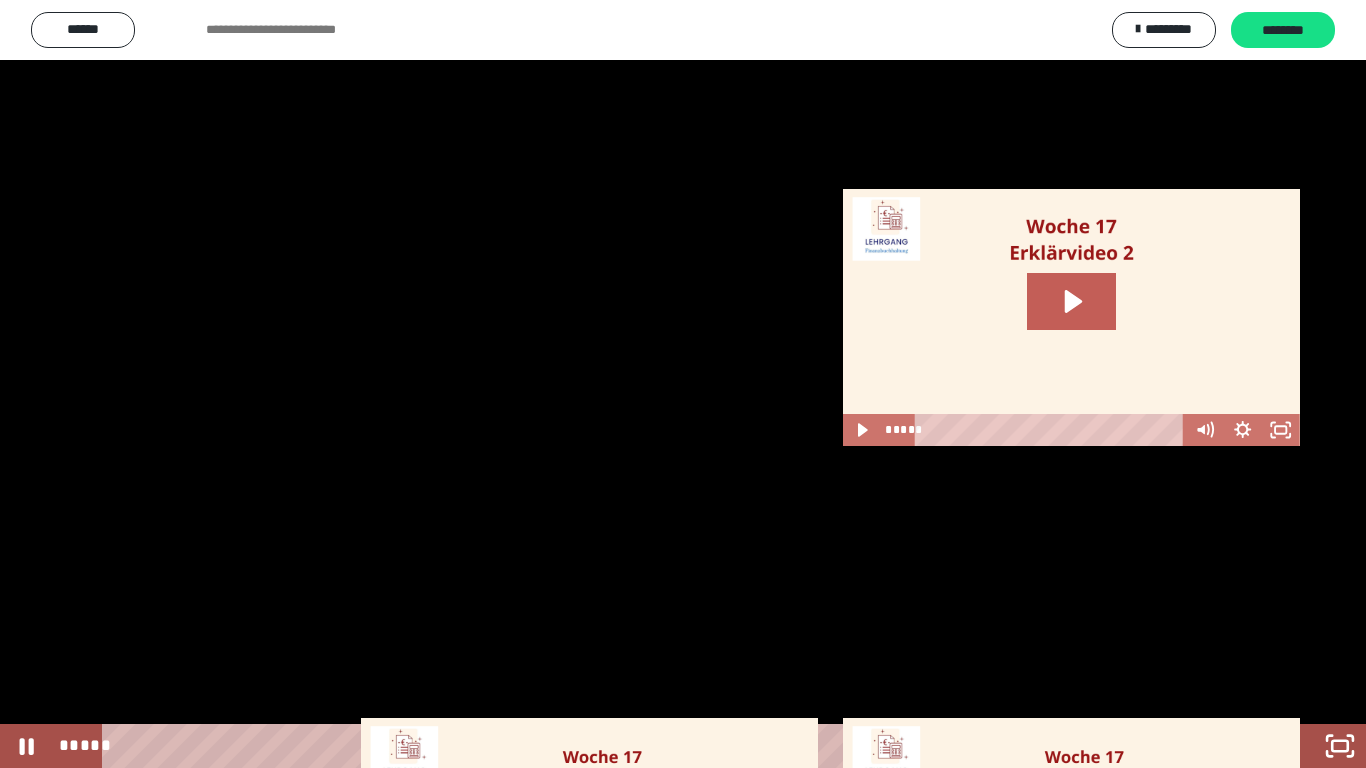 click at bounding box center [683, 384] 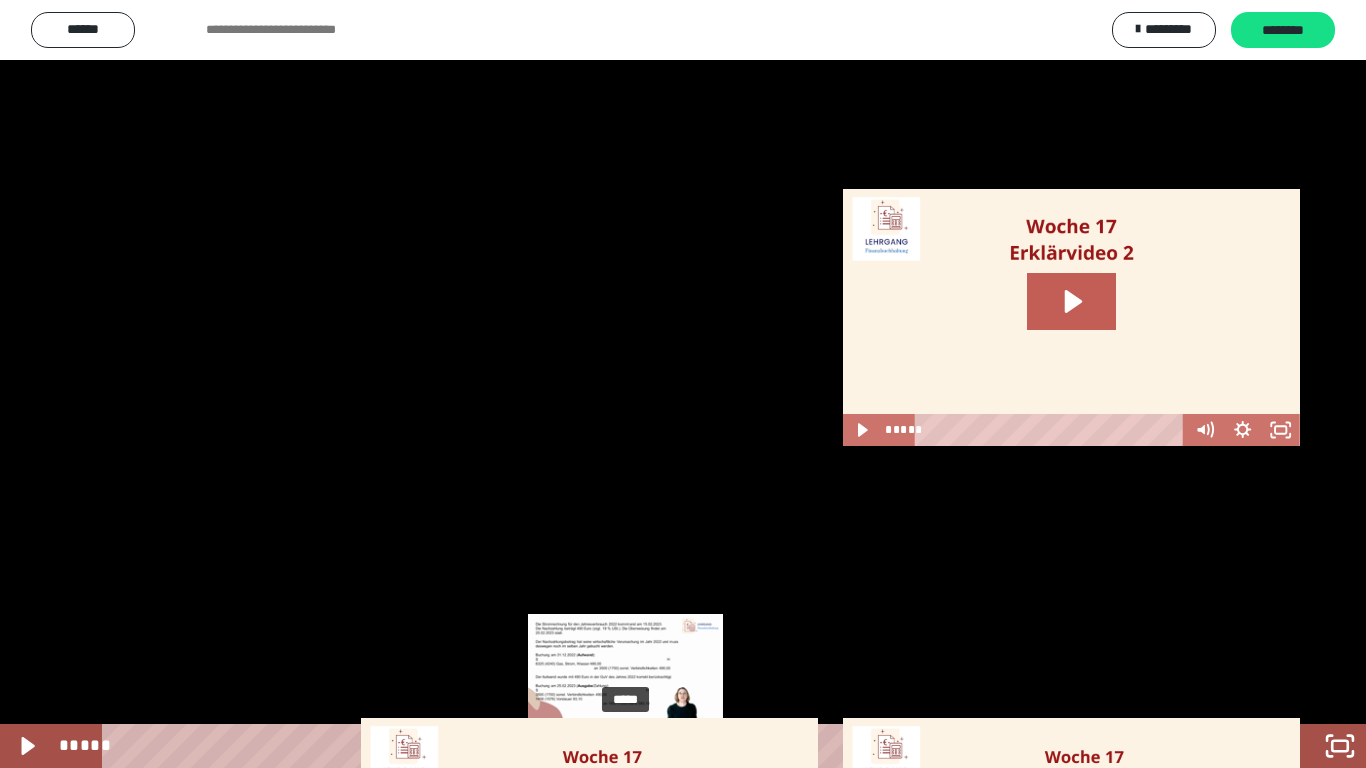 drag, startPoint x: 648, startPoint y: 747, endPoint x: 626, endPoint y: 742, distance: 22.561028 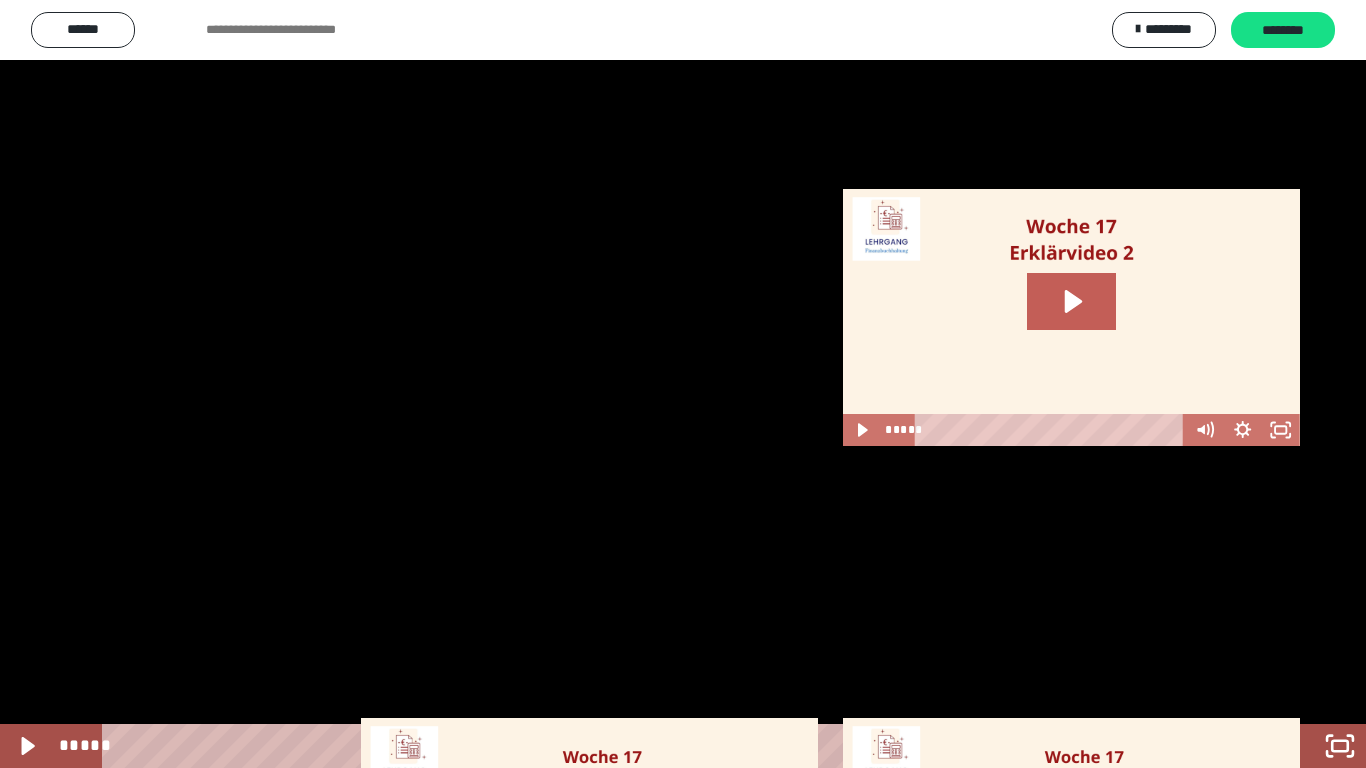 click at bounding box center (683, 384) 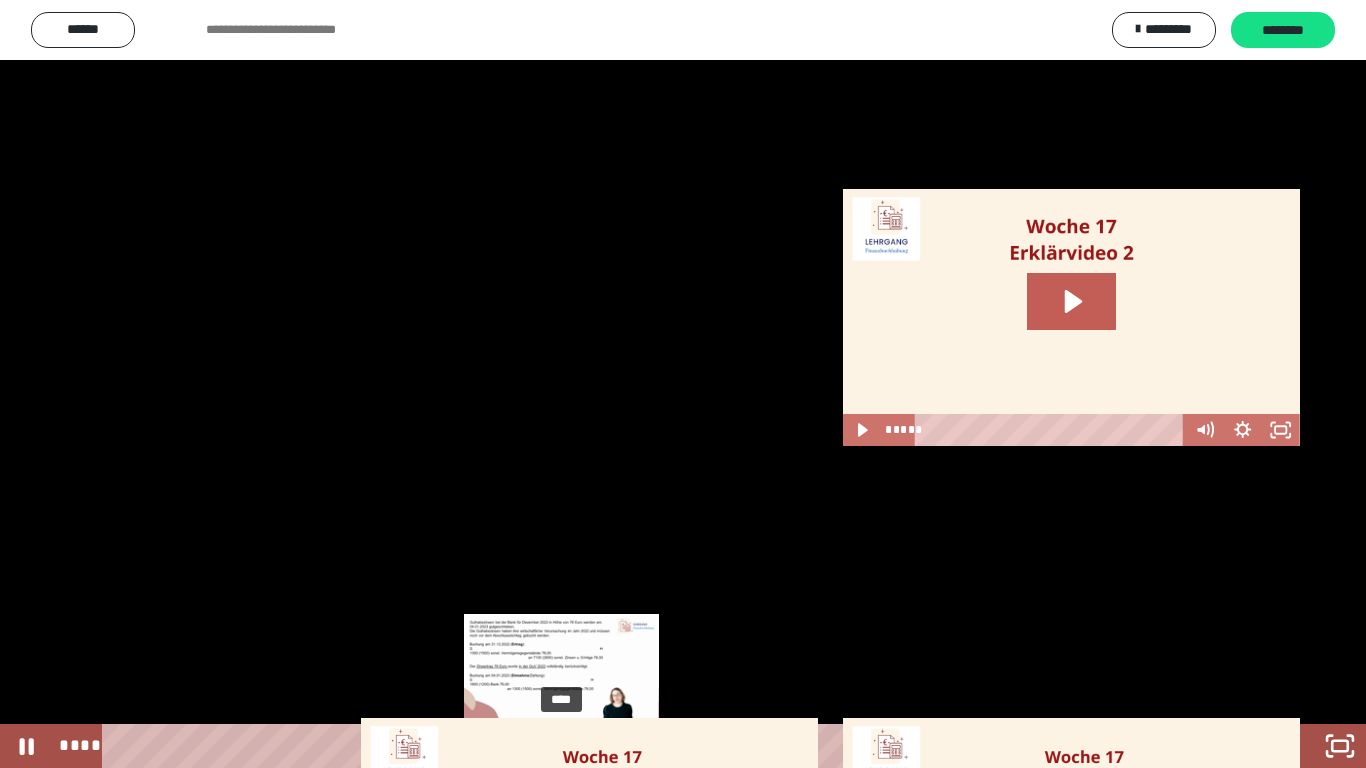 drag, startPoint x: 606, startPoint y: 743, endPoint x: 562, endPoint y: 744, distance: 44.011364 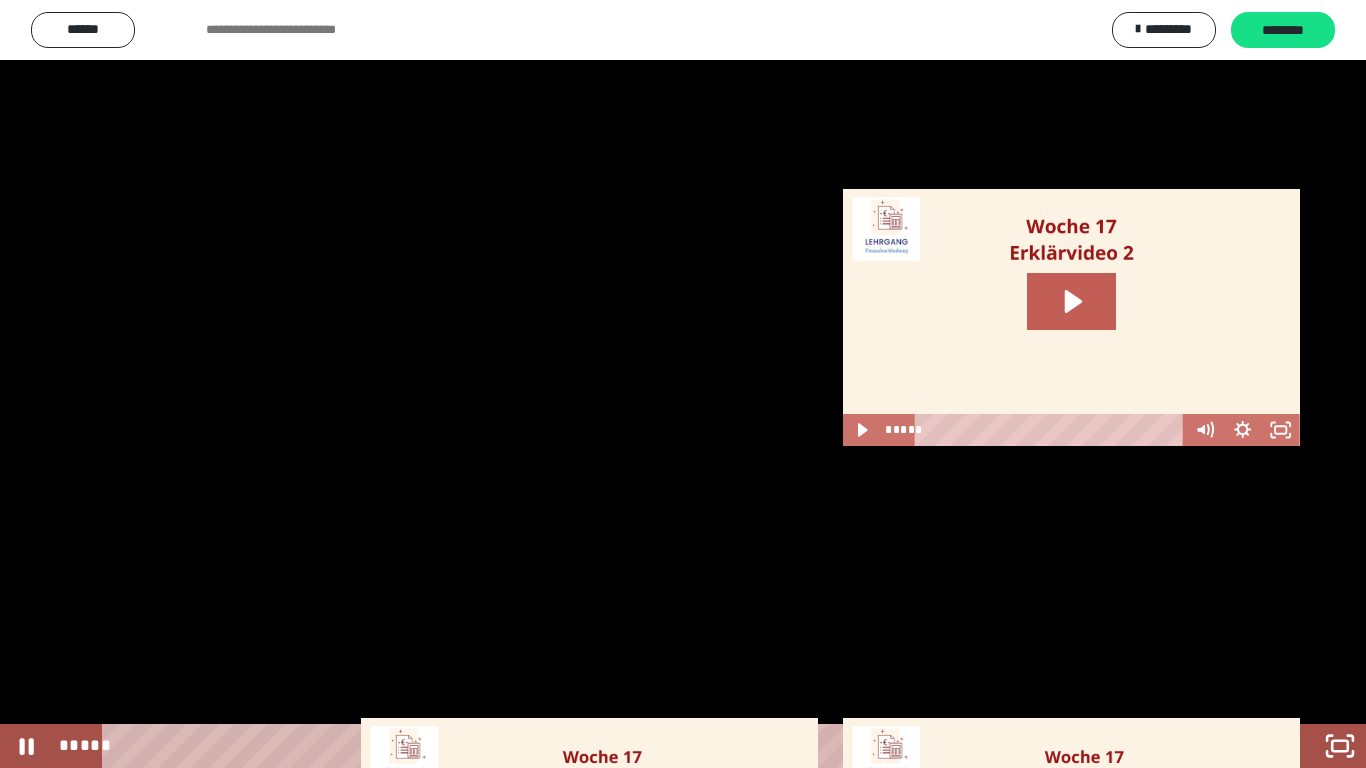 click at bounding box center (683, 384) 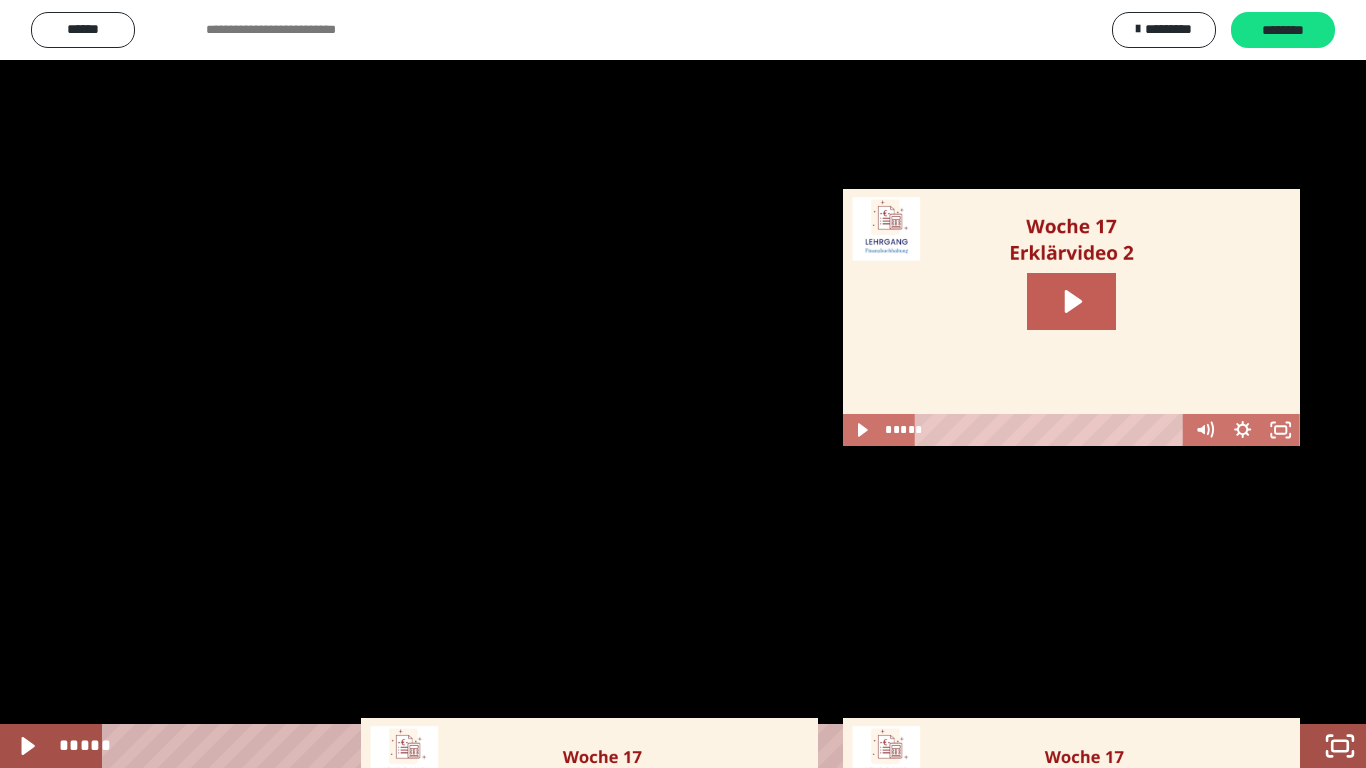click at bounding box center [683, 384] 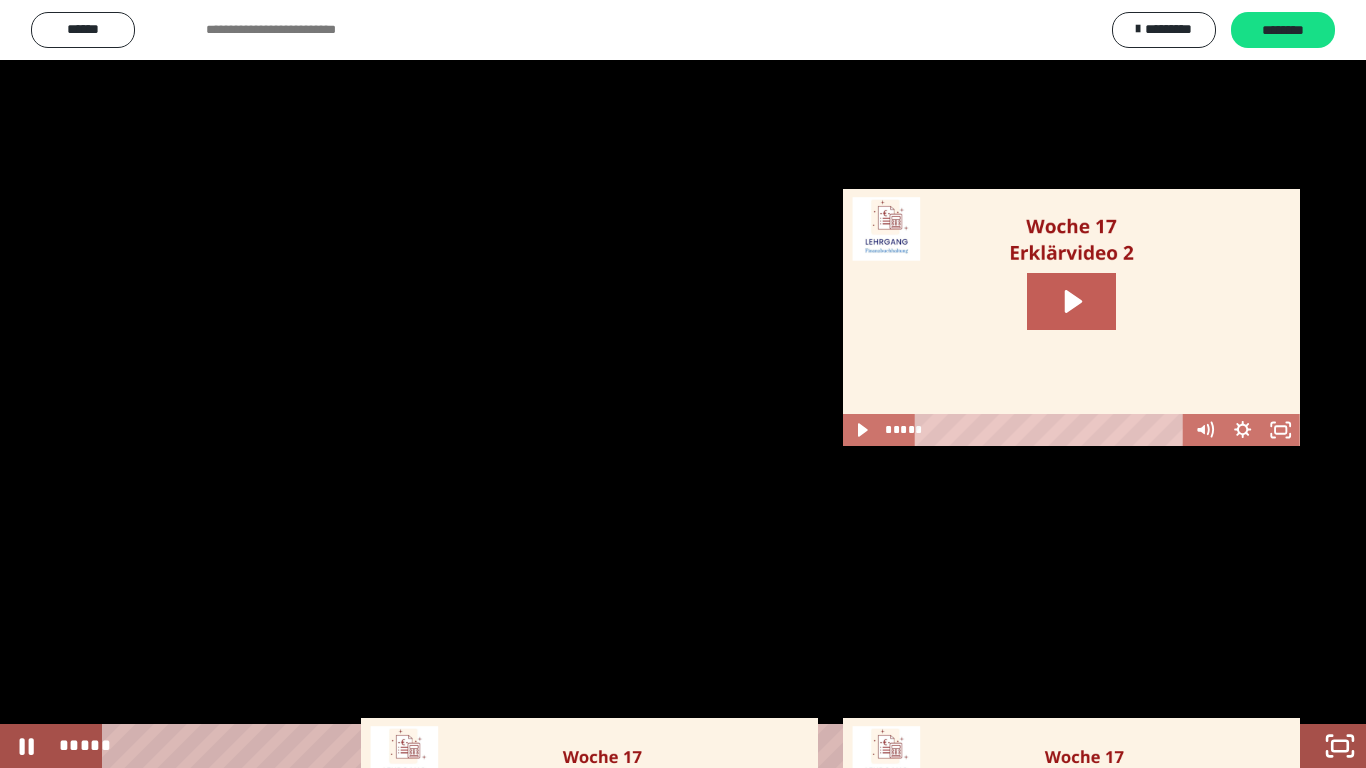 click at bounding box center [683, 384] 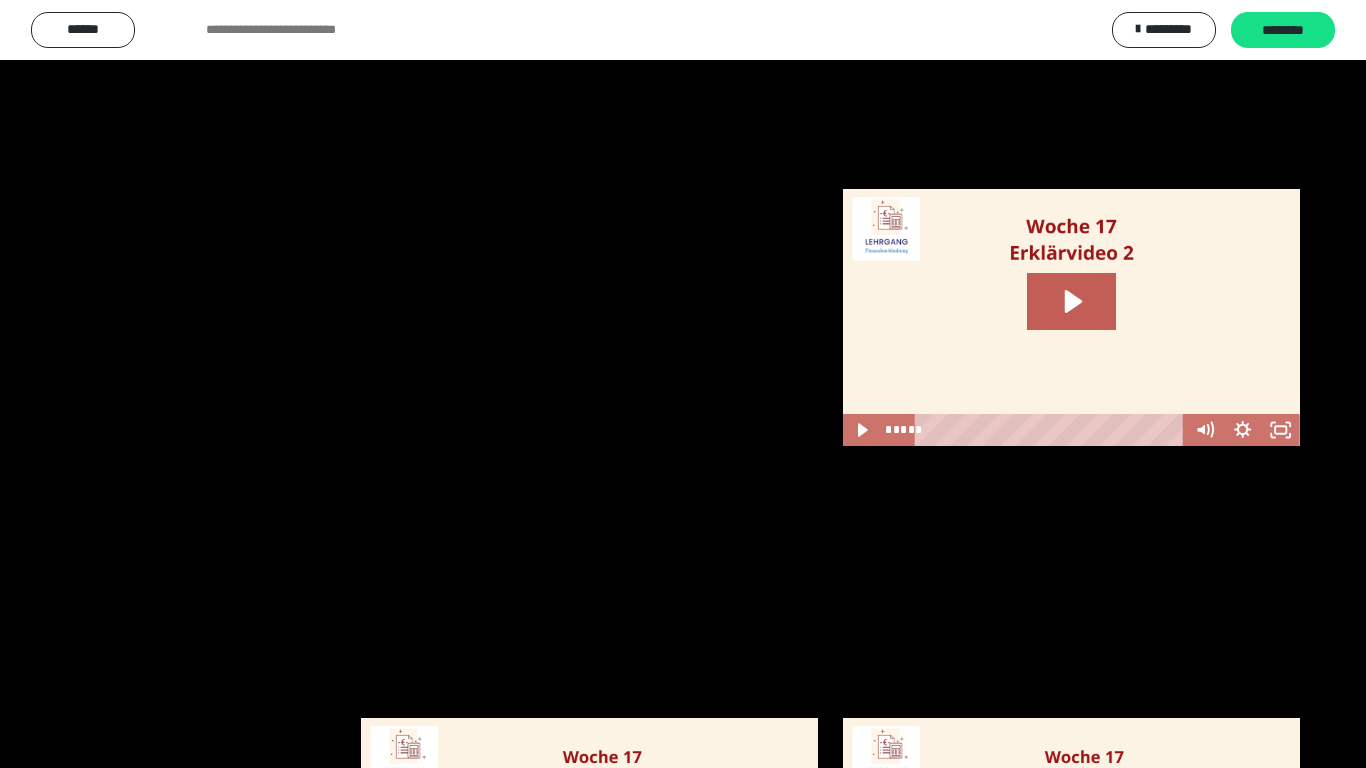 click at bounding box center [683, 384] 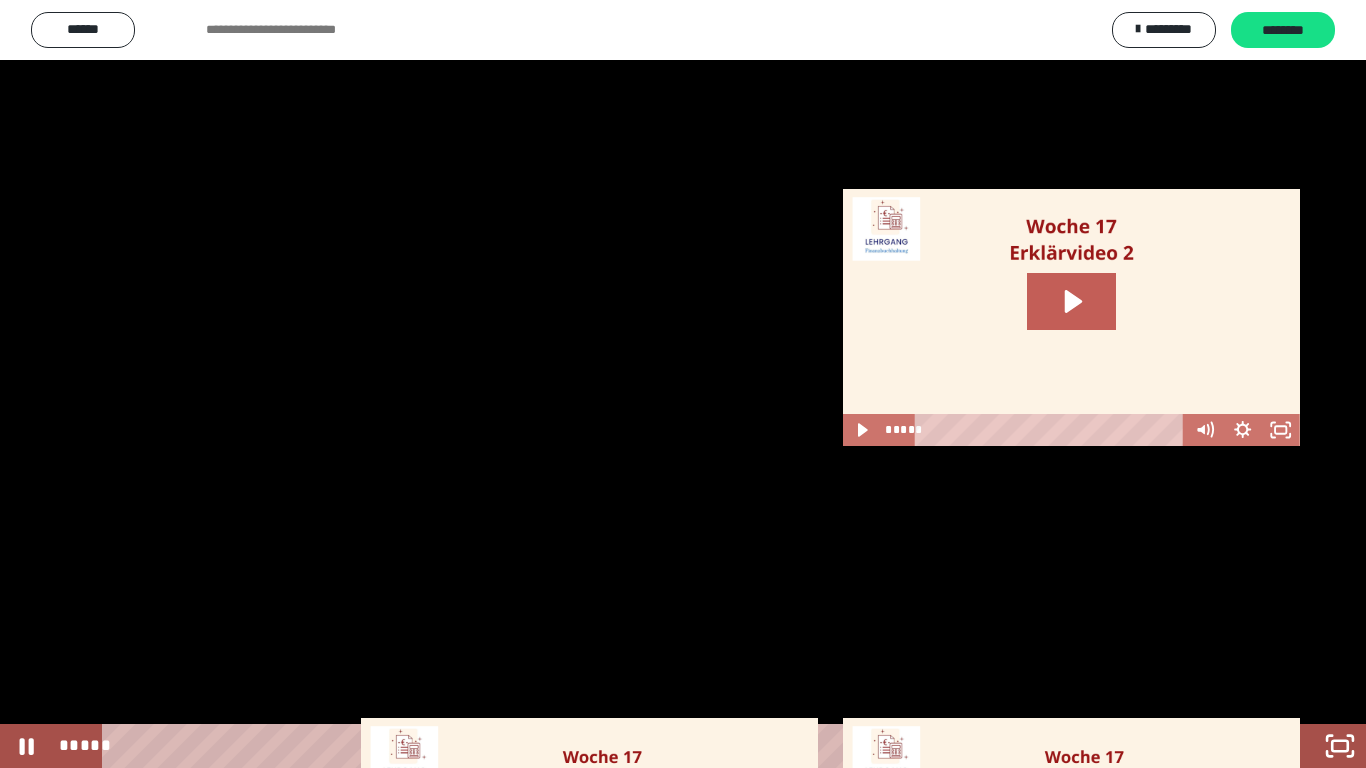 click at bounding box center [683, 384] 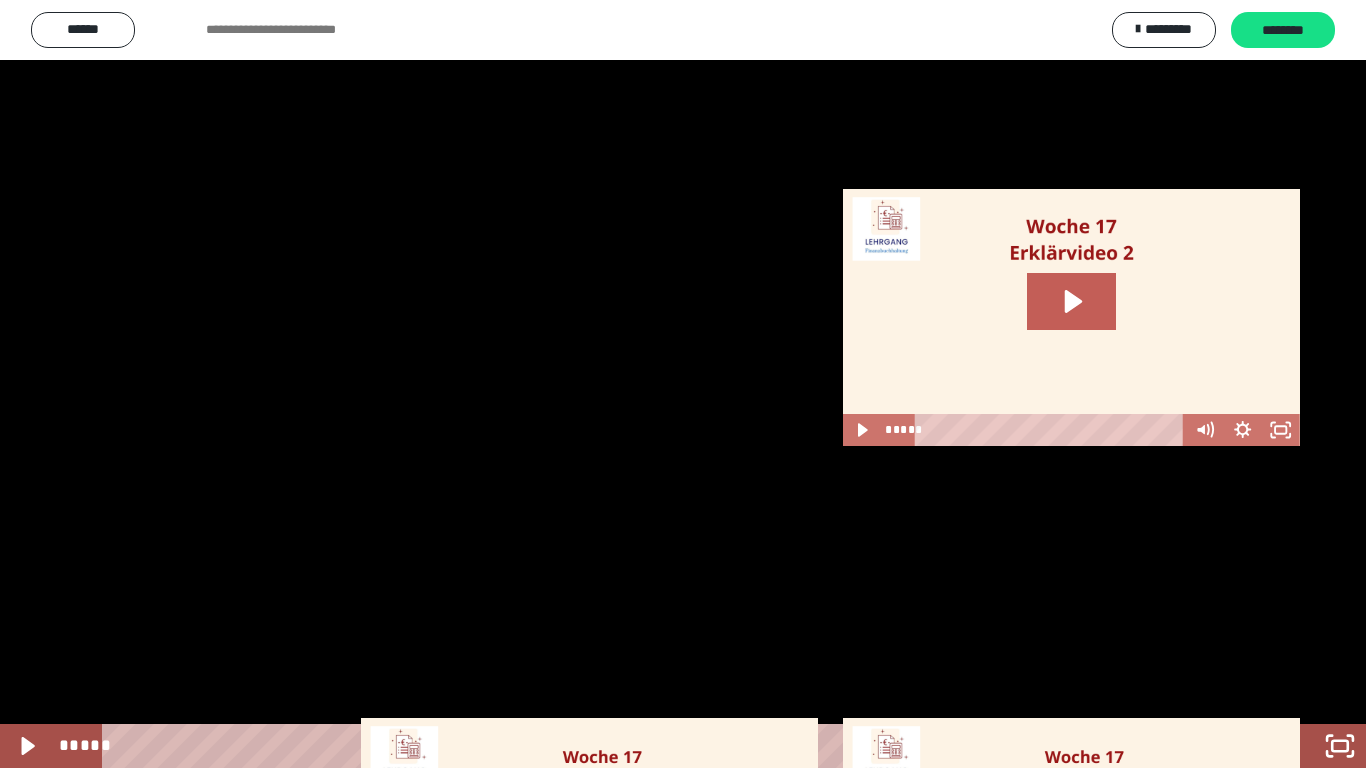 click at bounding box center [683, 384] 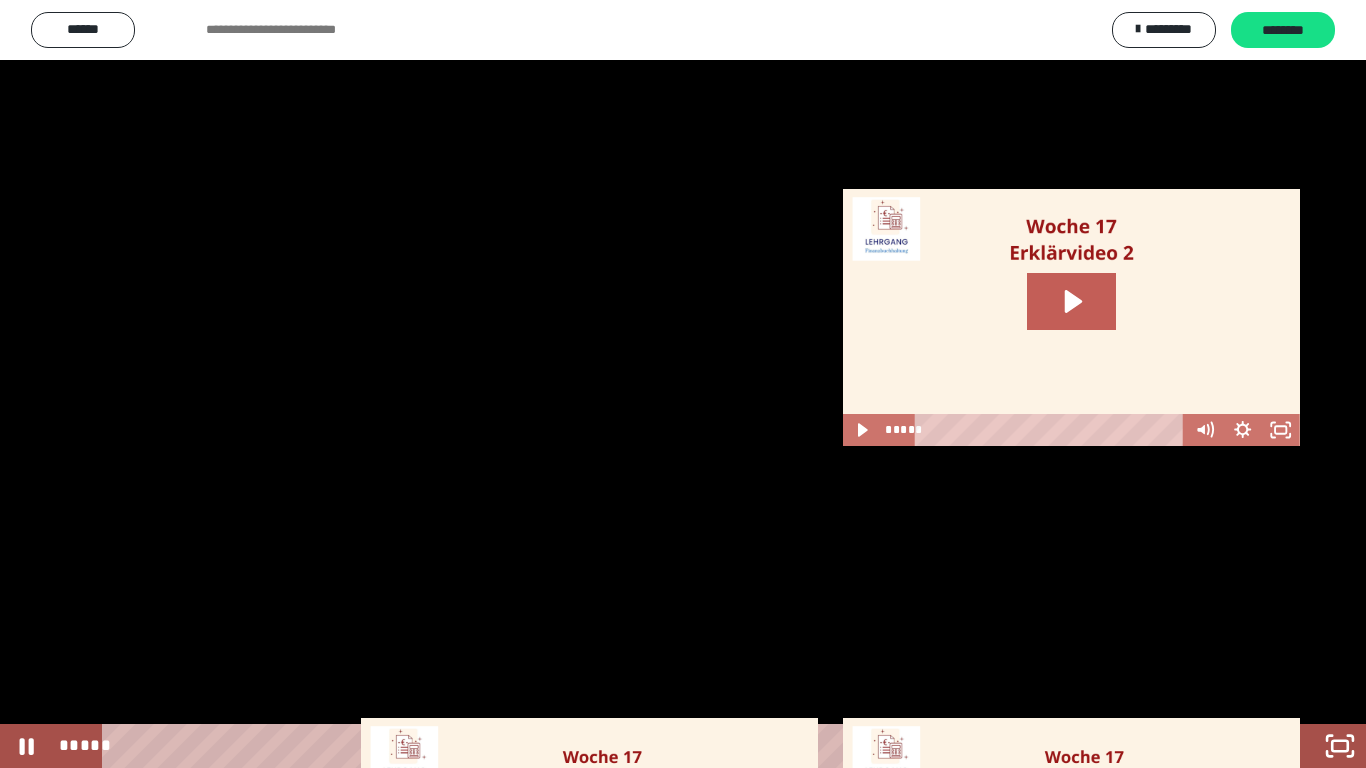 click at bounding box center (683, 384) 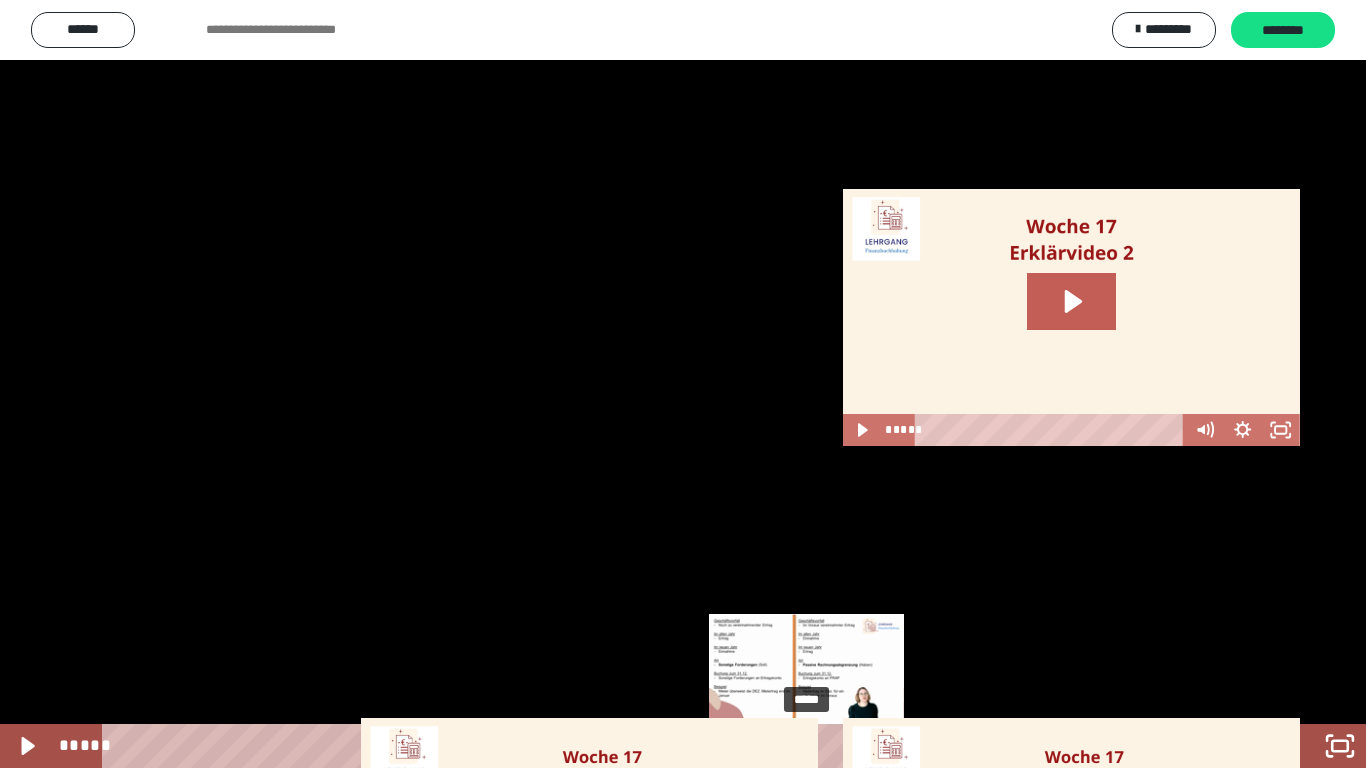 click at bounding box center [806, 746] 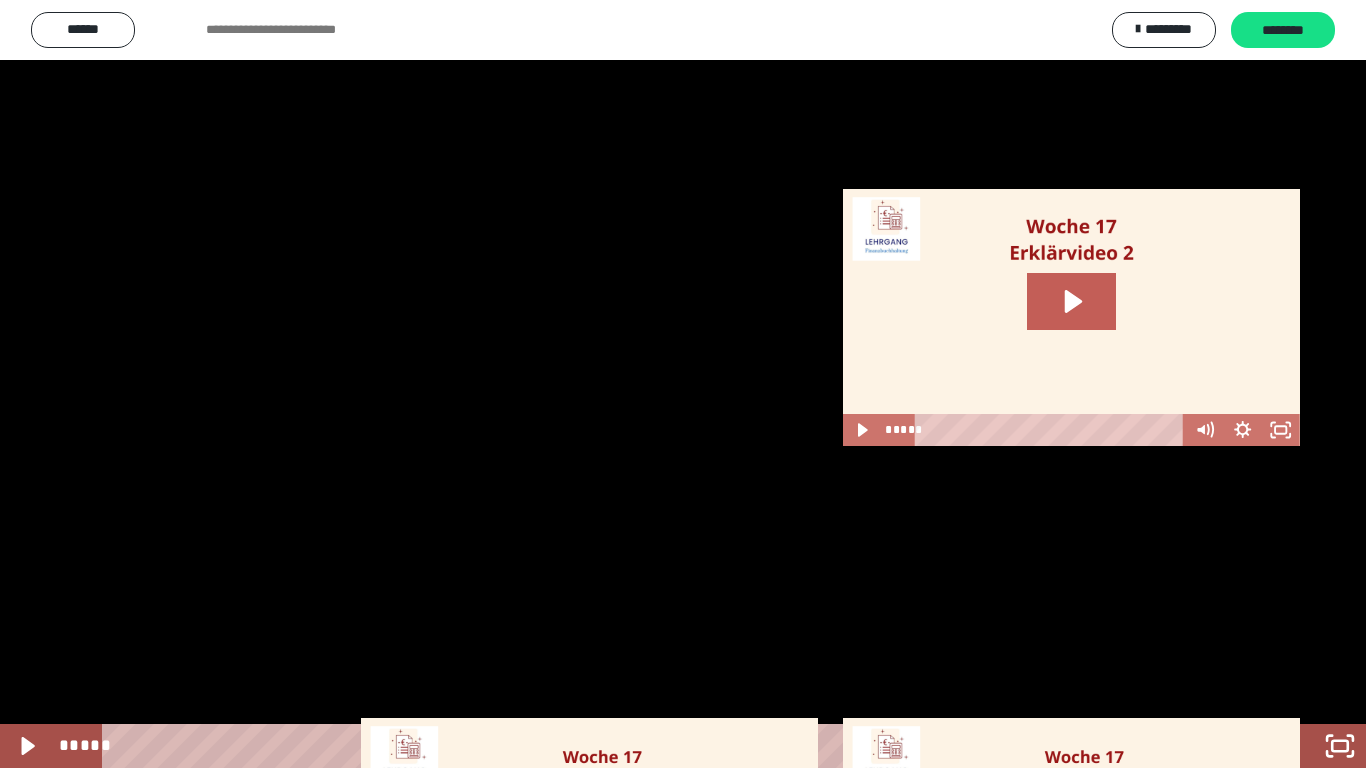click at bounding box center [683, 384] 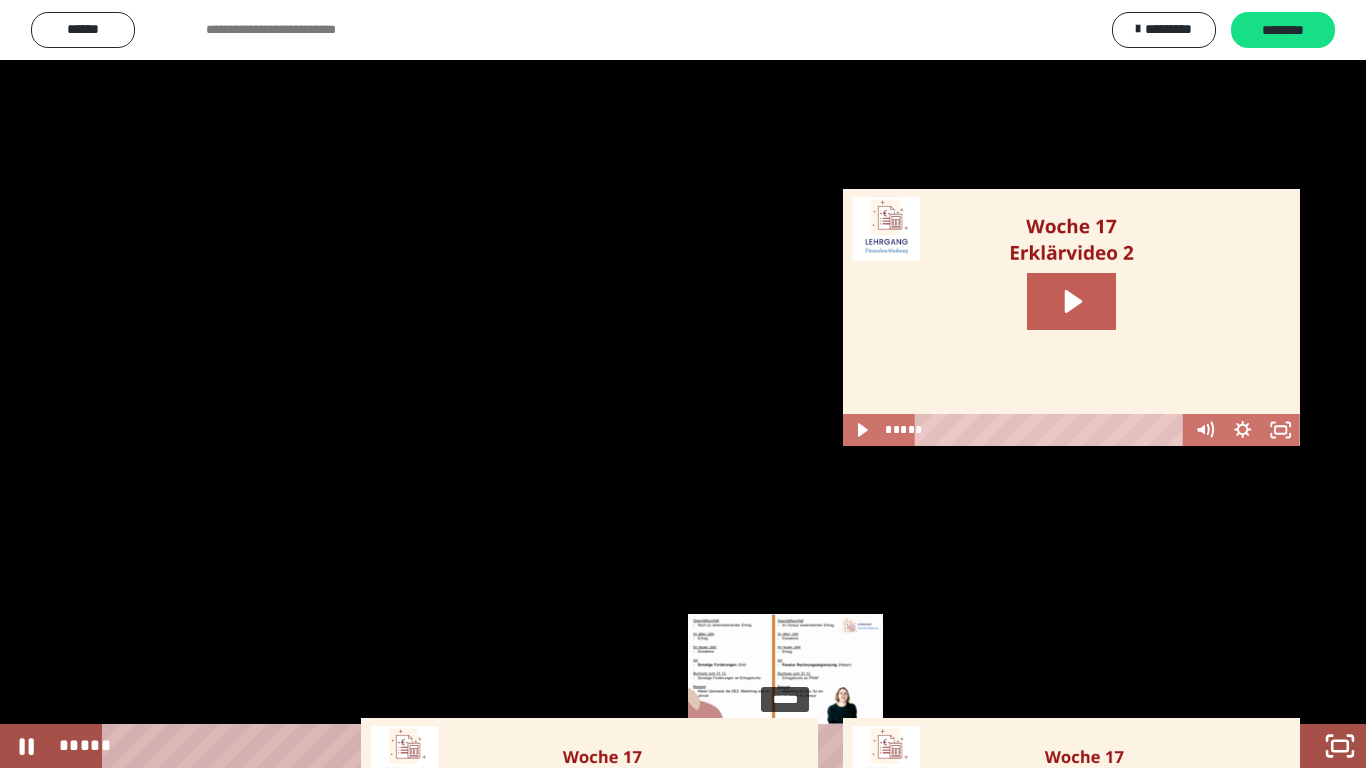 drag, startPoint x: 805, startPoint y: 742, endPoint x: 787, endPoint y: 742, distance: 18 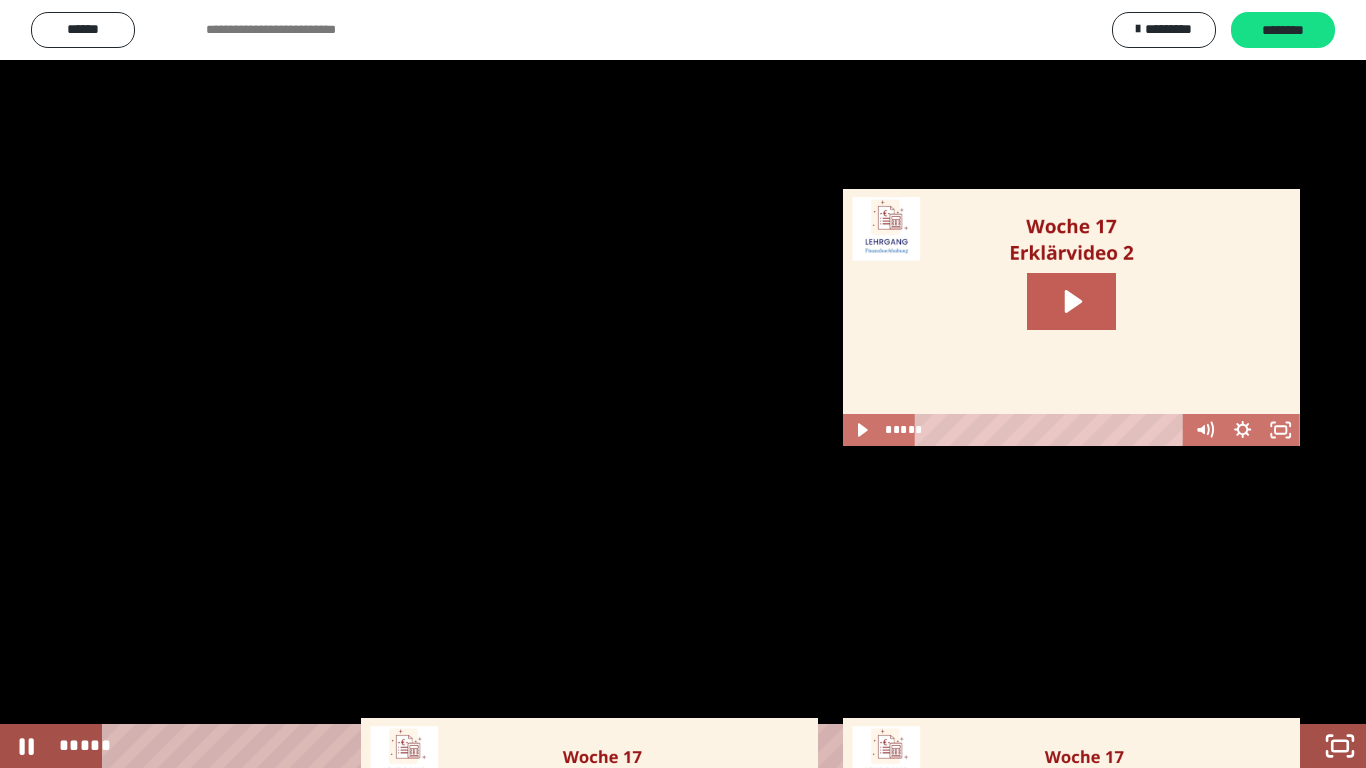 click at bounding box center (683, 384) 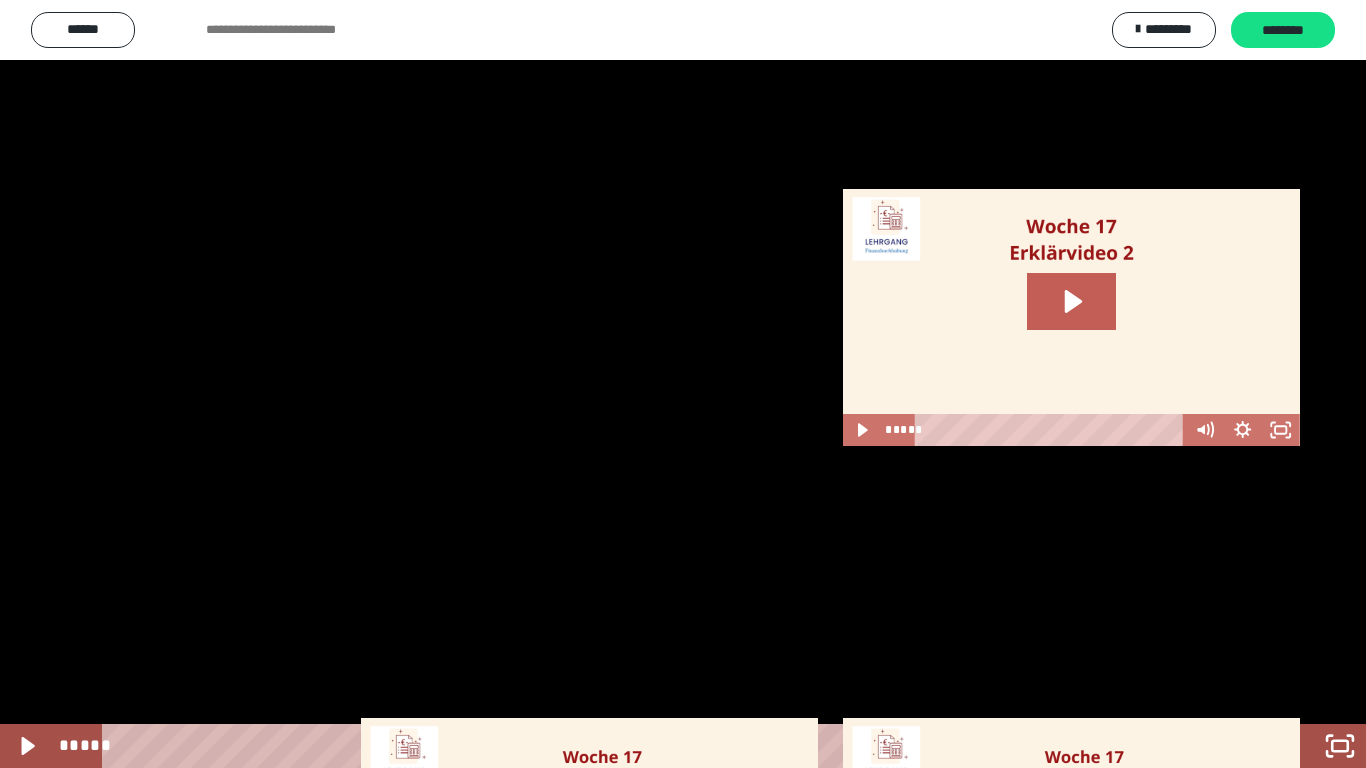 click at bounding box center [683, 384] 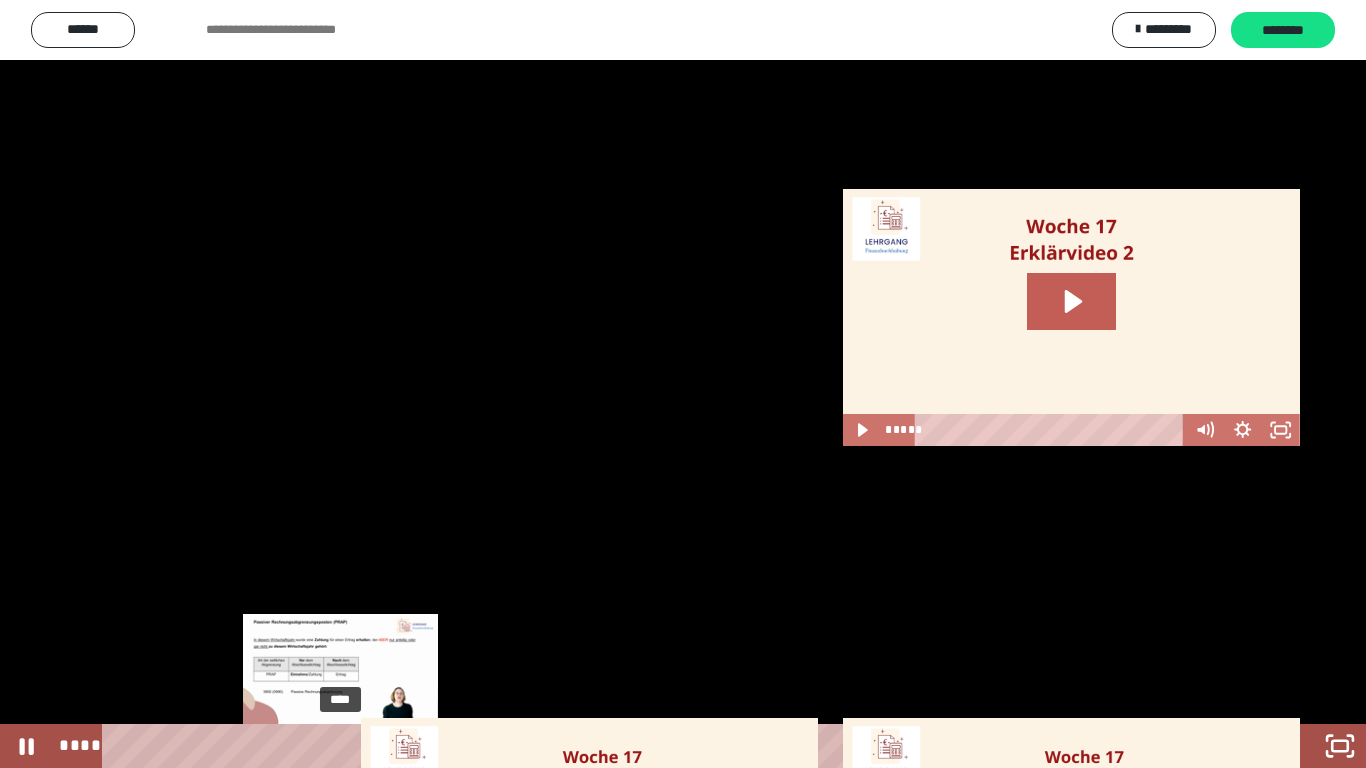 click on "****" at bounding box center (659, 746) 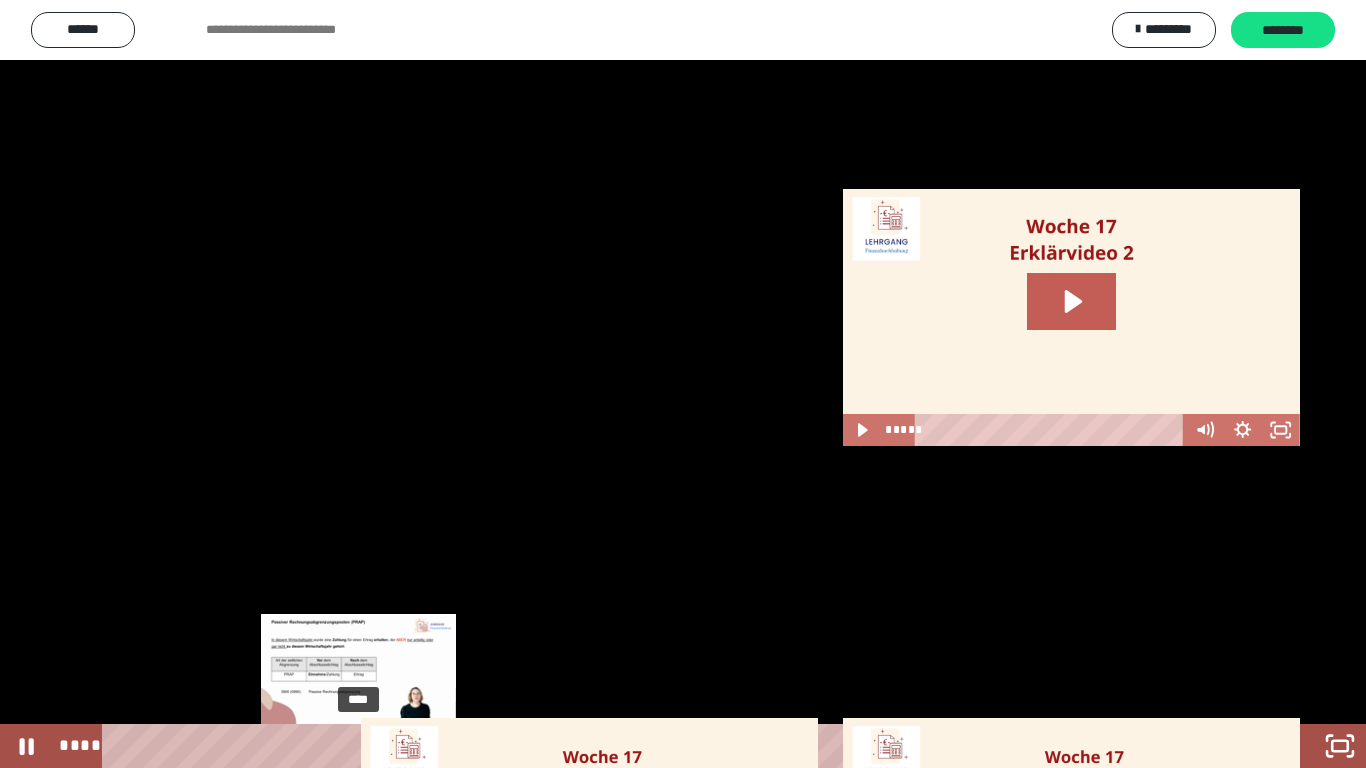 drag, startPoint x: 826, startPoint y: 741, endPoint x: 400, endPoint y: 723, distance: 426.38013 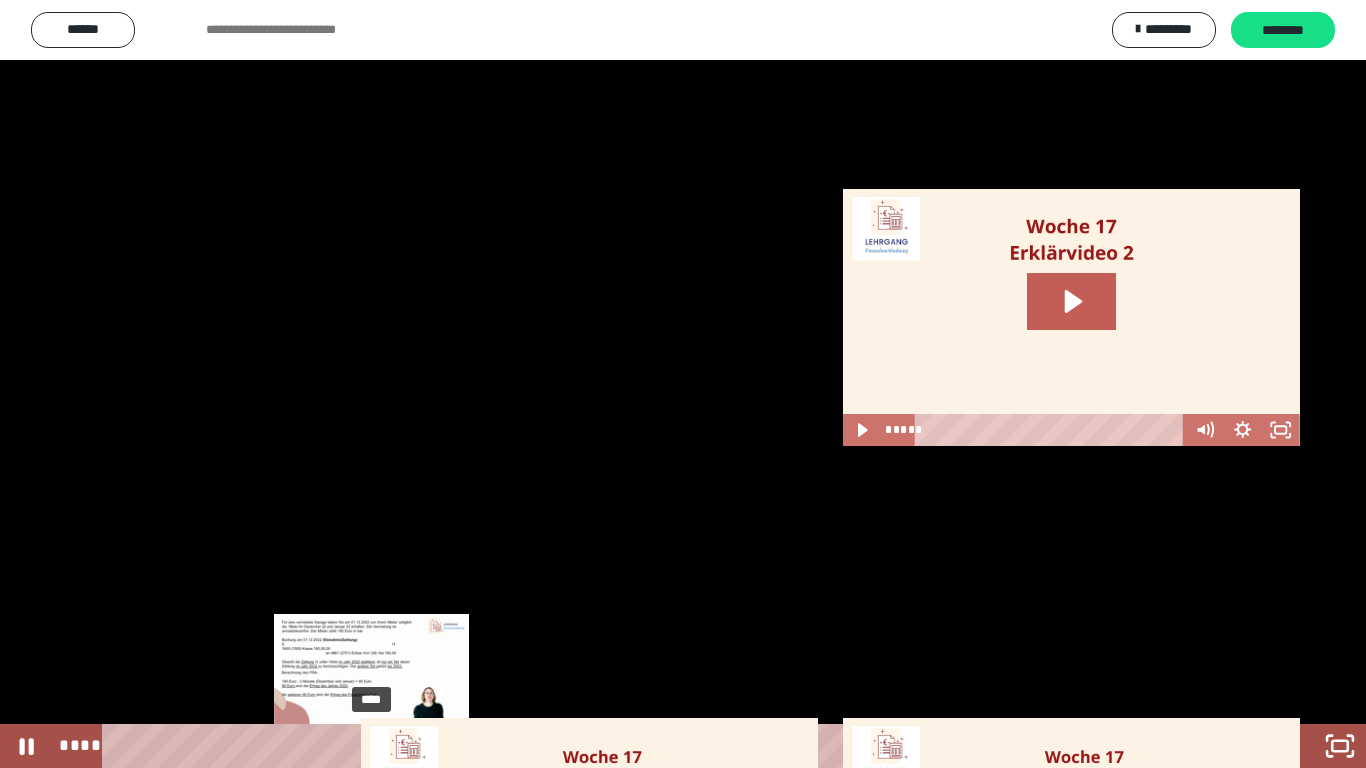 click on "****" at bounding box center [659, 746] 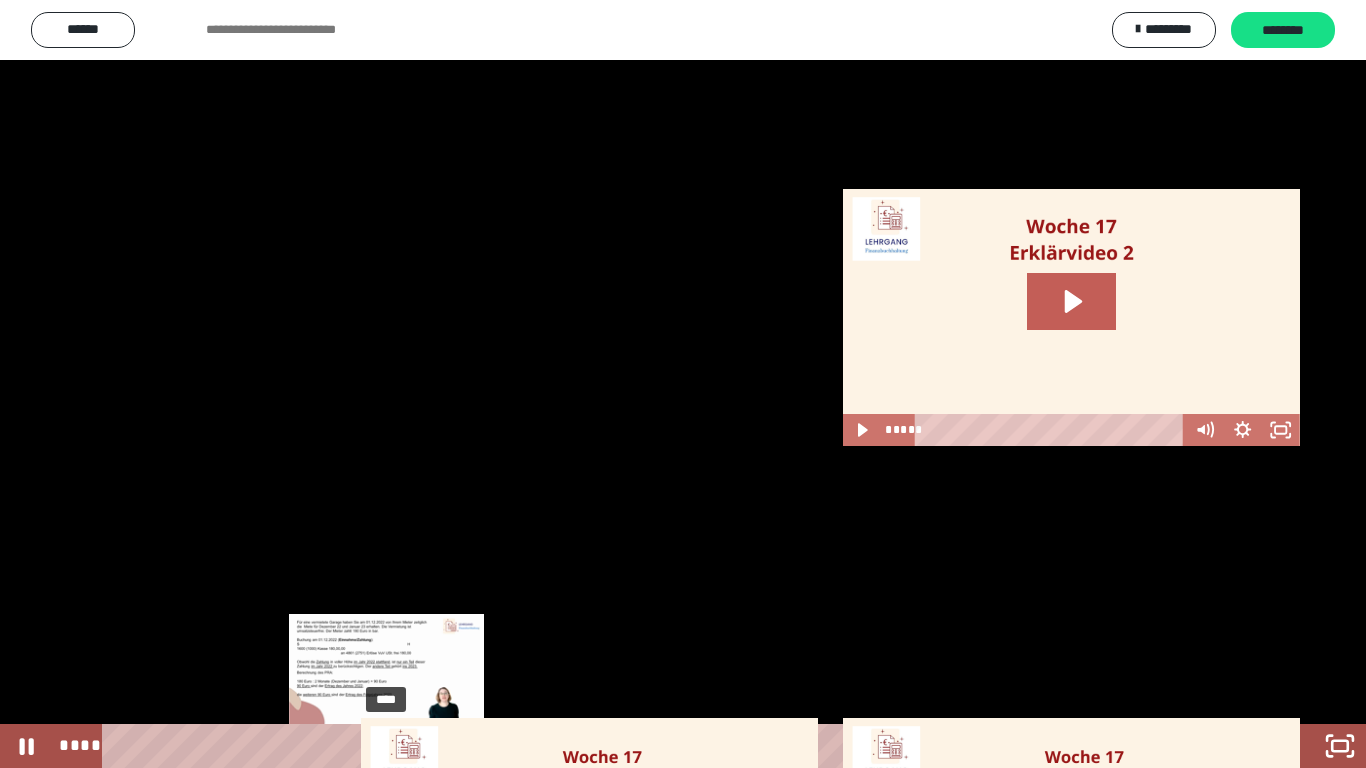 click on "****" at bounding box center (659, 746) 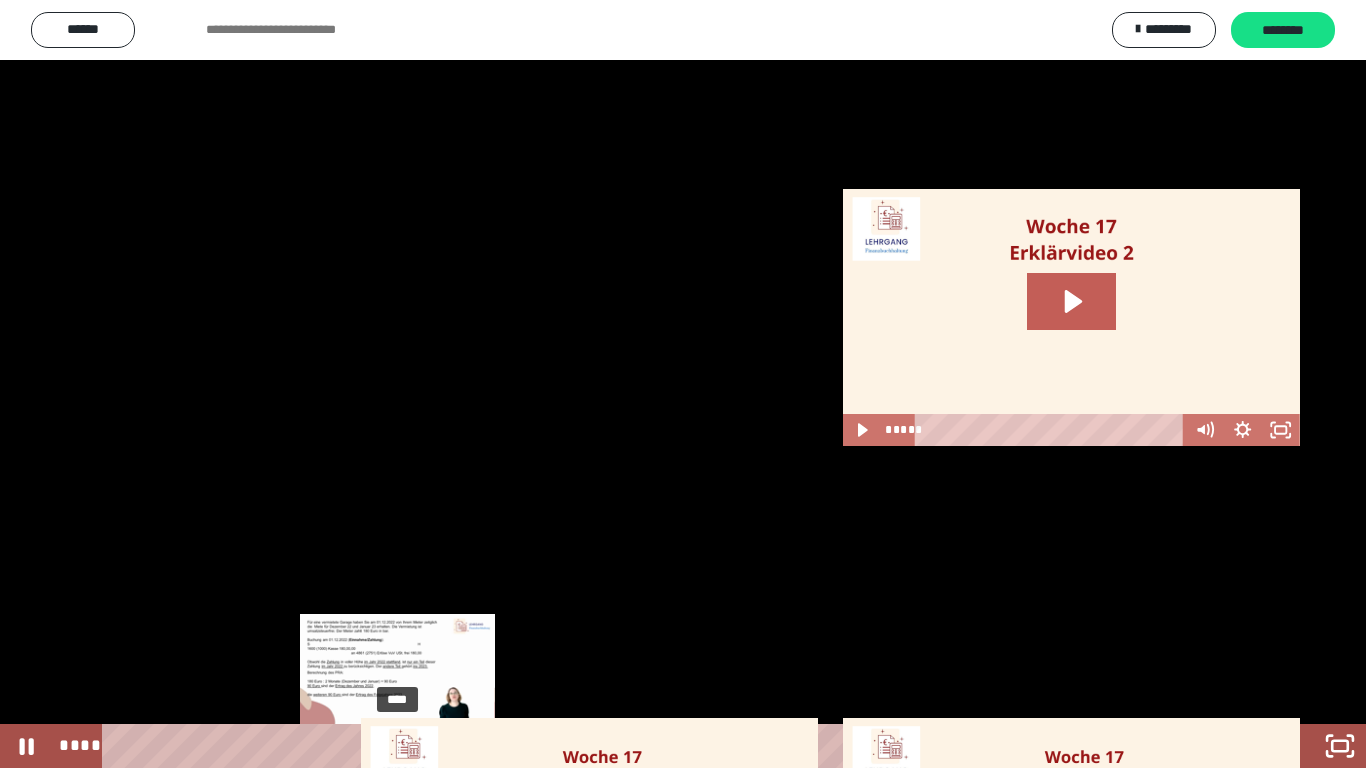 click on "****" at bounding box center (659, 746) 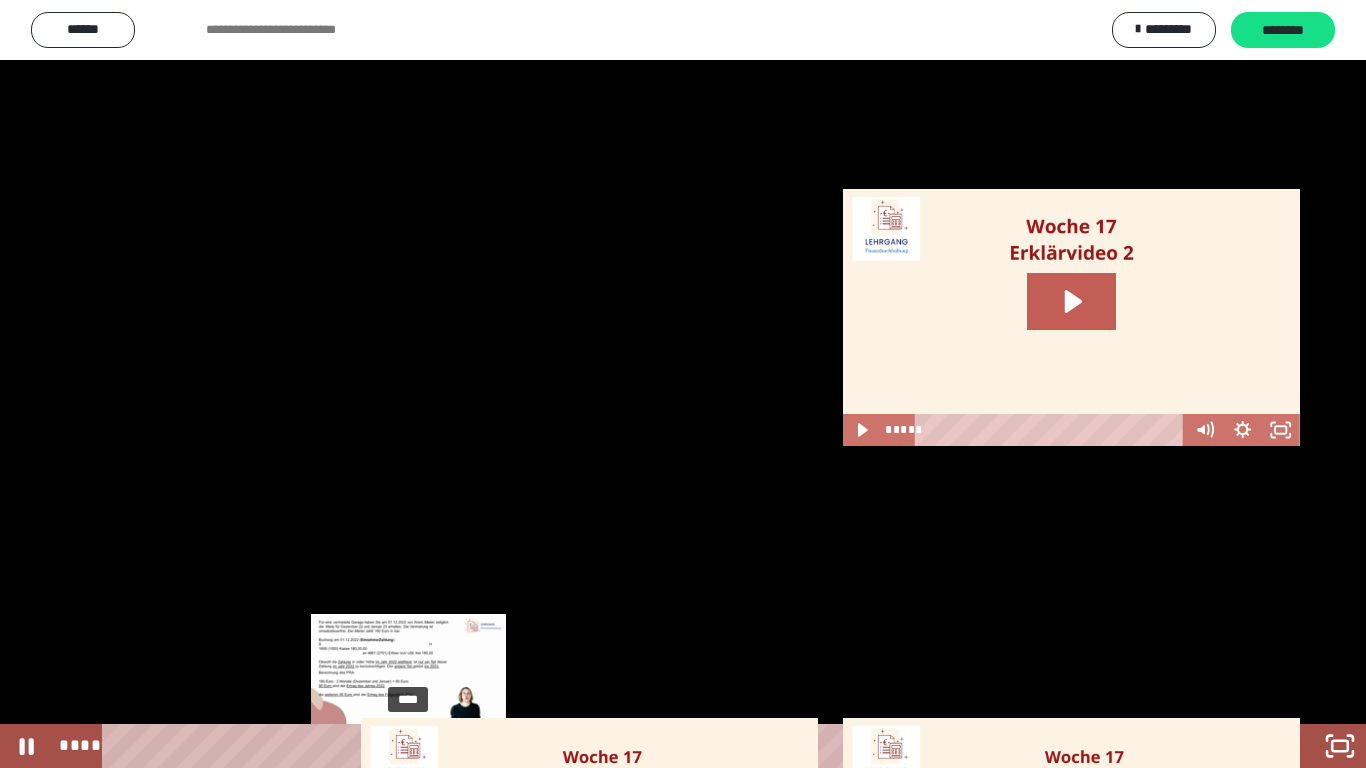 click on "****" at bounding box center [659, 746] 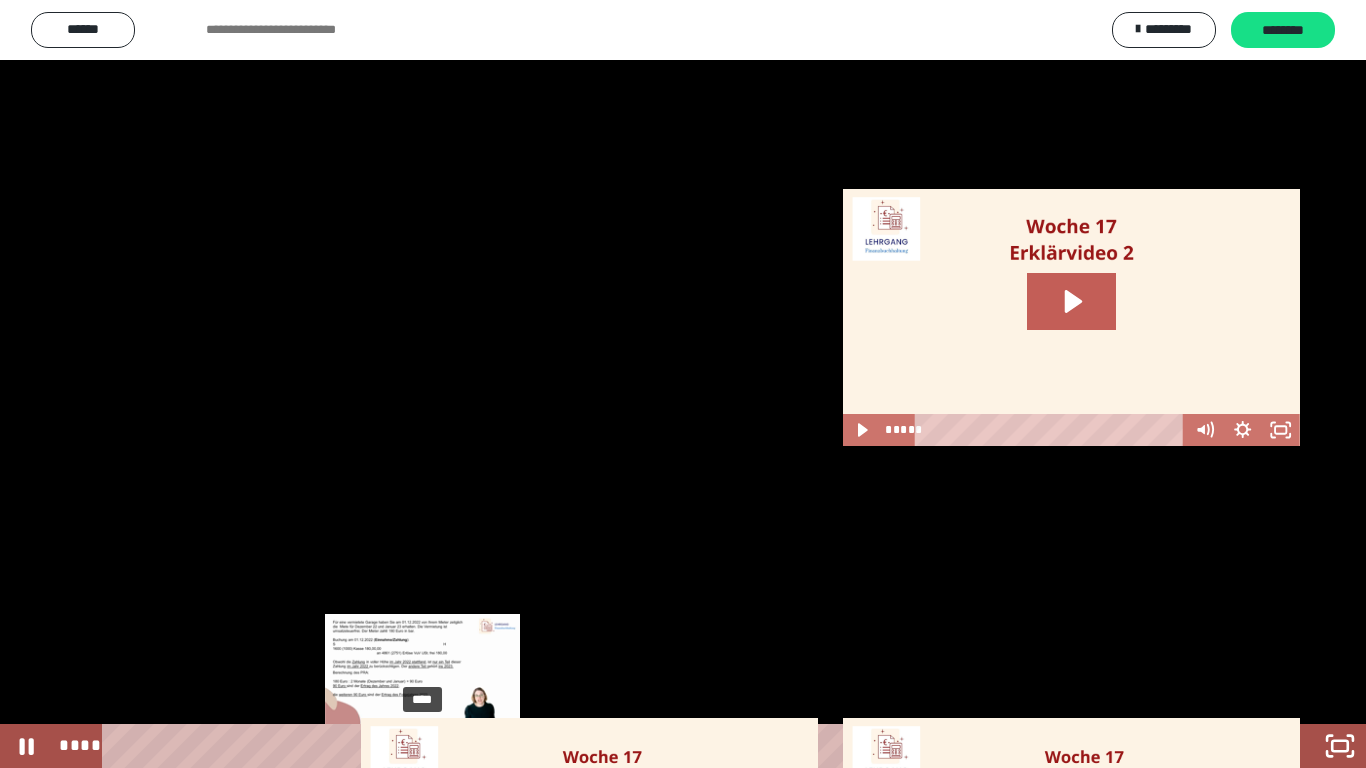 click on "****" at bounding box center [659, 746] 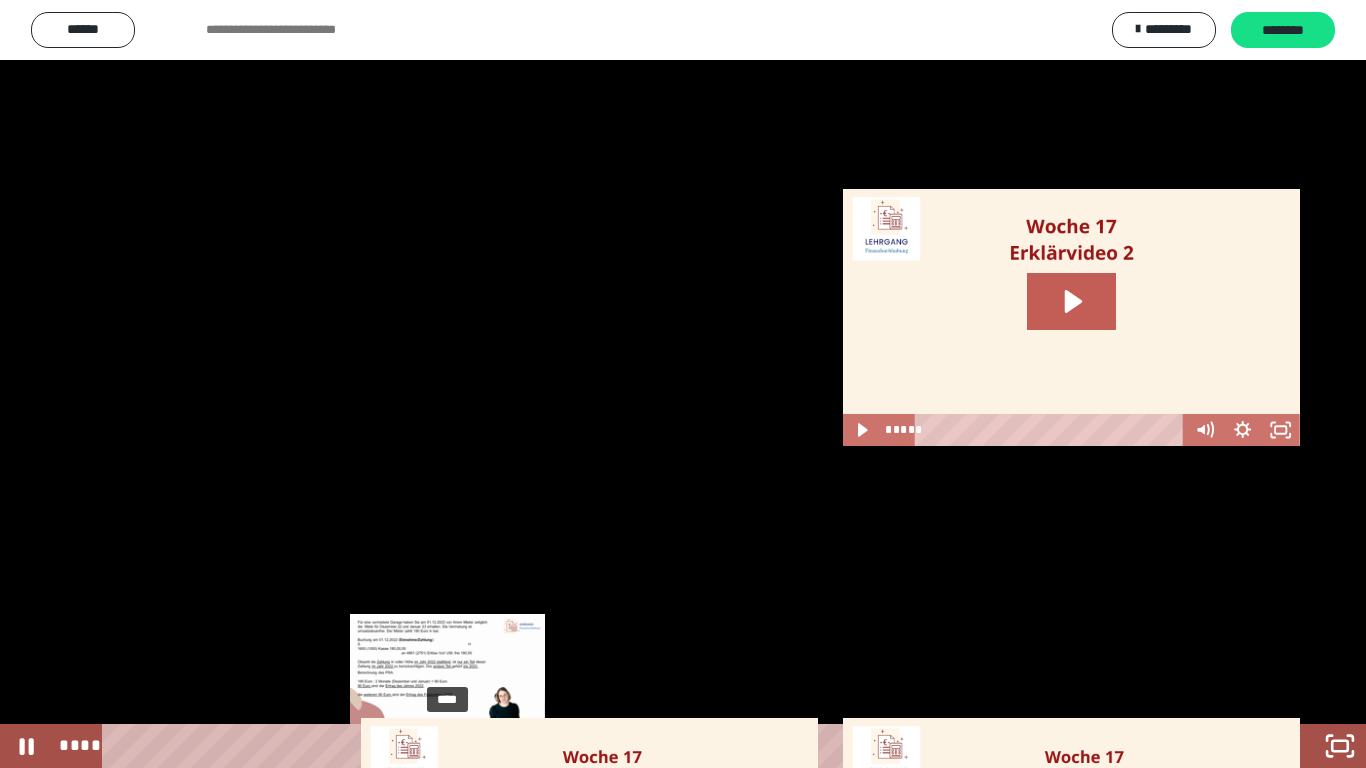 click on "****" at bounding box center (659, 746) 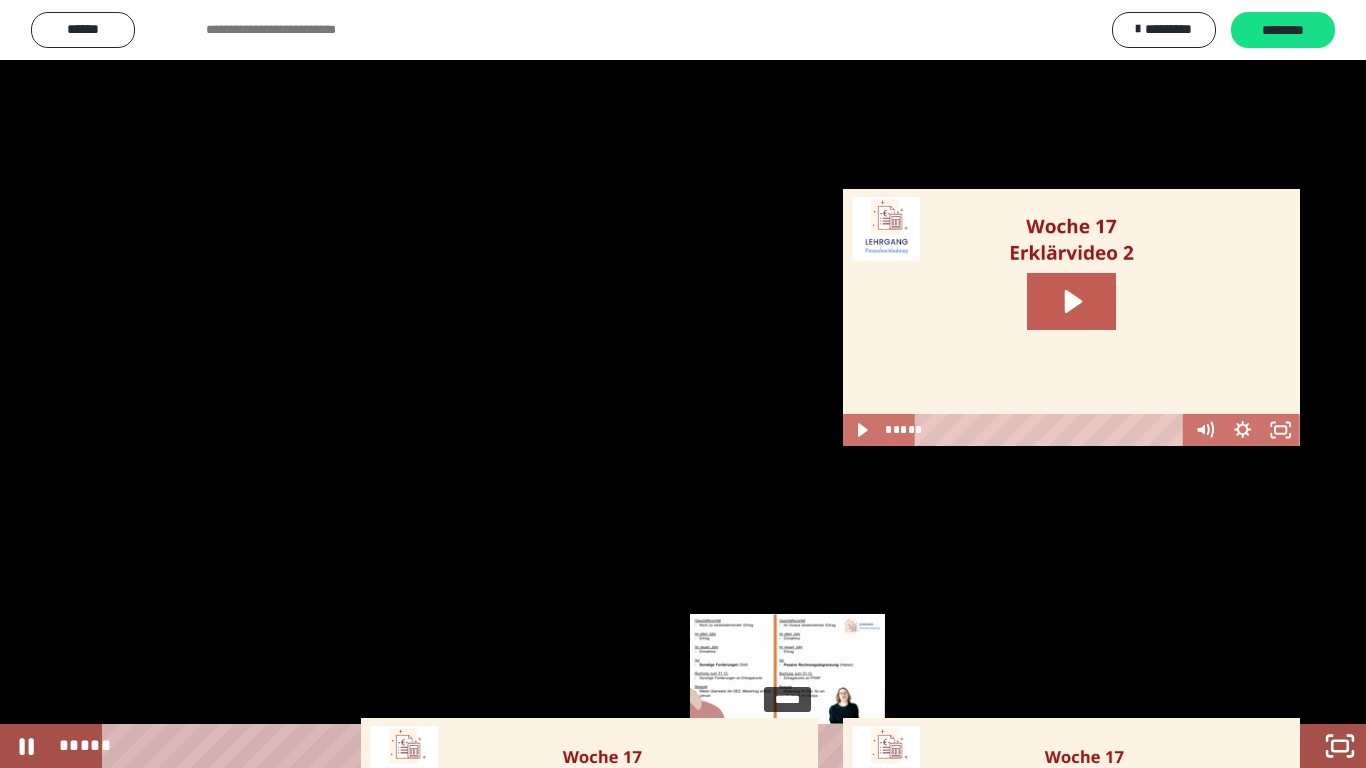 click on "*****" at bounding box center (659, 746) 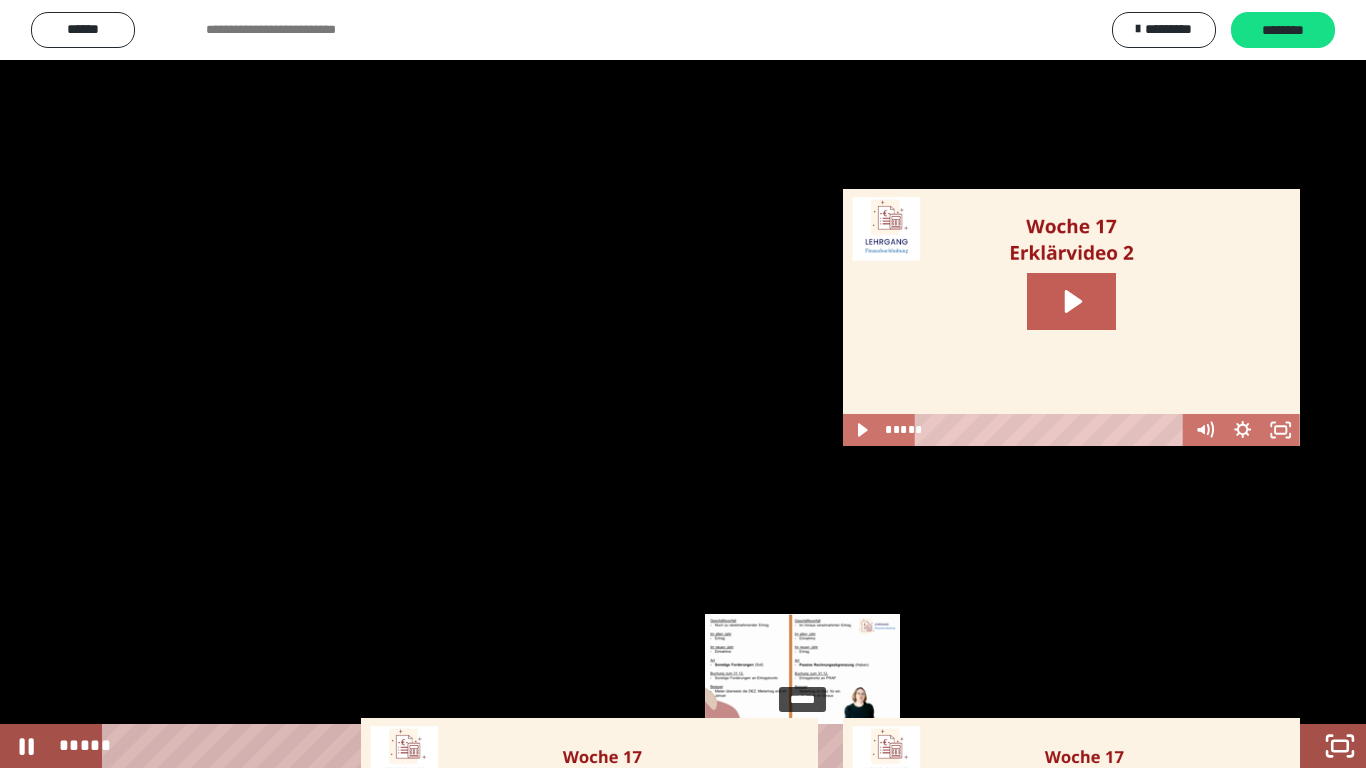 click on "*****" at bounding box center (659, 746) 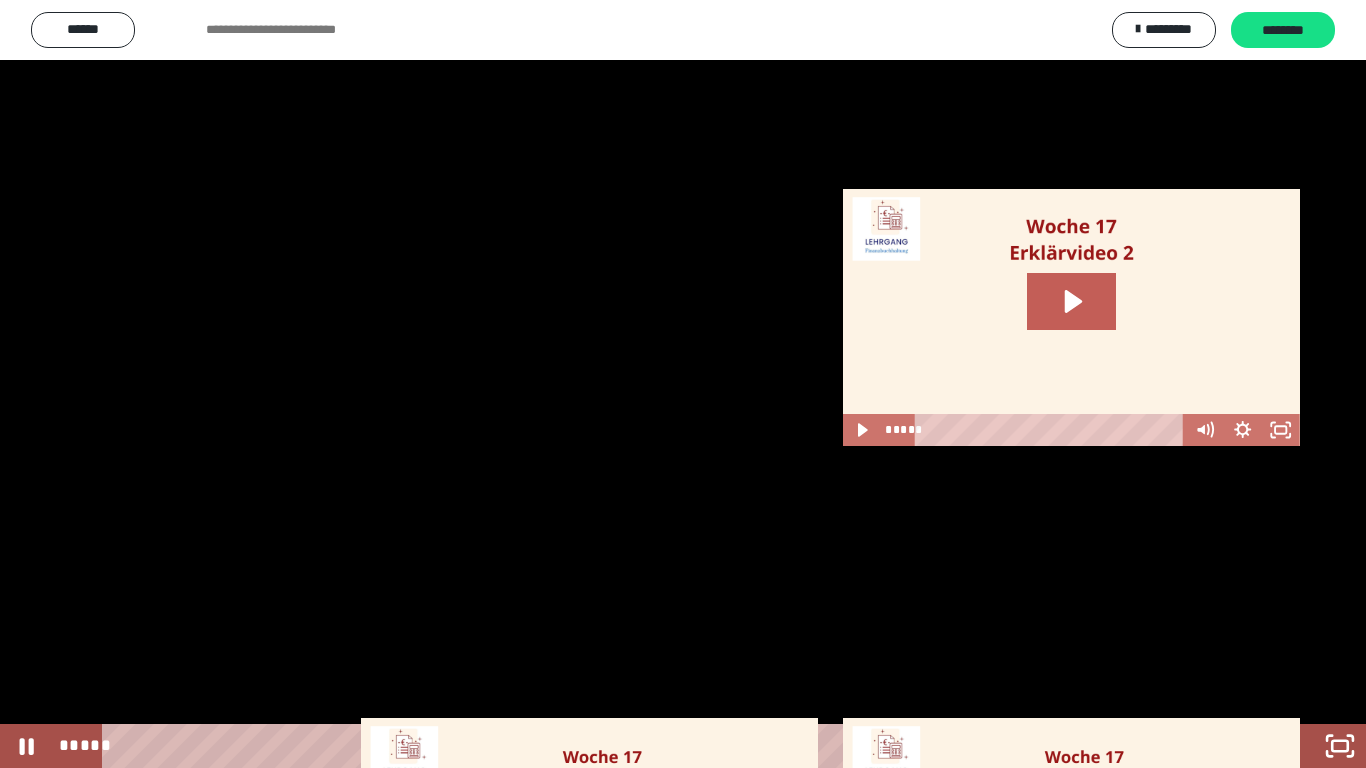 click at bounding box center (683, 384) 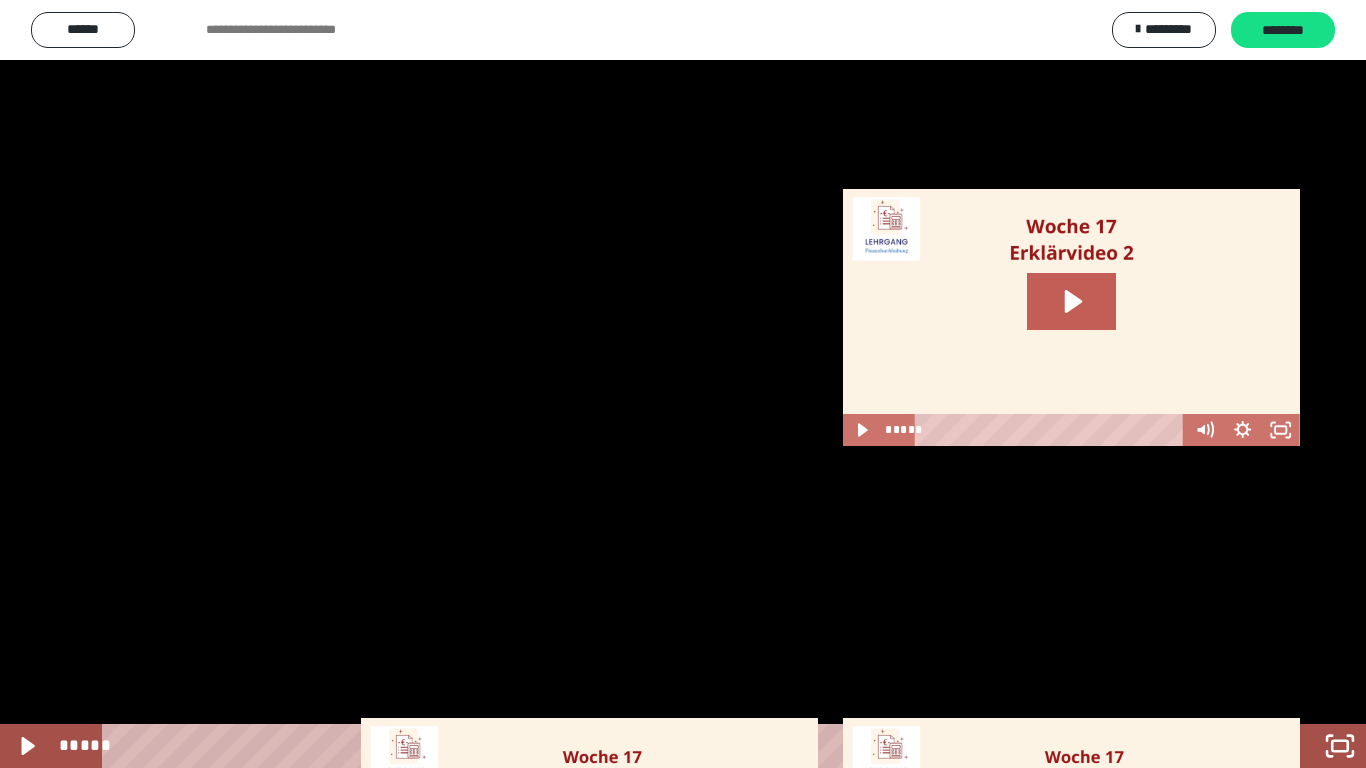 click at bounding box center [683, 384] 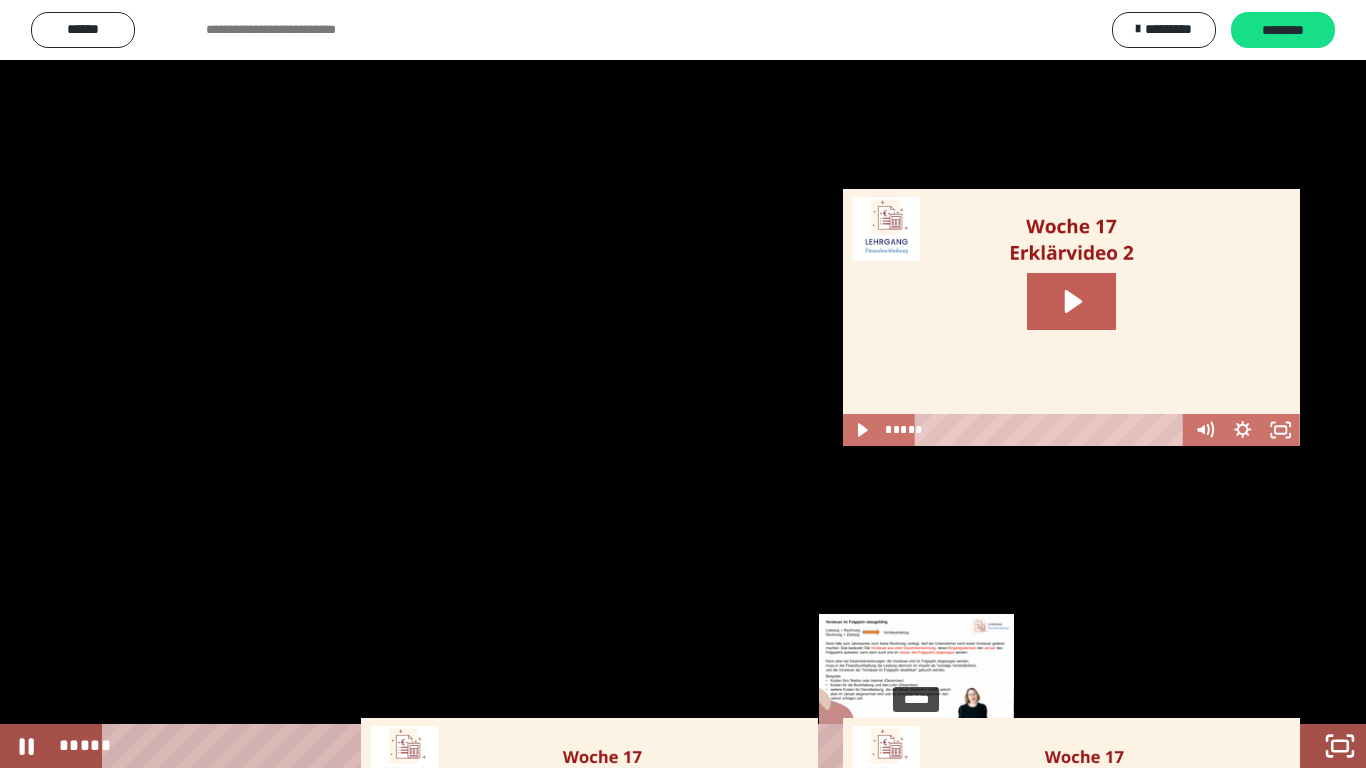drag, startPoint x: 930, startPoint y: 742, endPoint x: 918, endPoint y: 742, distance: 12 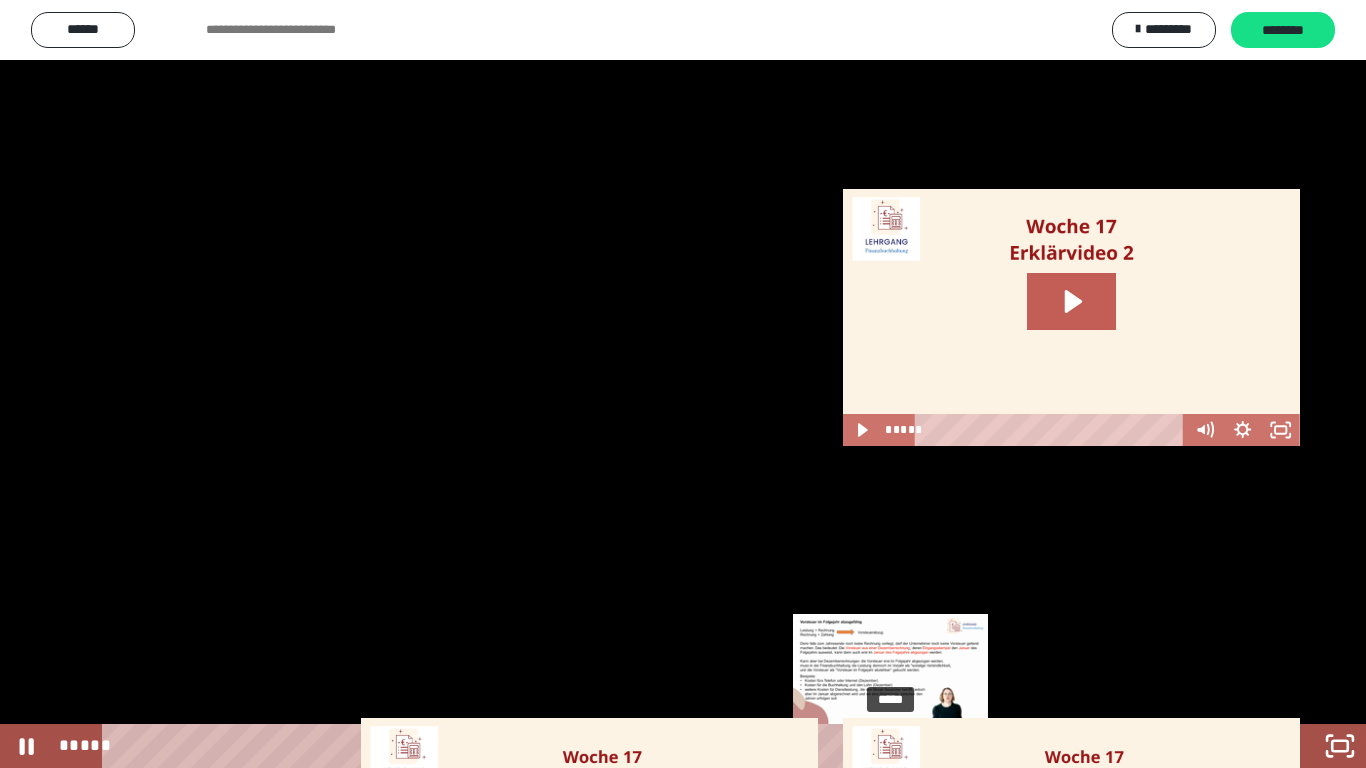 click on "*****" at bounding box center (659, 746) 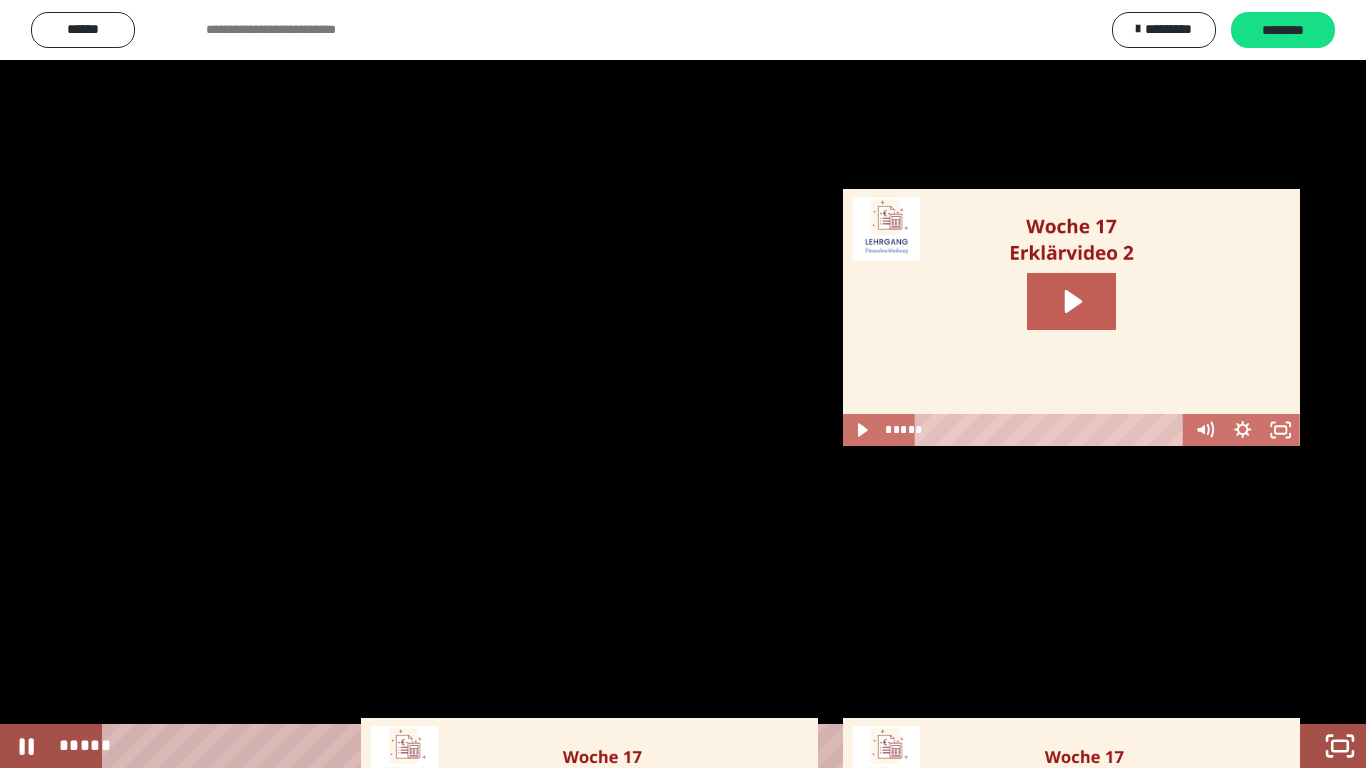 click at bounding box center [683, 384] 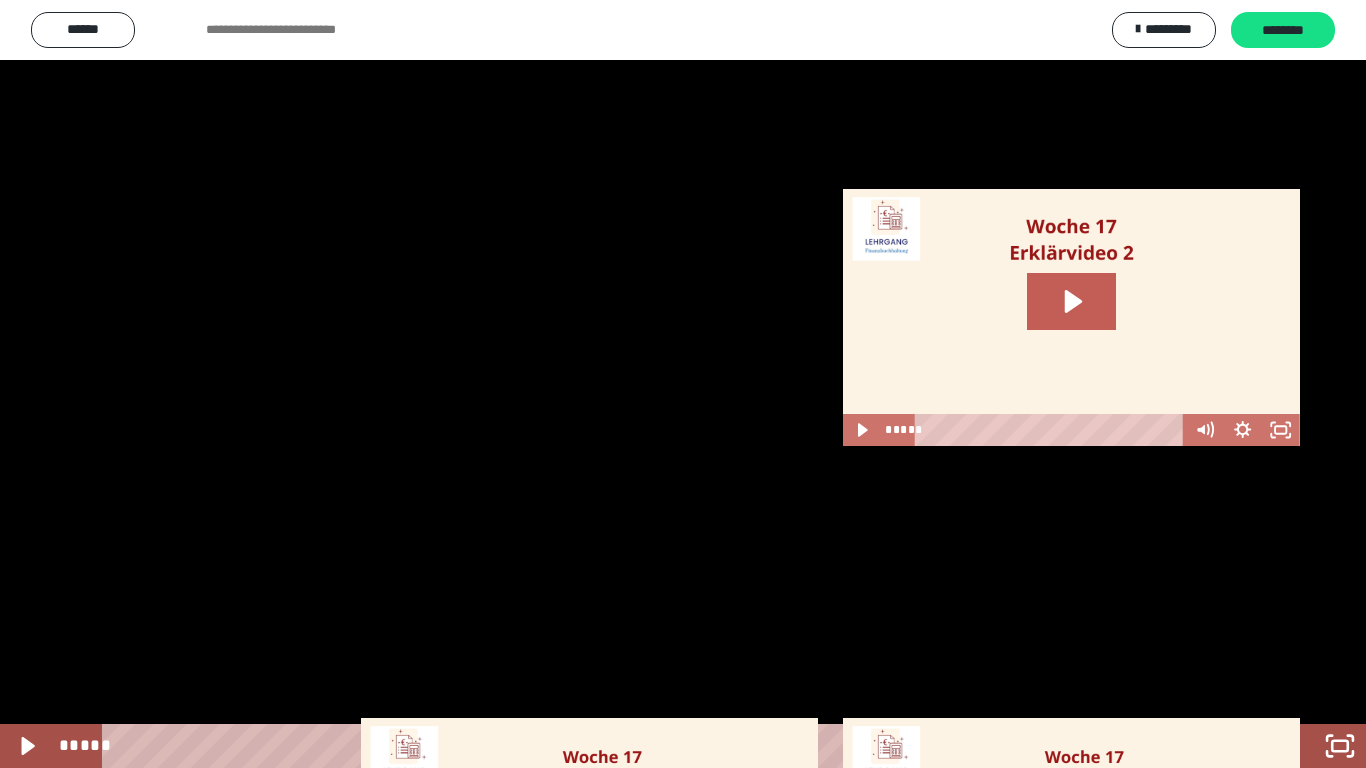 click at bounding box center (683, 384) 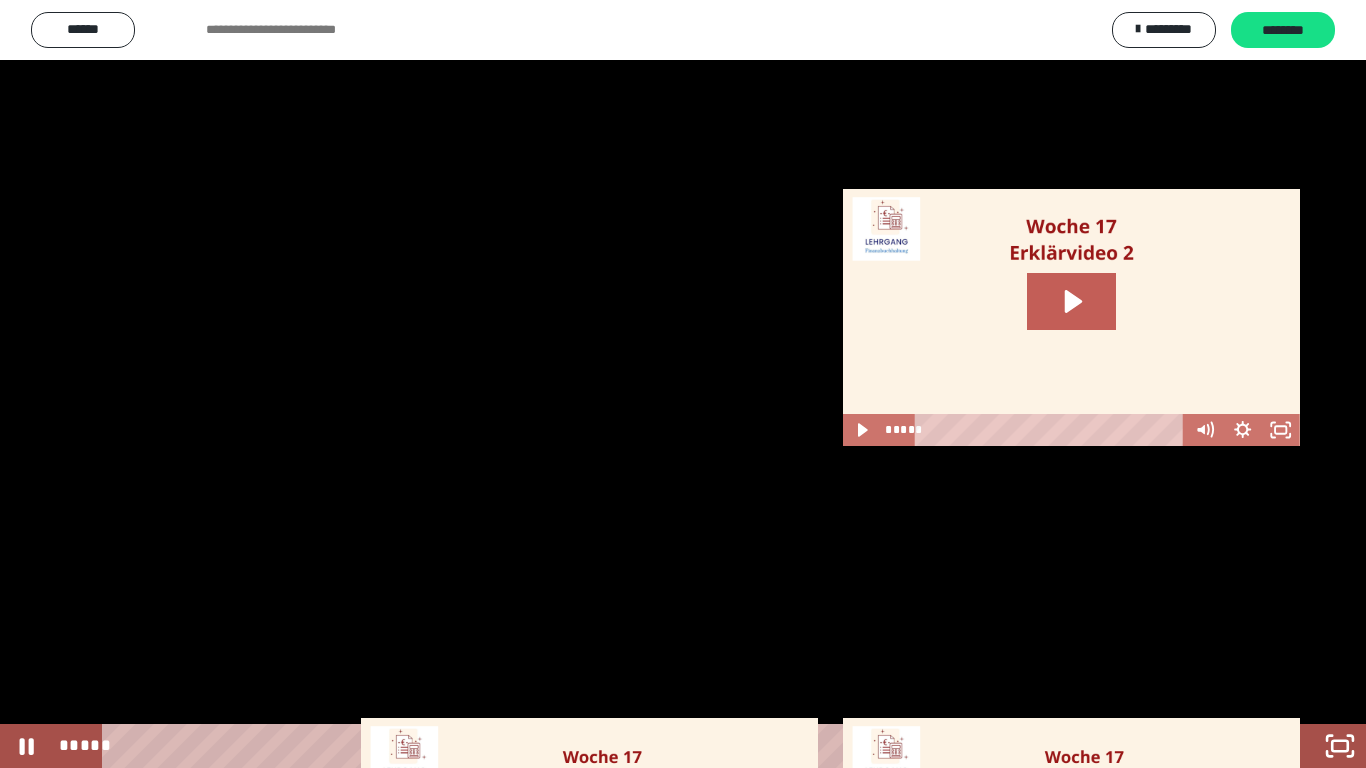 click at bounding box center [683, 384] 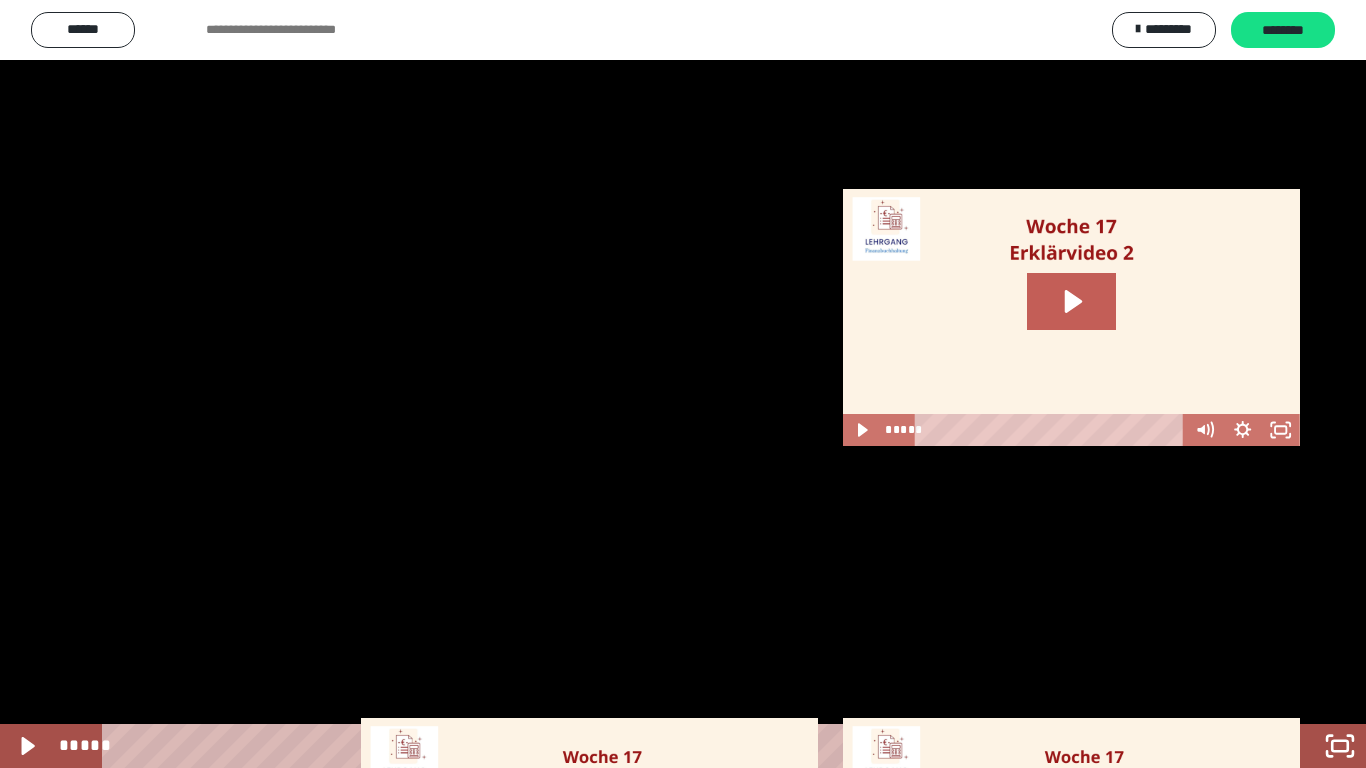 click at bounding box center (683, 384) 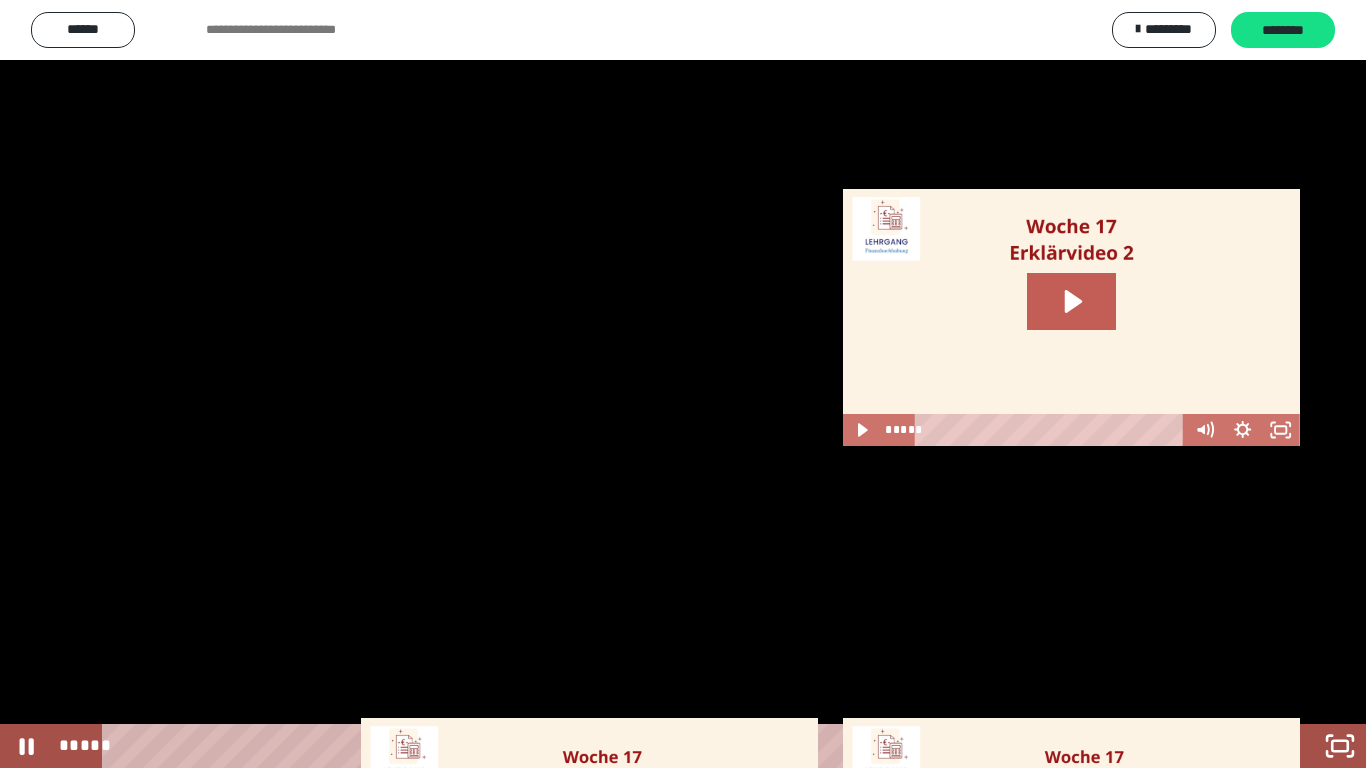 click at bounding box center [683, 384] 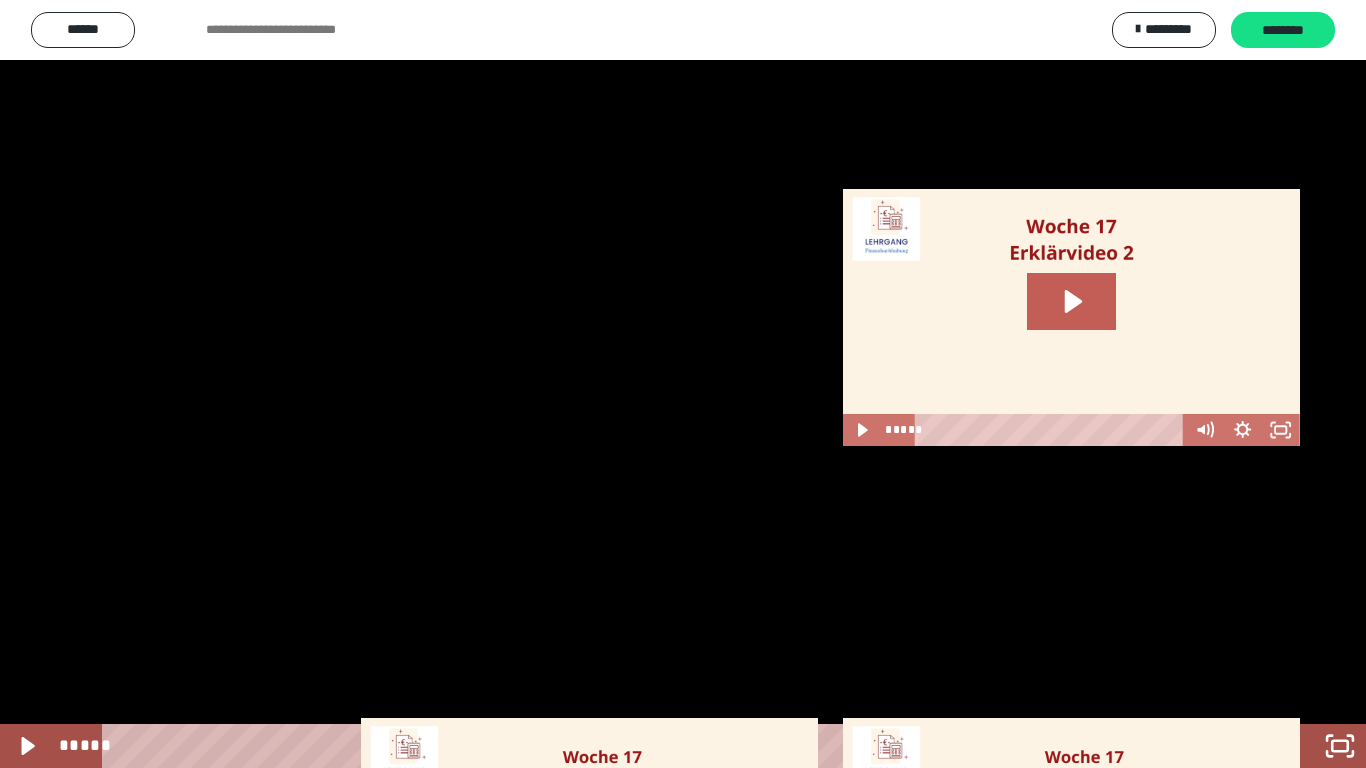 click at bounding box center [683, 384] 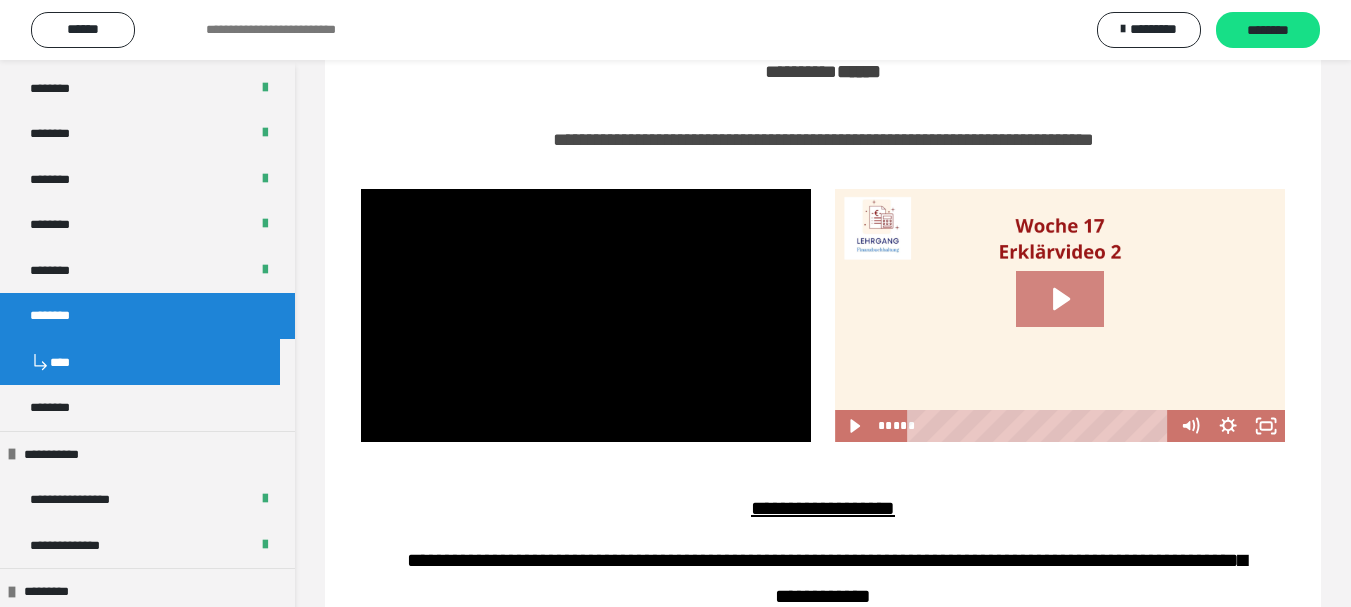 click 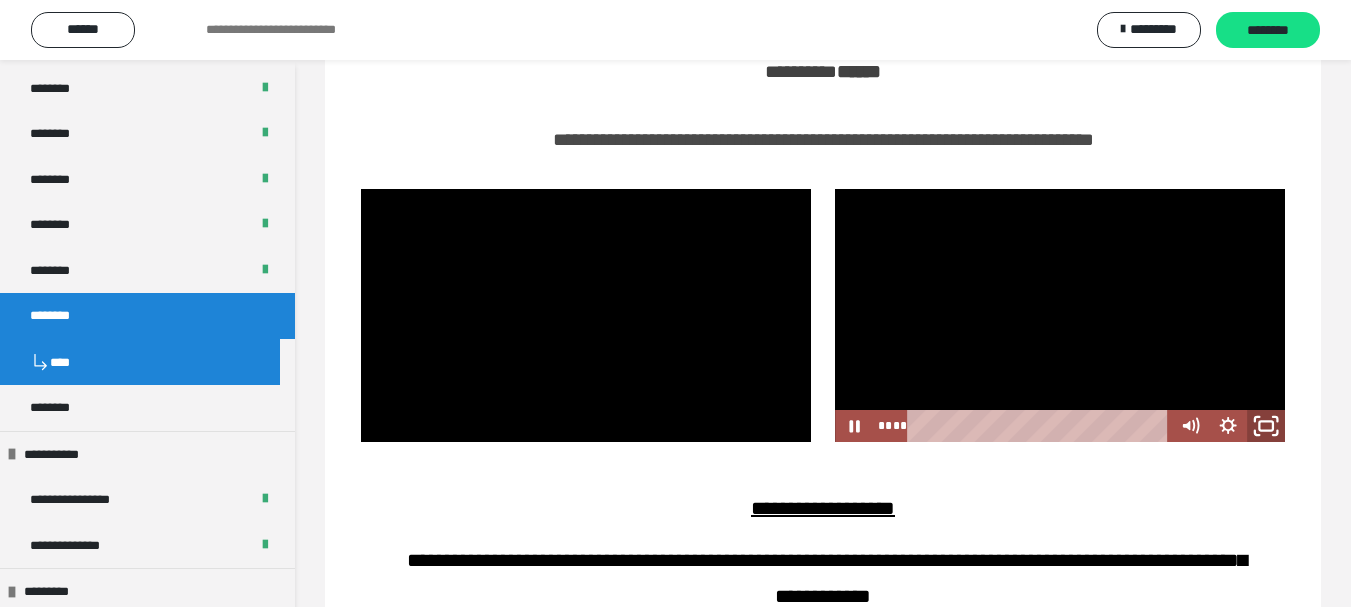click 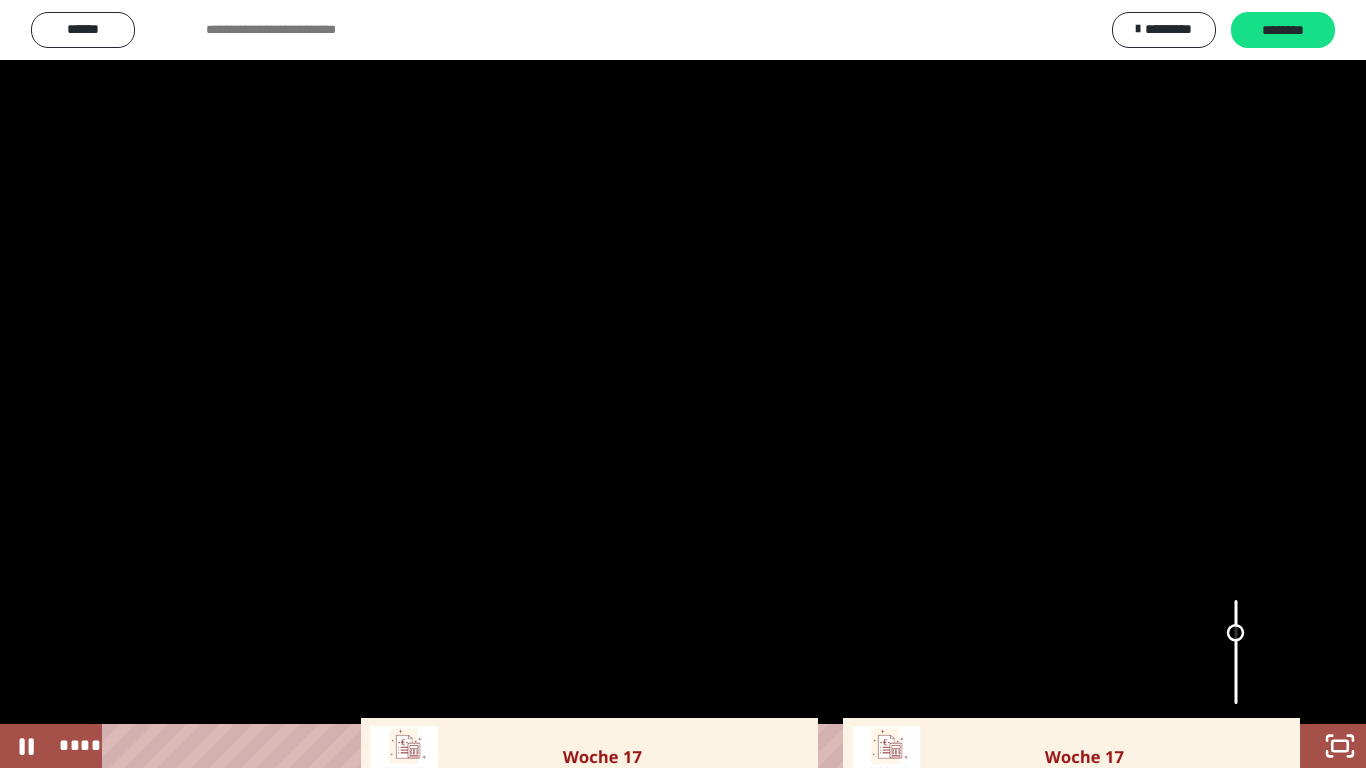 drag, startPoint x: 1233, startPoint y: 603, endPoint x: 1237, endPoint y: 633, distance: 30.265491 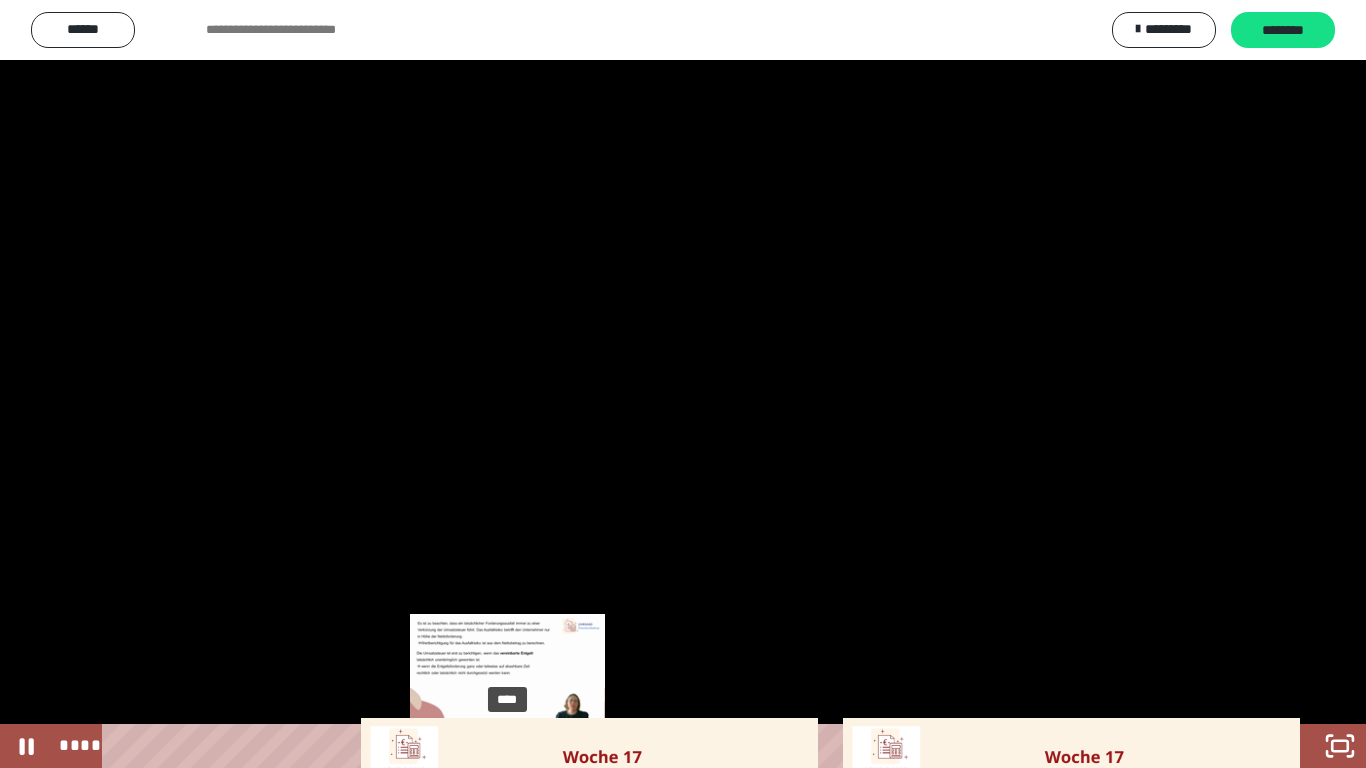 click on "****" at bounding box center [659, 746] 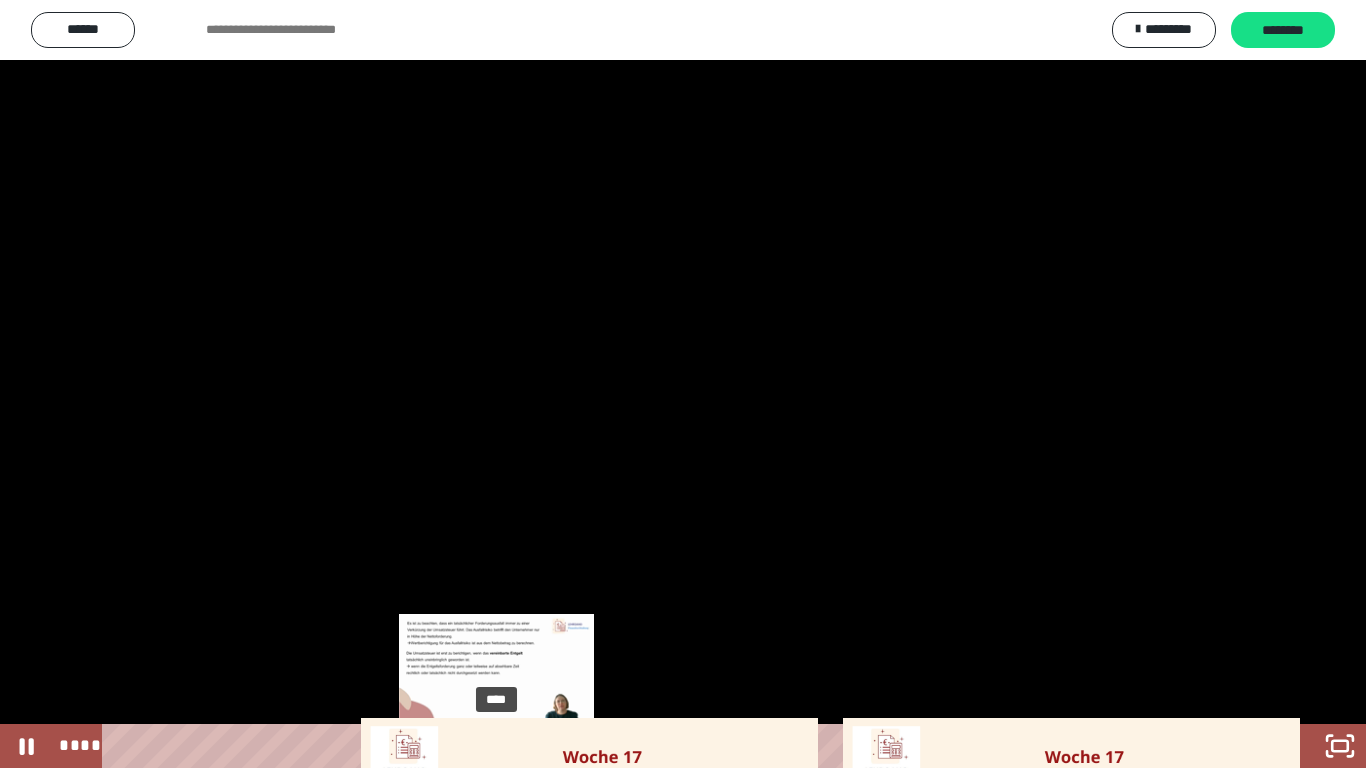 drag, startPoint x: 508, startPoint y: 747, endPoint x: 497, endPoint y: 749, distance: 11.18034 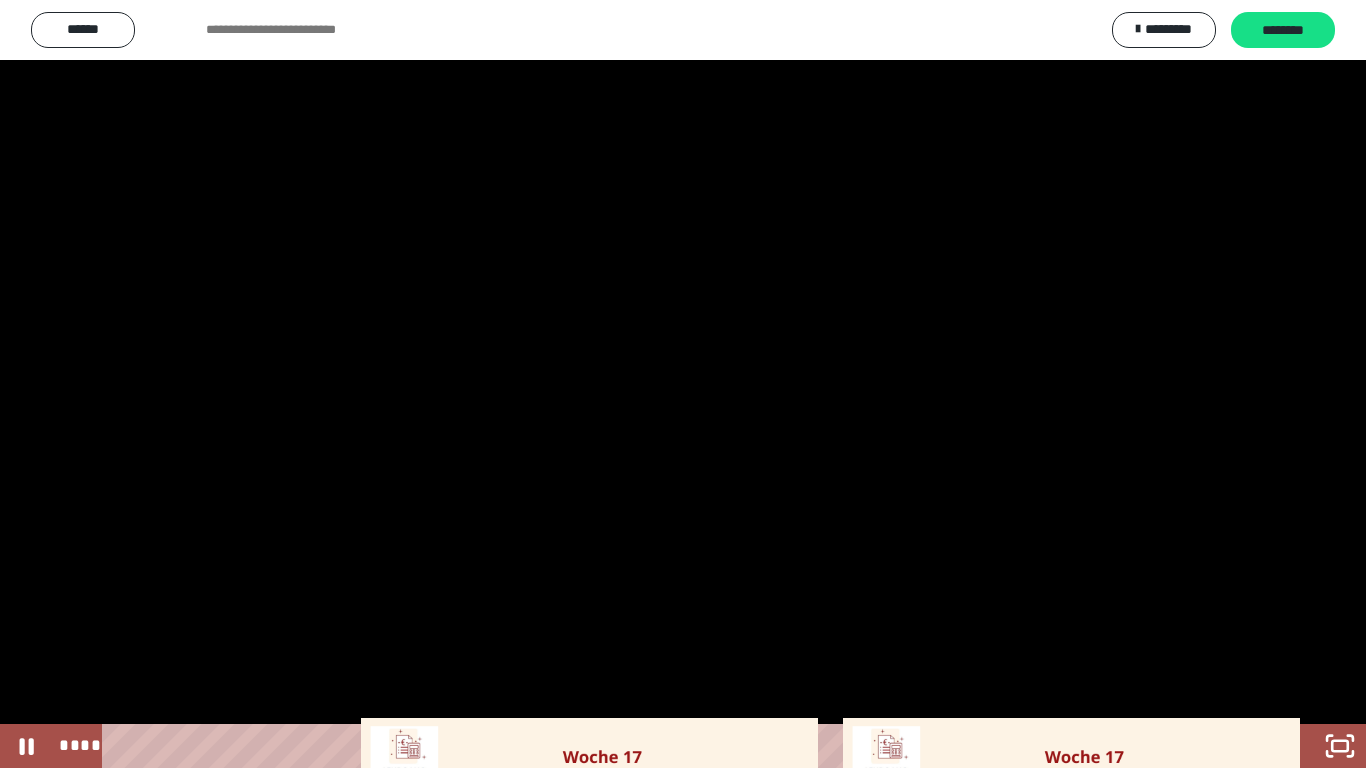click at bounding box center (683, 384) 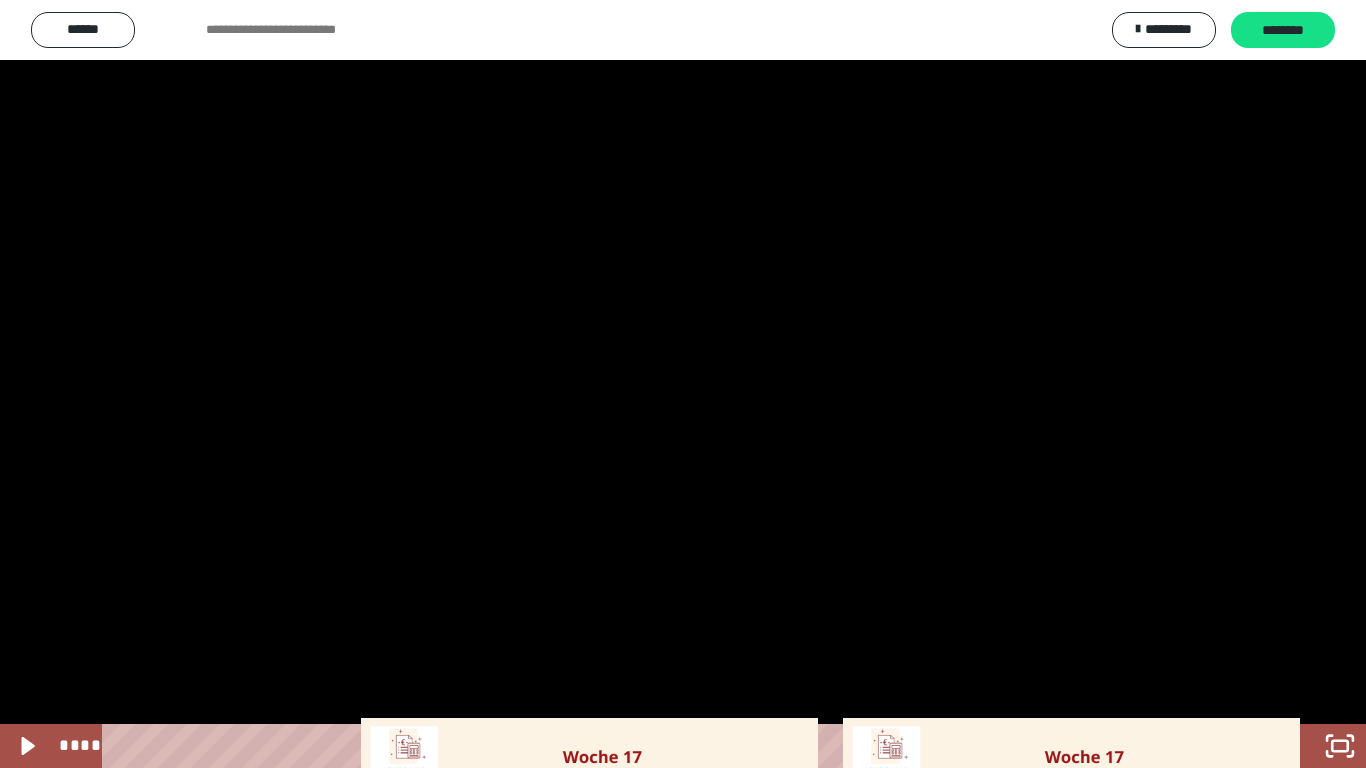 click at bounding box center [683, 384] 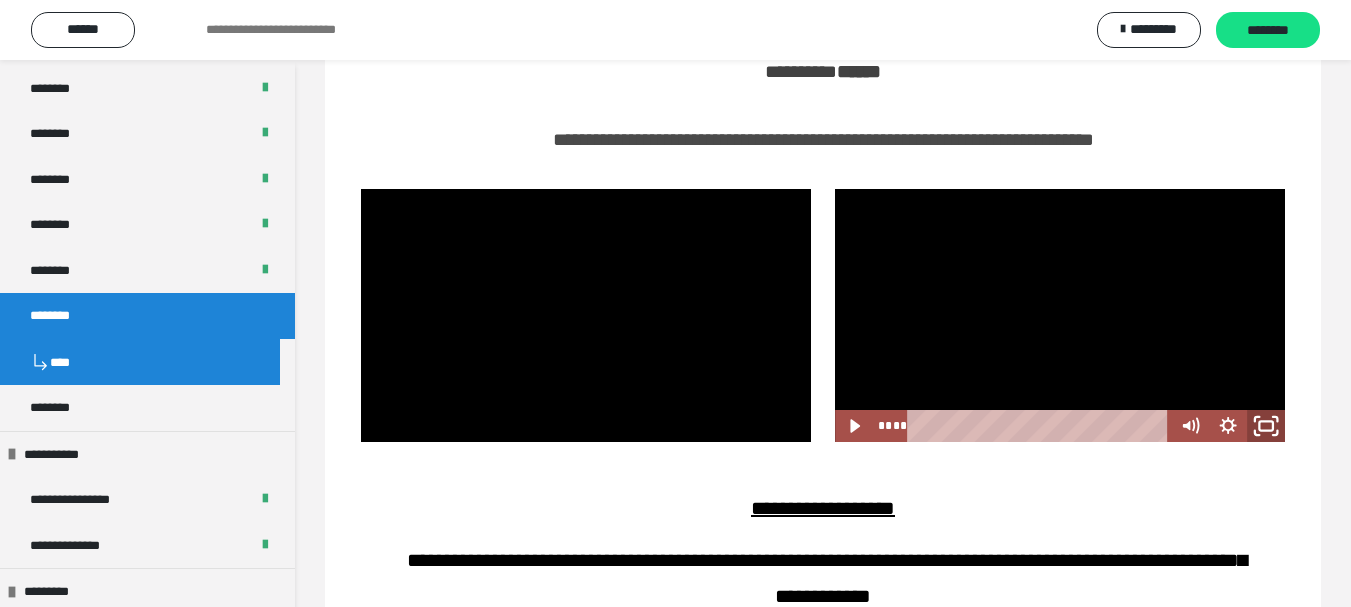 click 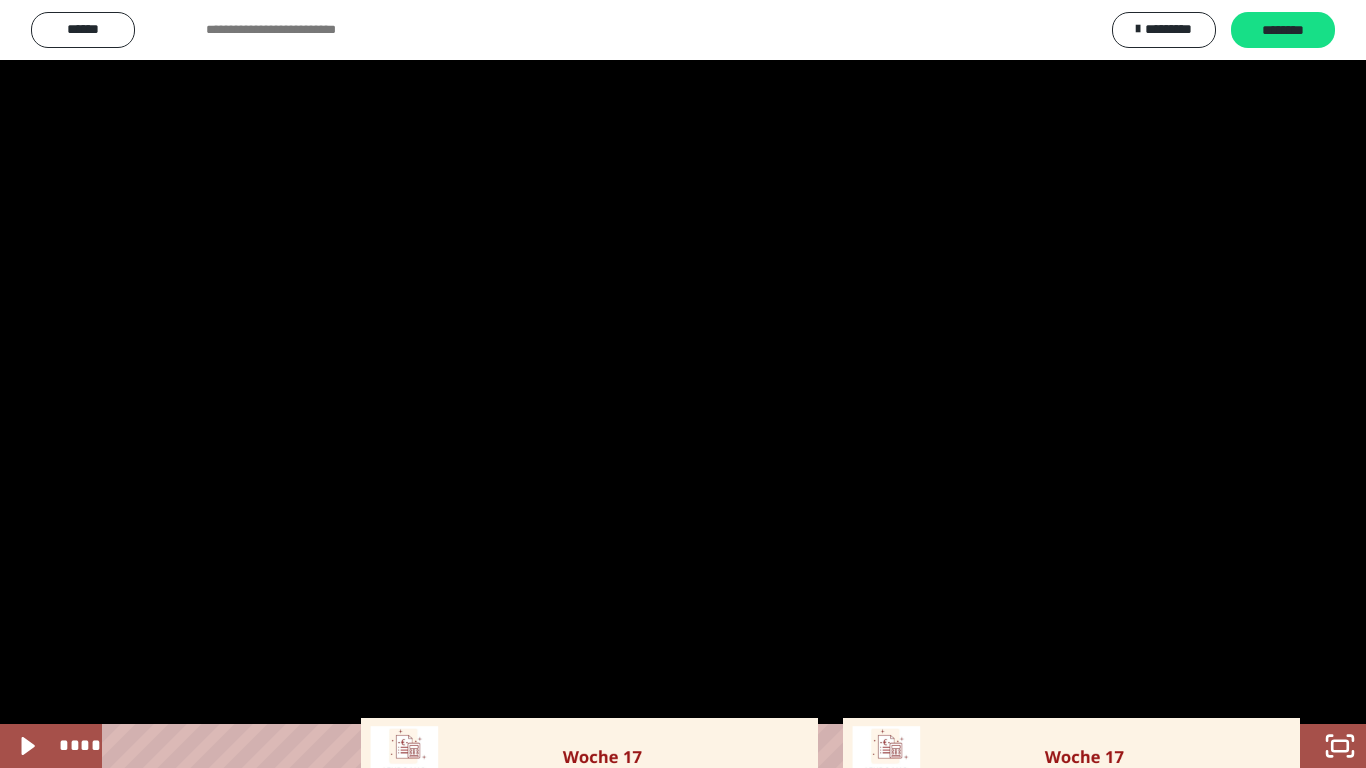 click at bounding box center [683, 384] 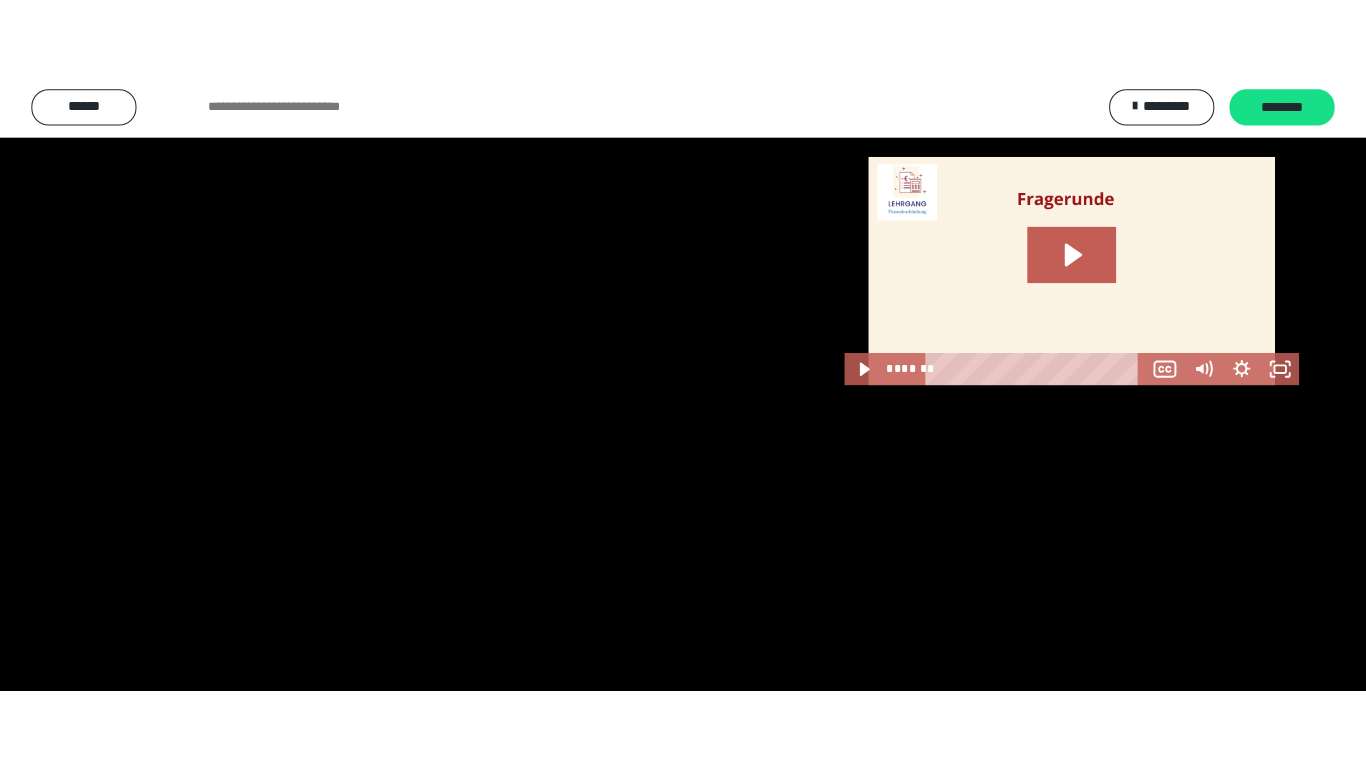 scroll, scrollTop: 3500, scrollLeft: 0, axis: vertical 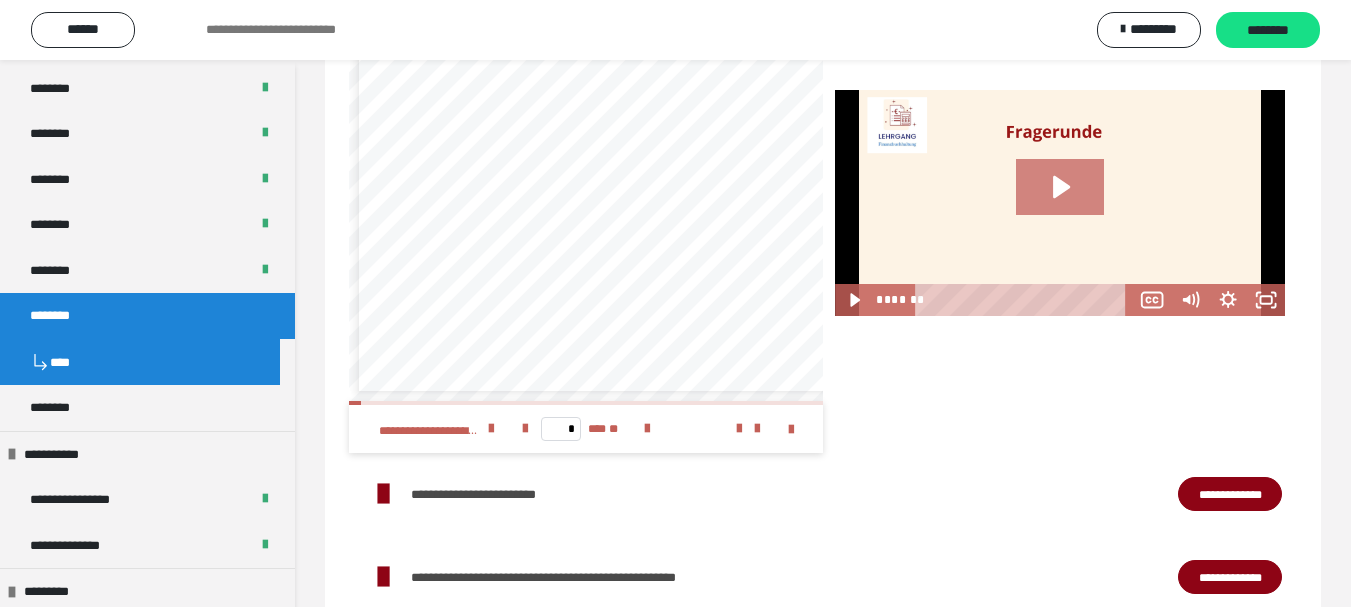 click 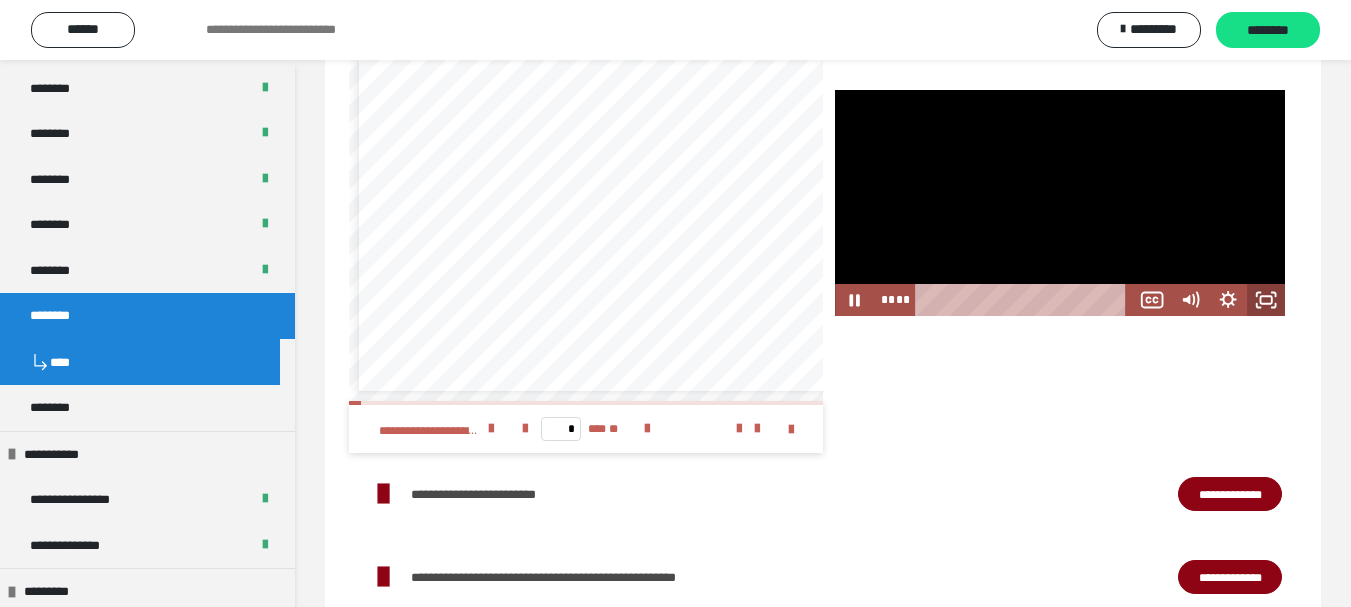 click 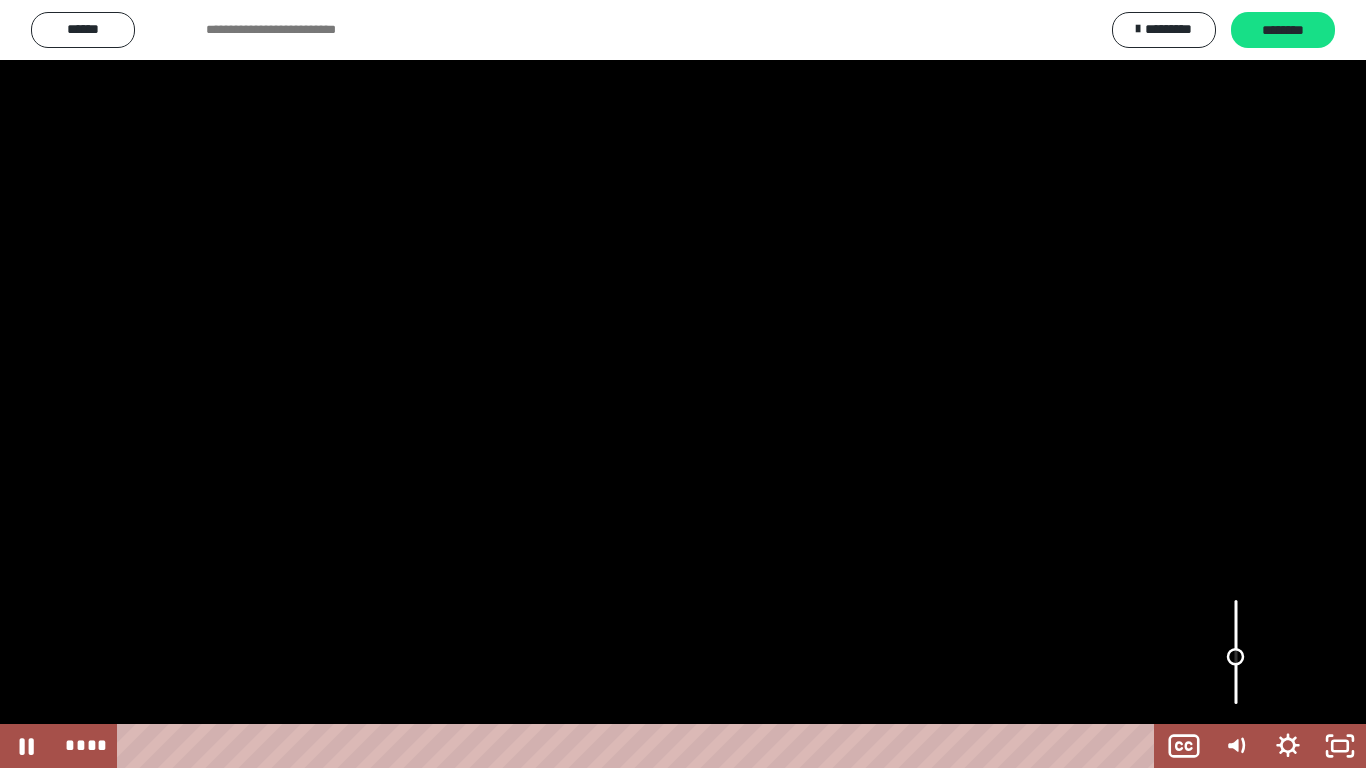 drag, startPoint x: 1241, startPoint y: 610, endPoint x: 1240, endPoint y: 657, distance: 47.010635 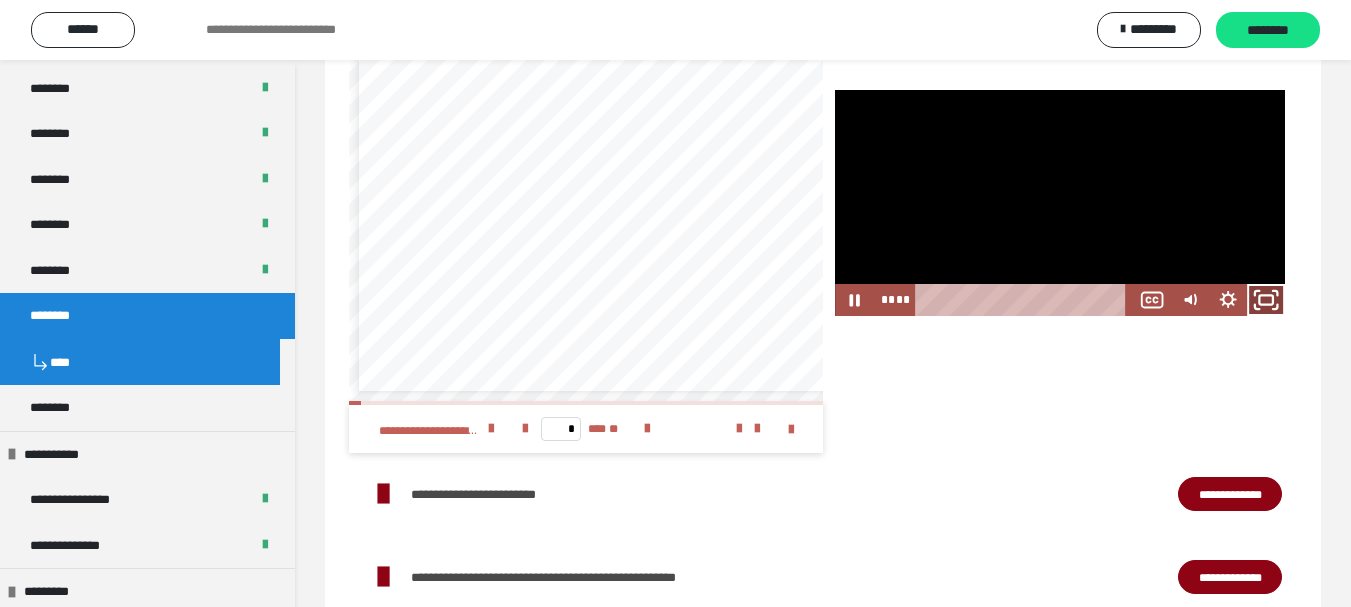 click 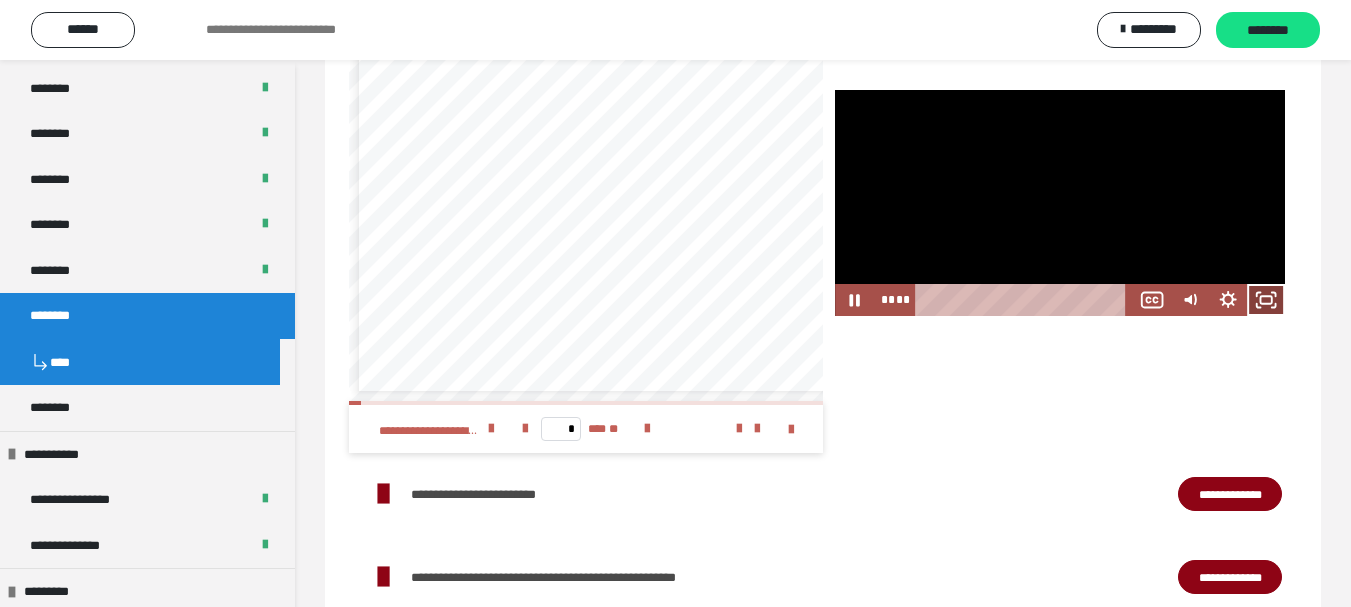 click 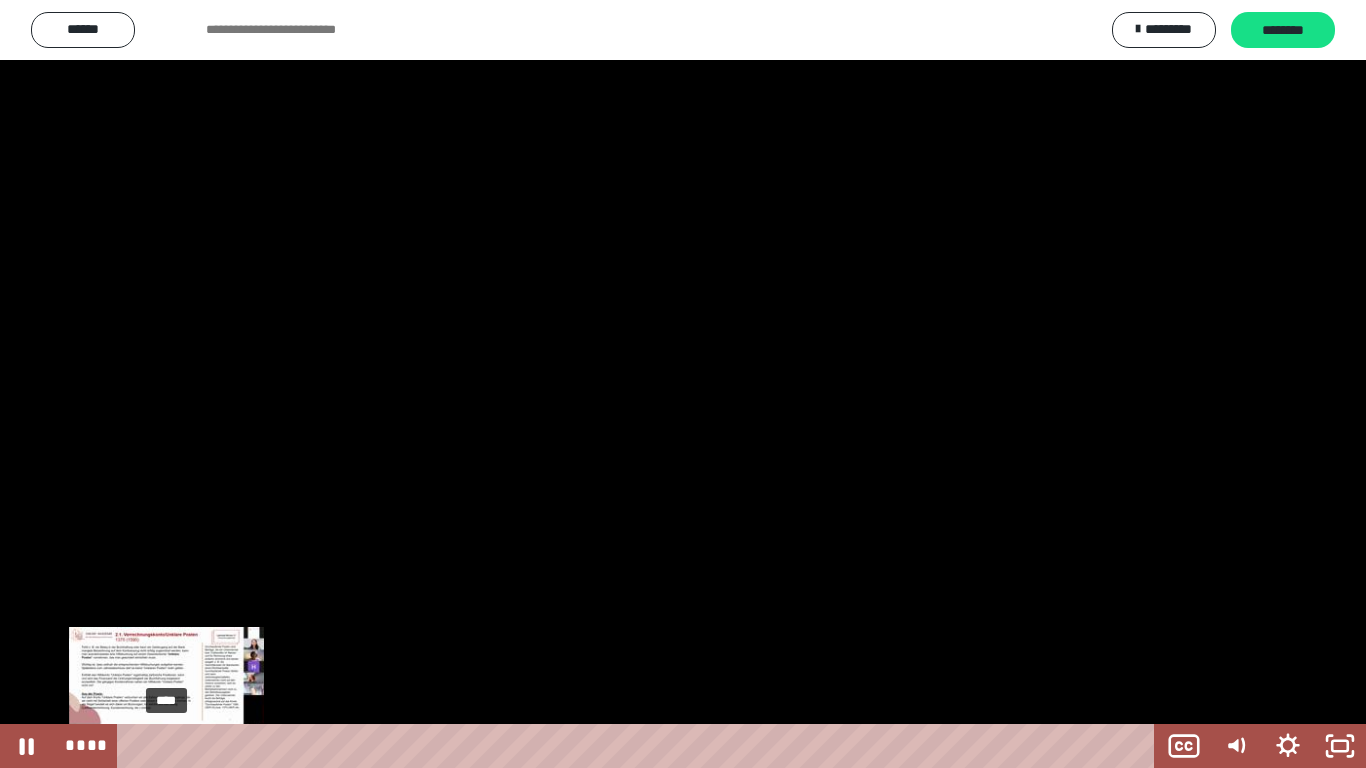 click on "****" at bounding box center [640, 746] 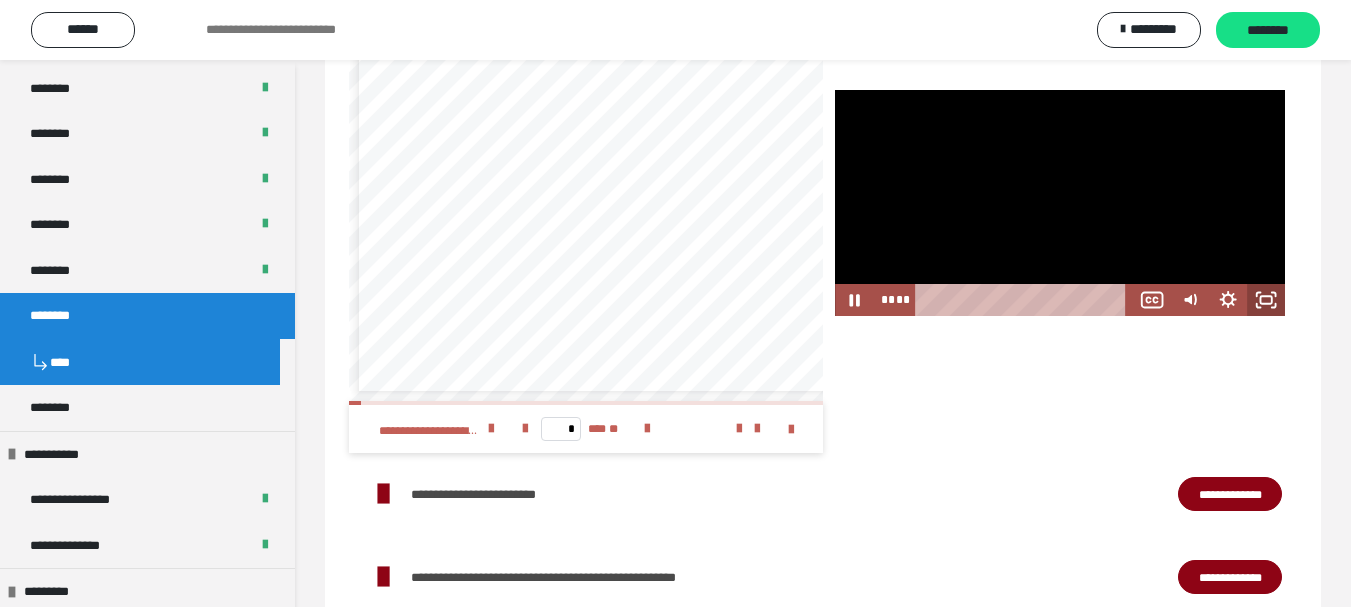 click 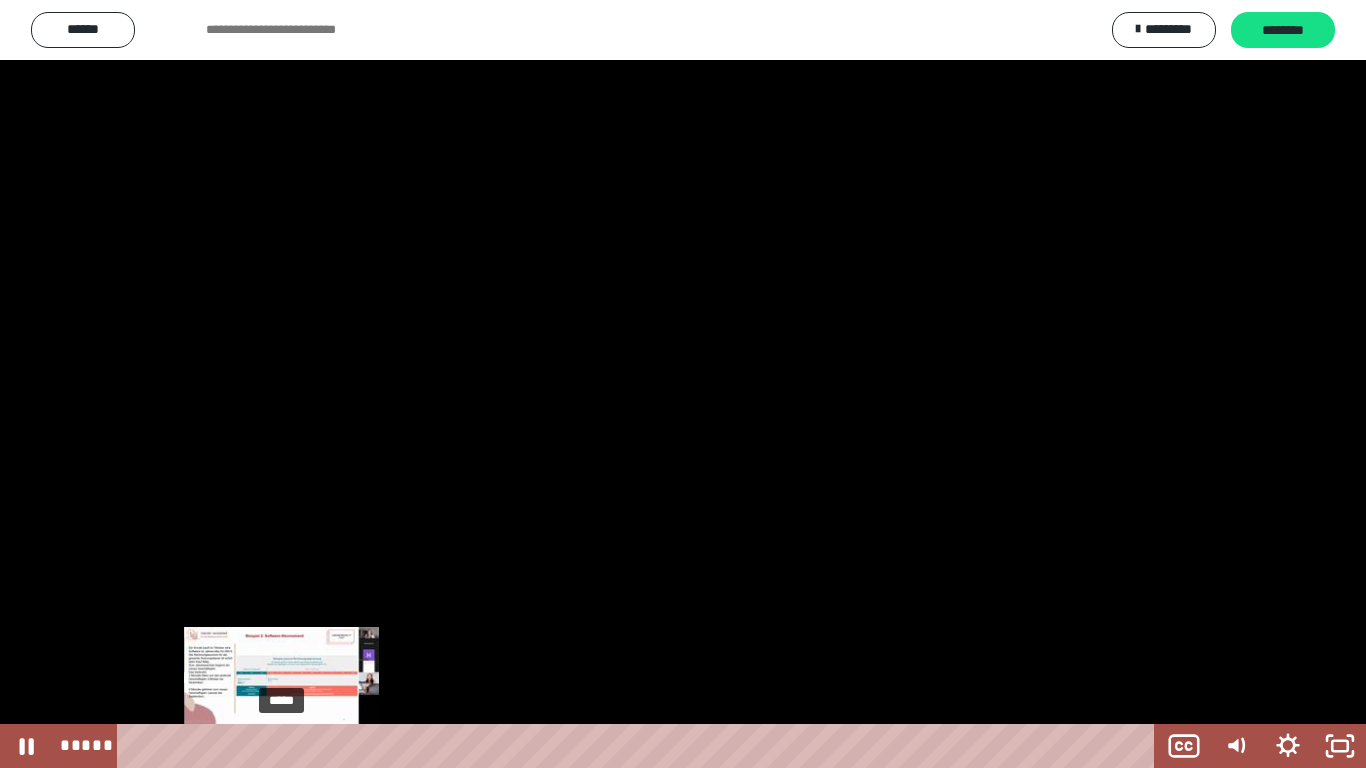click at bounding box center (282, 746) 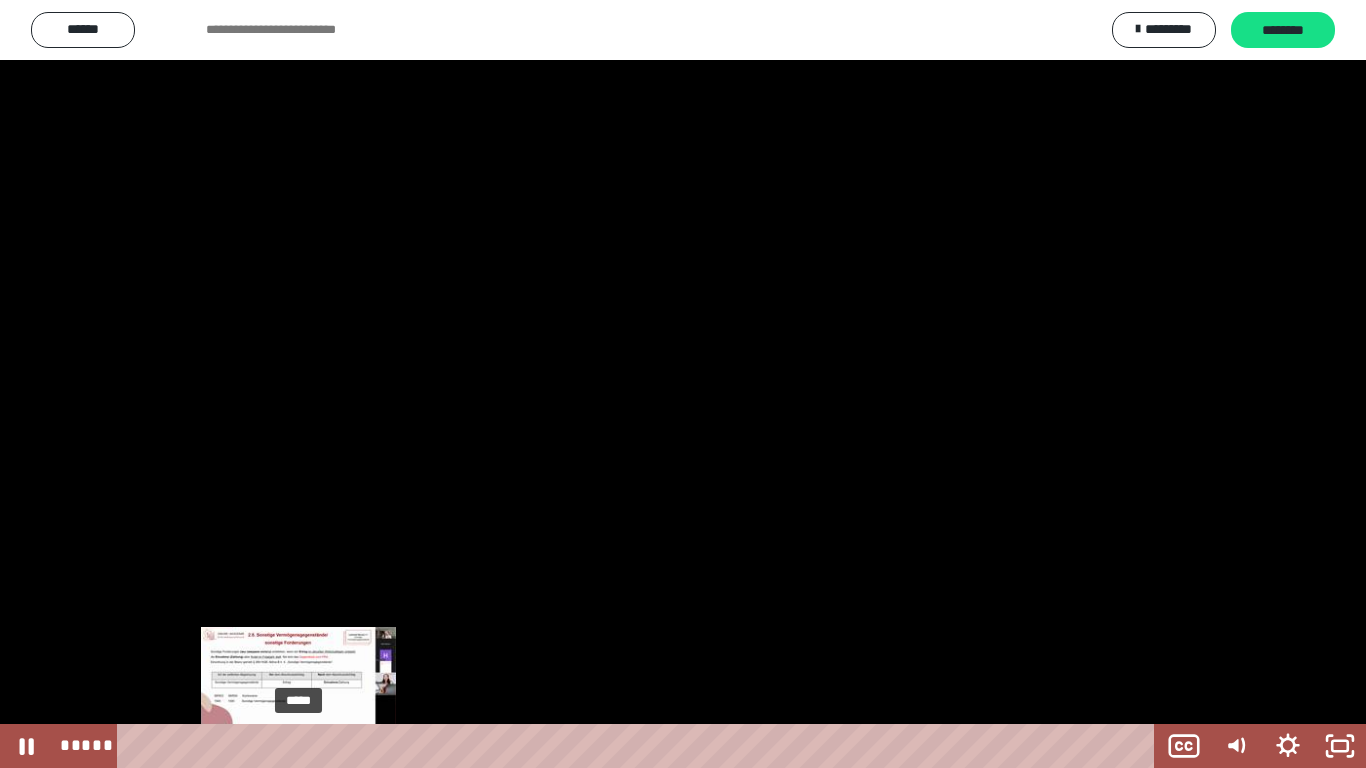 click on "*****" at bounding box center (640, 746) 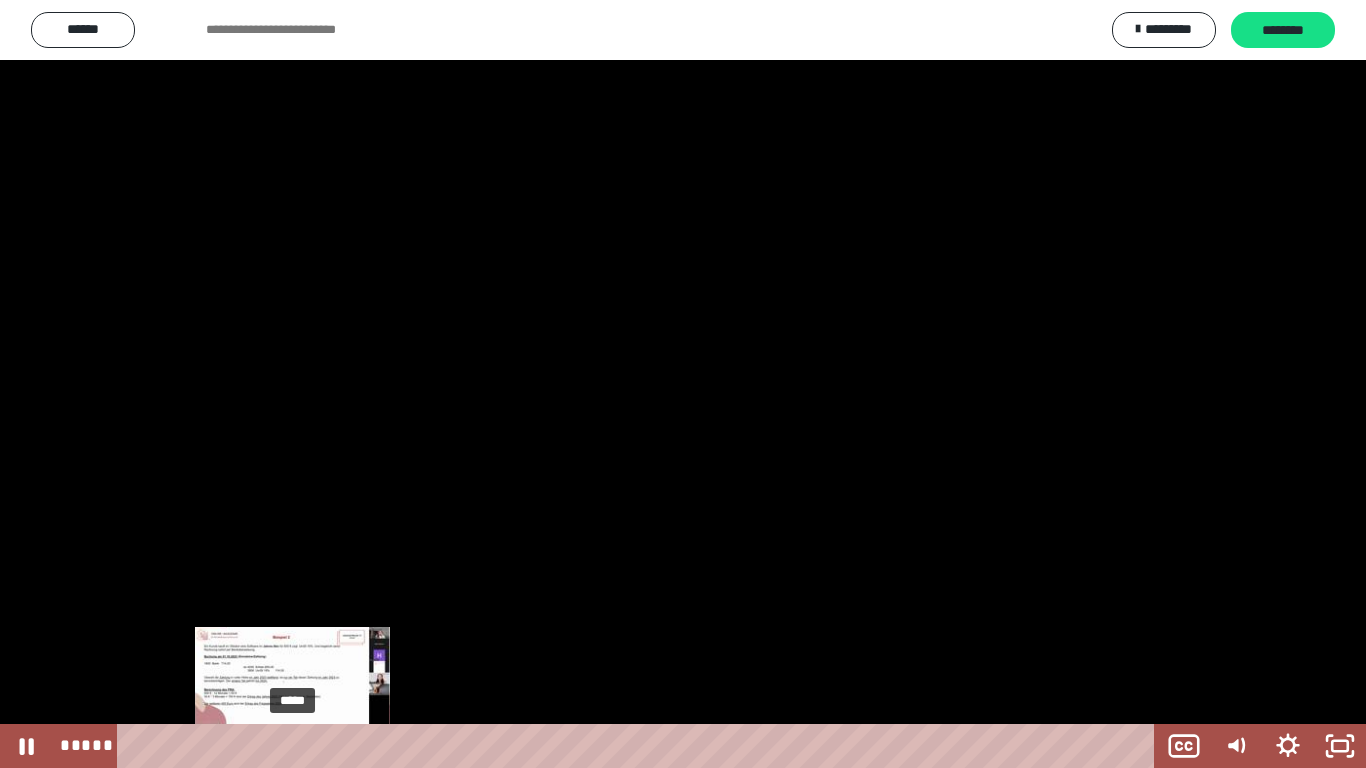 click at bounding box center [292, 746] 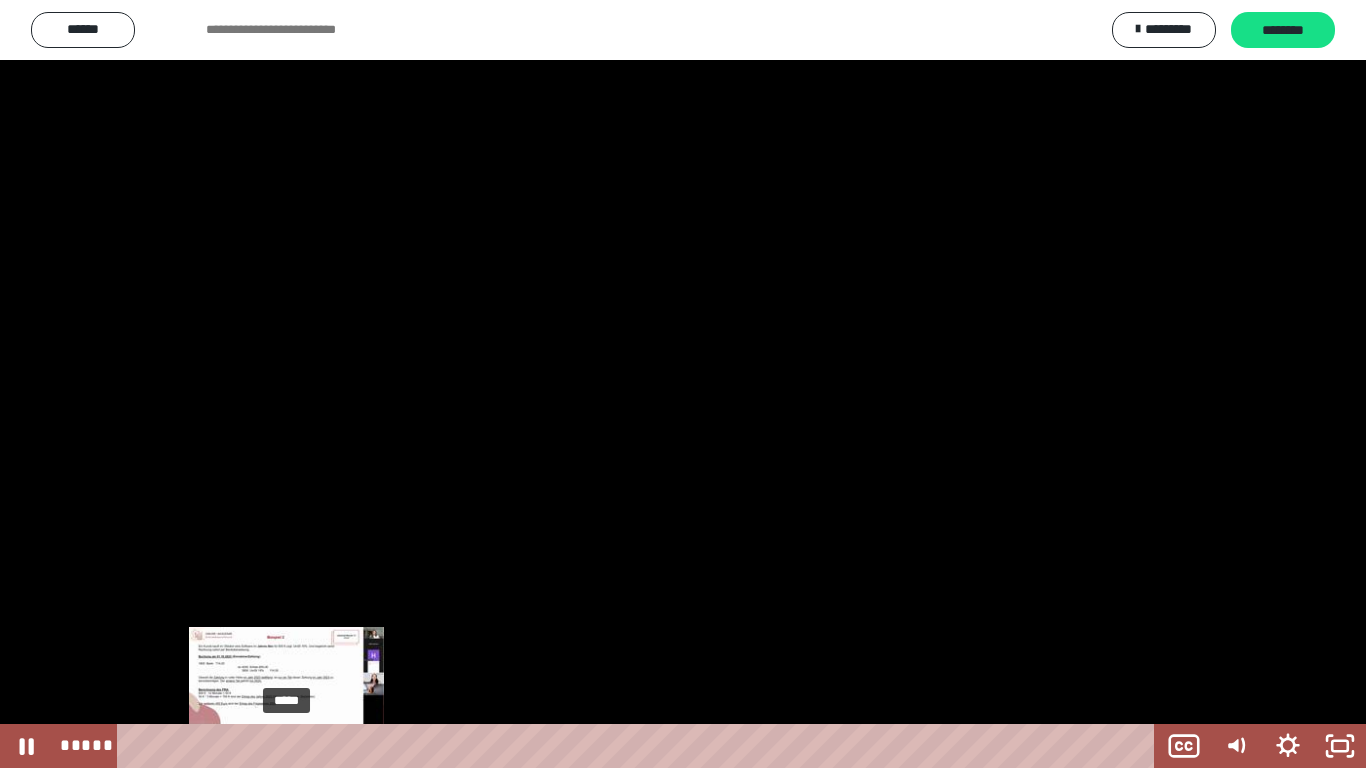 click at bounding box center [286, 746] 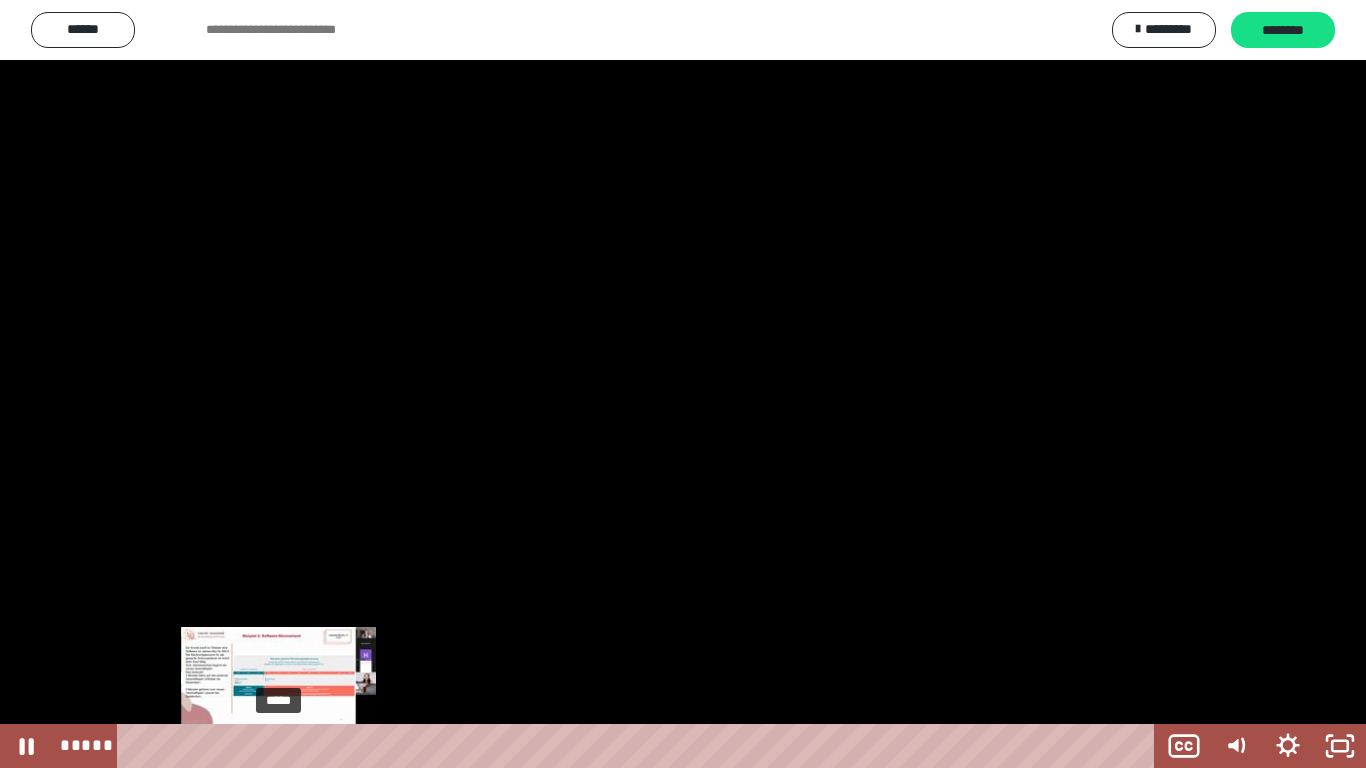 click at bounding box center [278, 746] 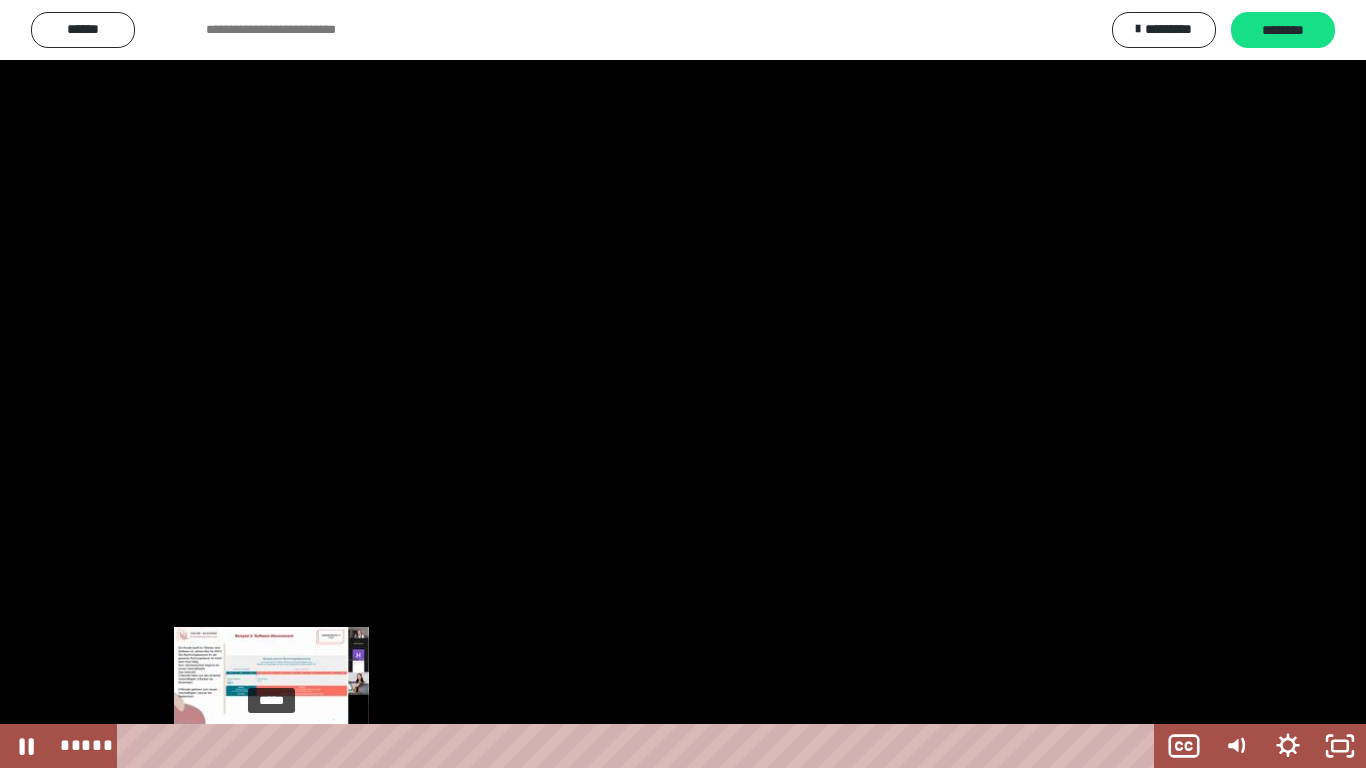 click at bounding box center [271, 746] 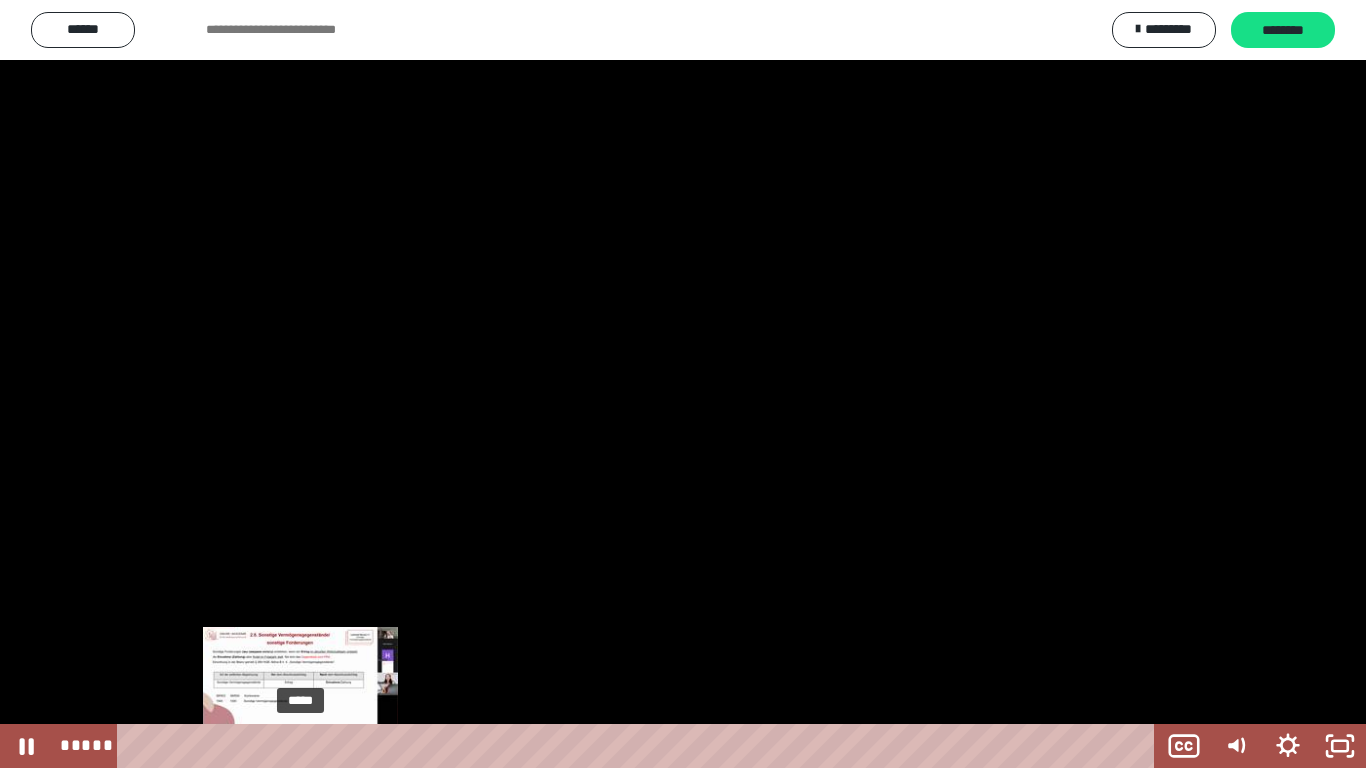 click on "*****" at bounding box center (640, 746) 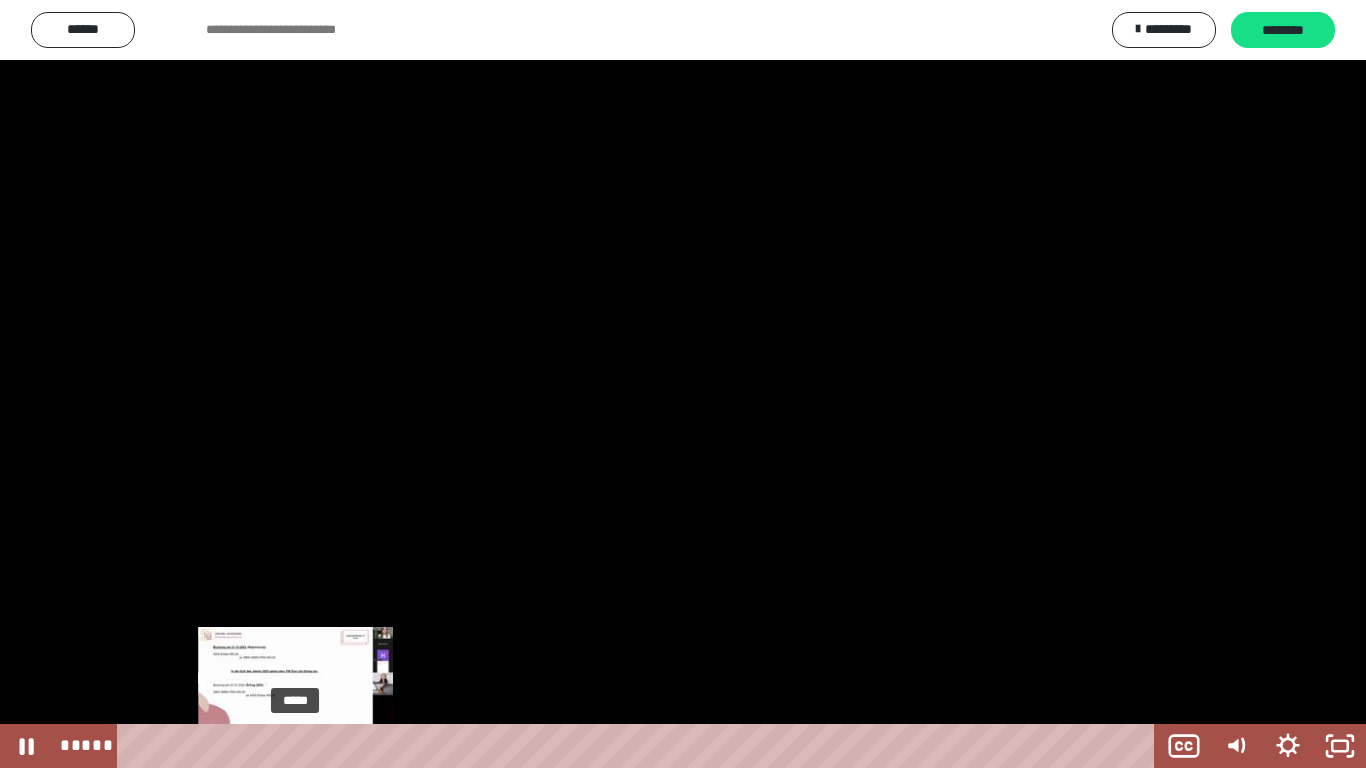 drag, startPoint x: 550, startPoint y: 718, endPoint x: 296, endPoint y: 746, distance: 255.53865 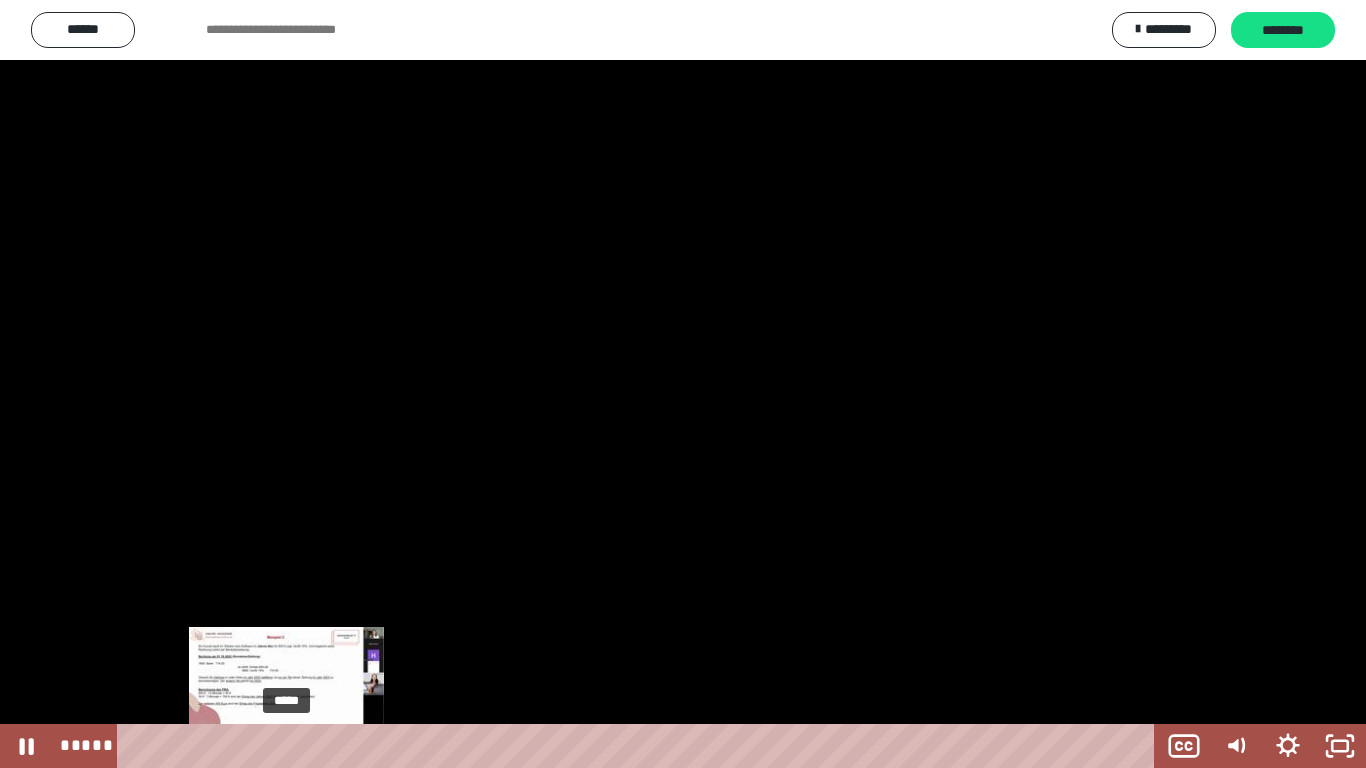 click at bounding box center [286, 746] 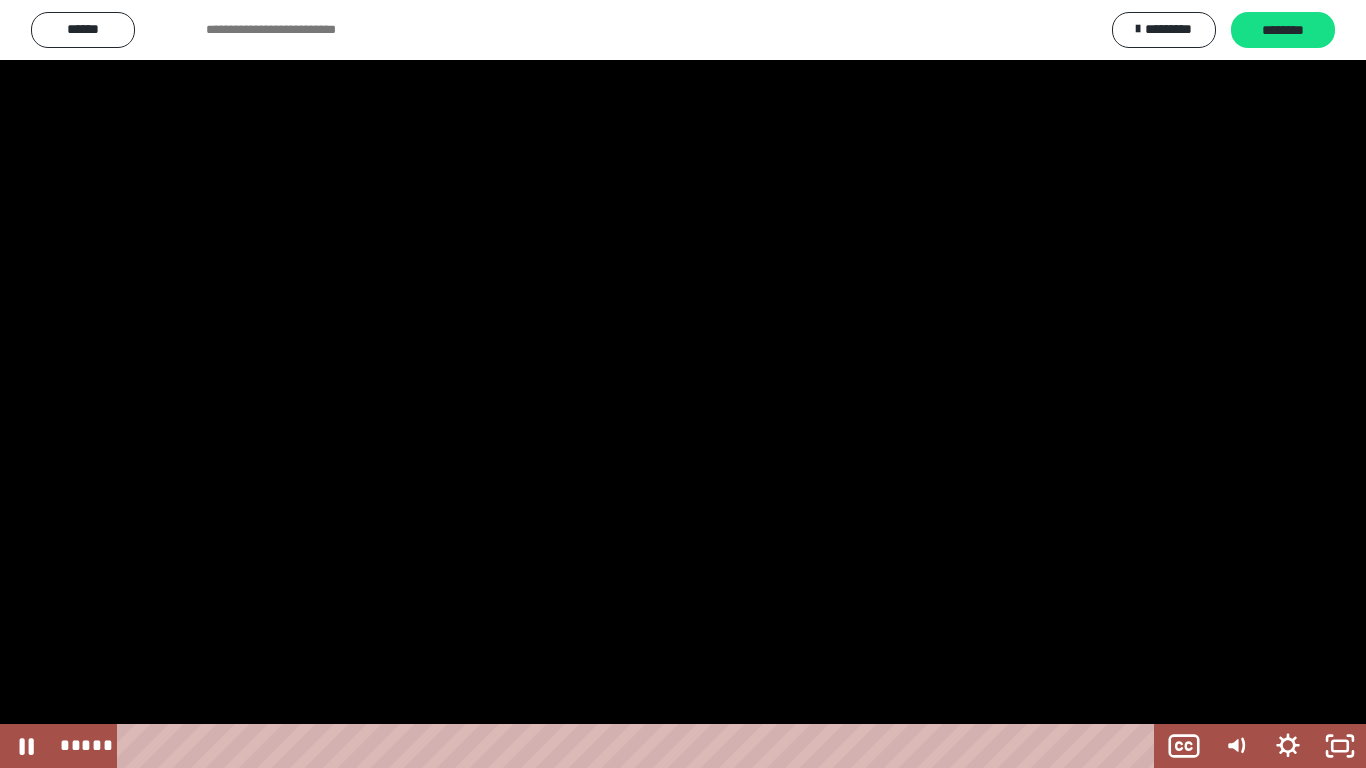 click at bounding box center [683, 384] 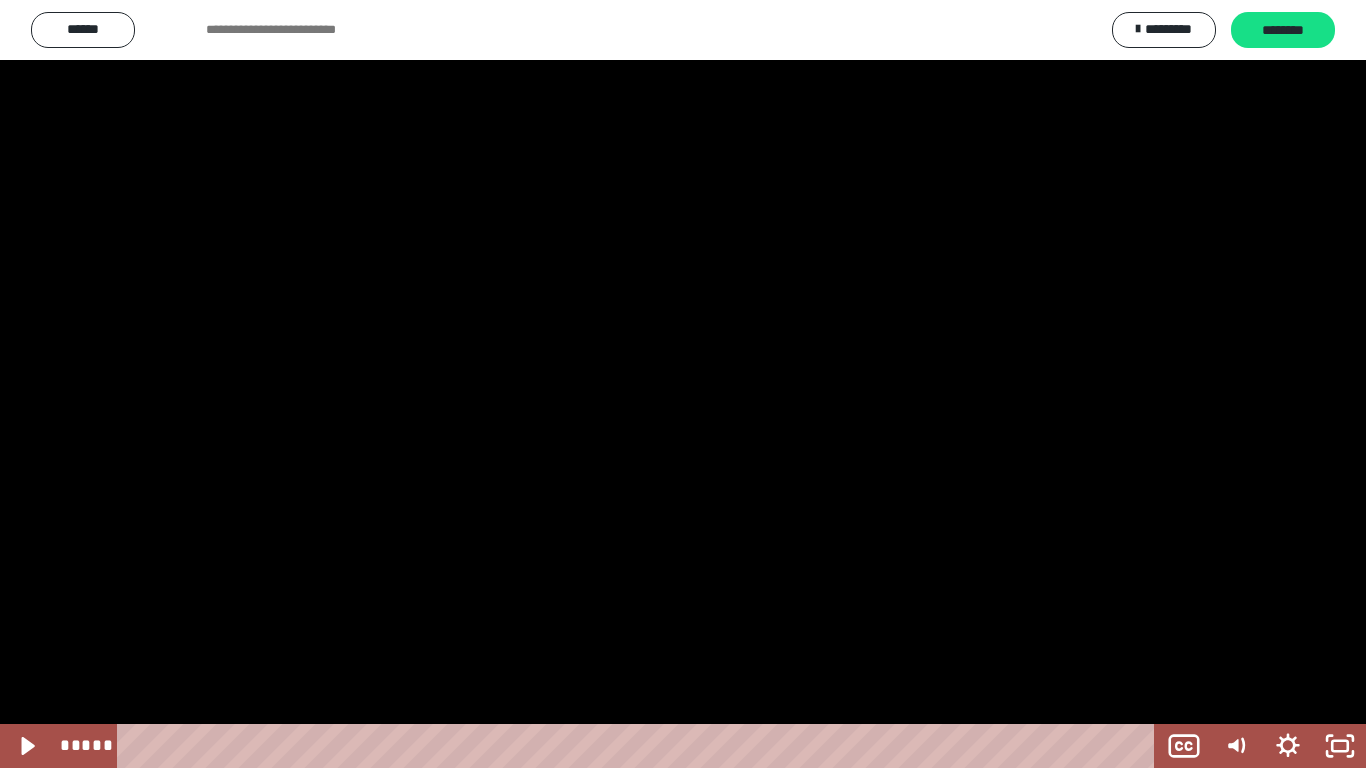 click at bounding box center [683, 384] 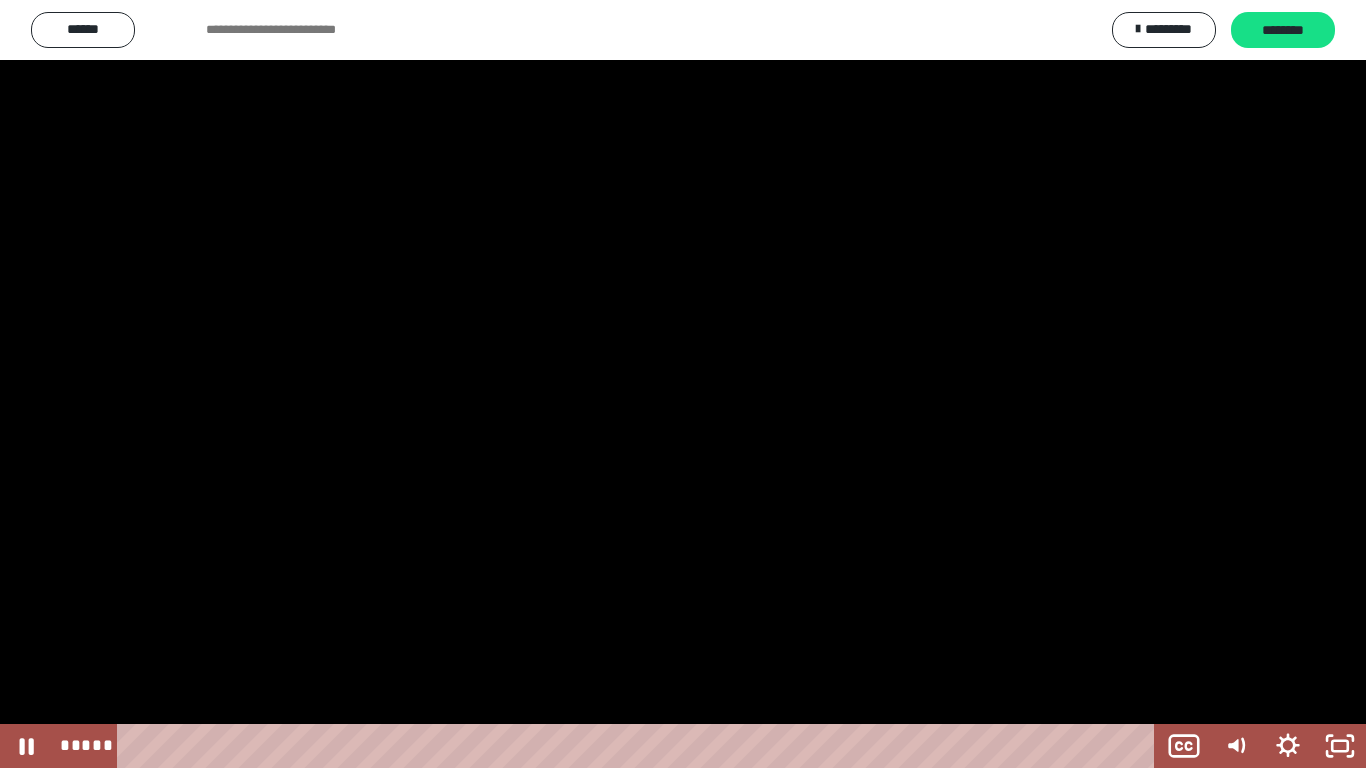 click at bounding box center [683, 384] 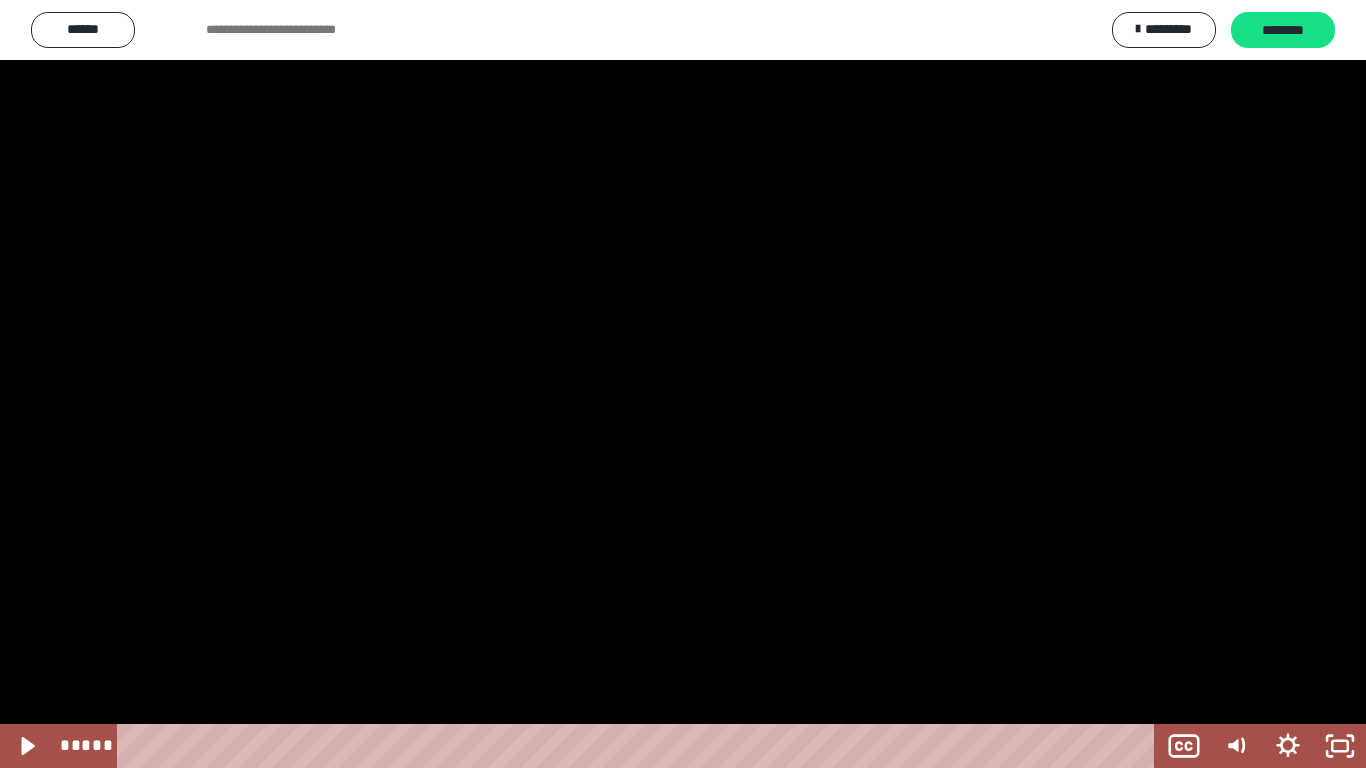 click at bounding box center [683, 384] 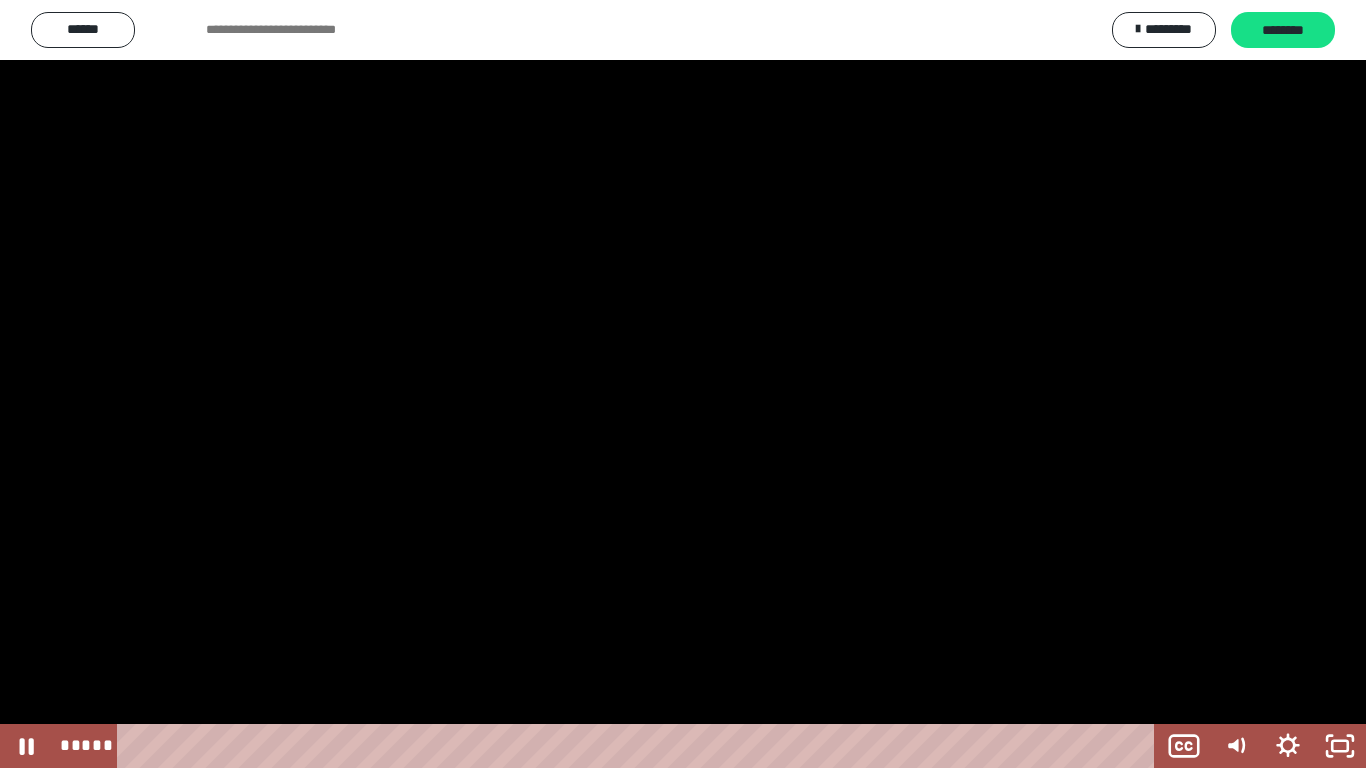 click at bounding box center (683, 384) 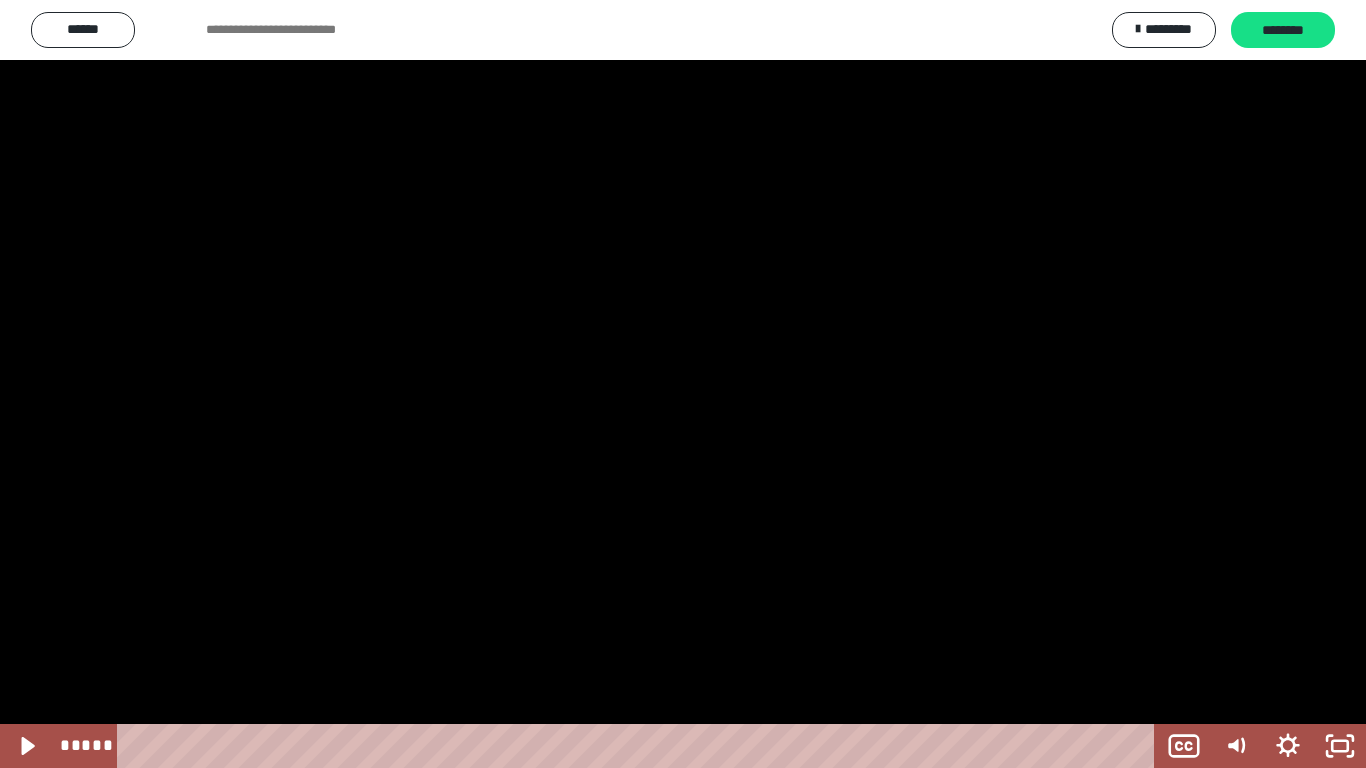 click at bounding box center [683, 384] 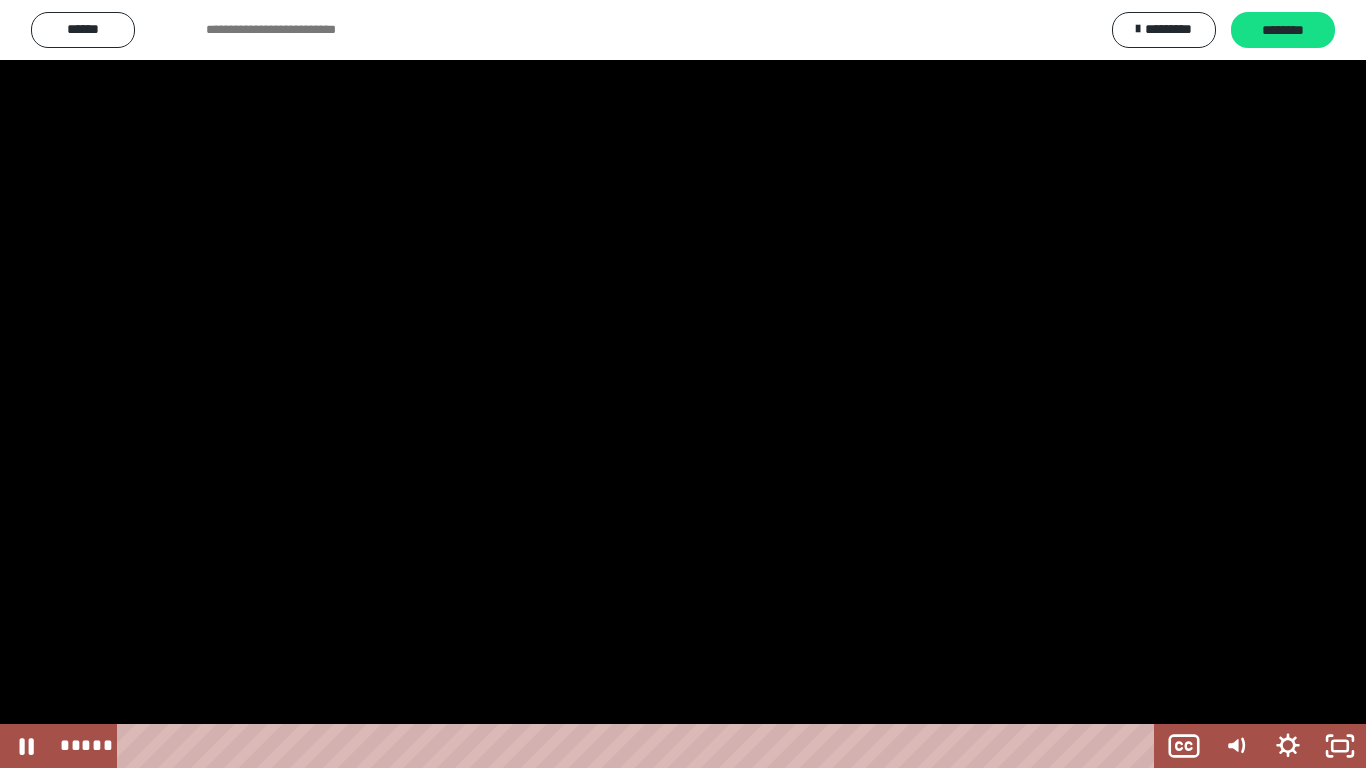 click at bounding box center [683, 384] 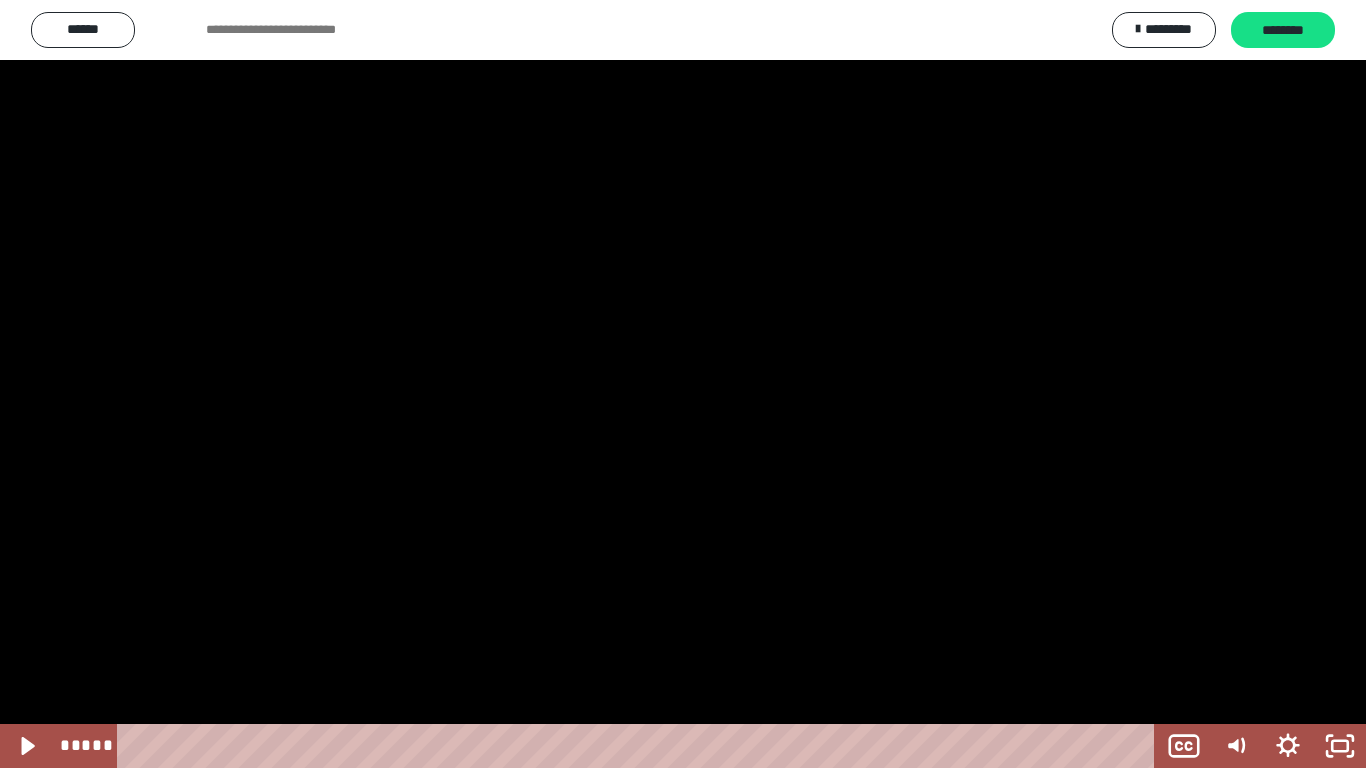 click at bounding box center (683, 384) 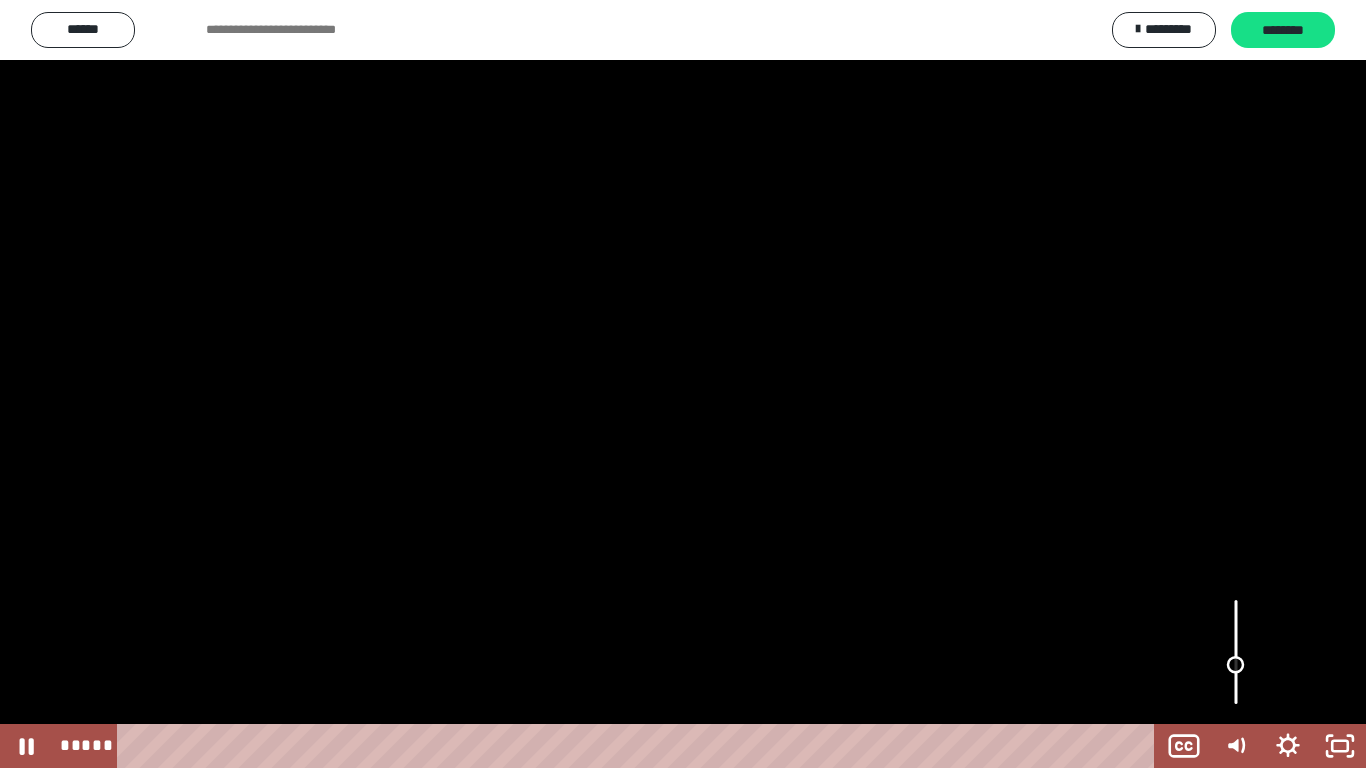 click at bounding box center [1236, 665] 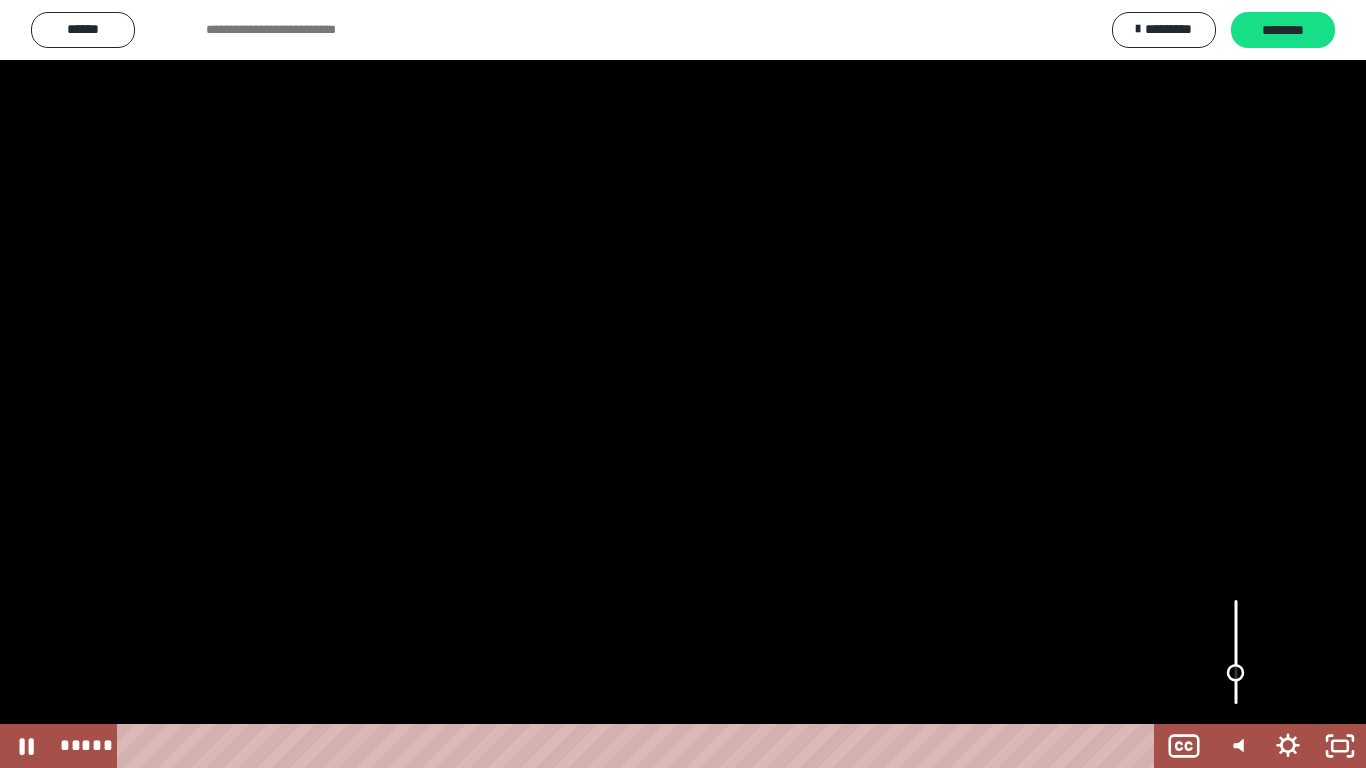 drag, startPoint x: 1238, startPoint y: 665, endPoint x: 1230, endPoint y: 673, distance: 11.313708 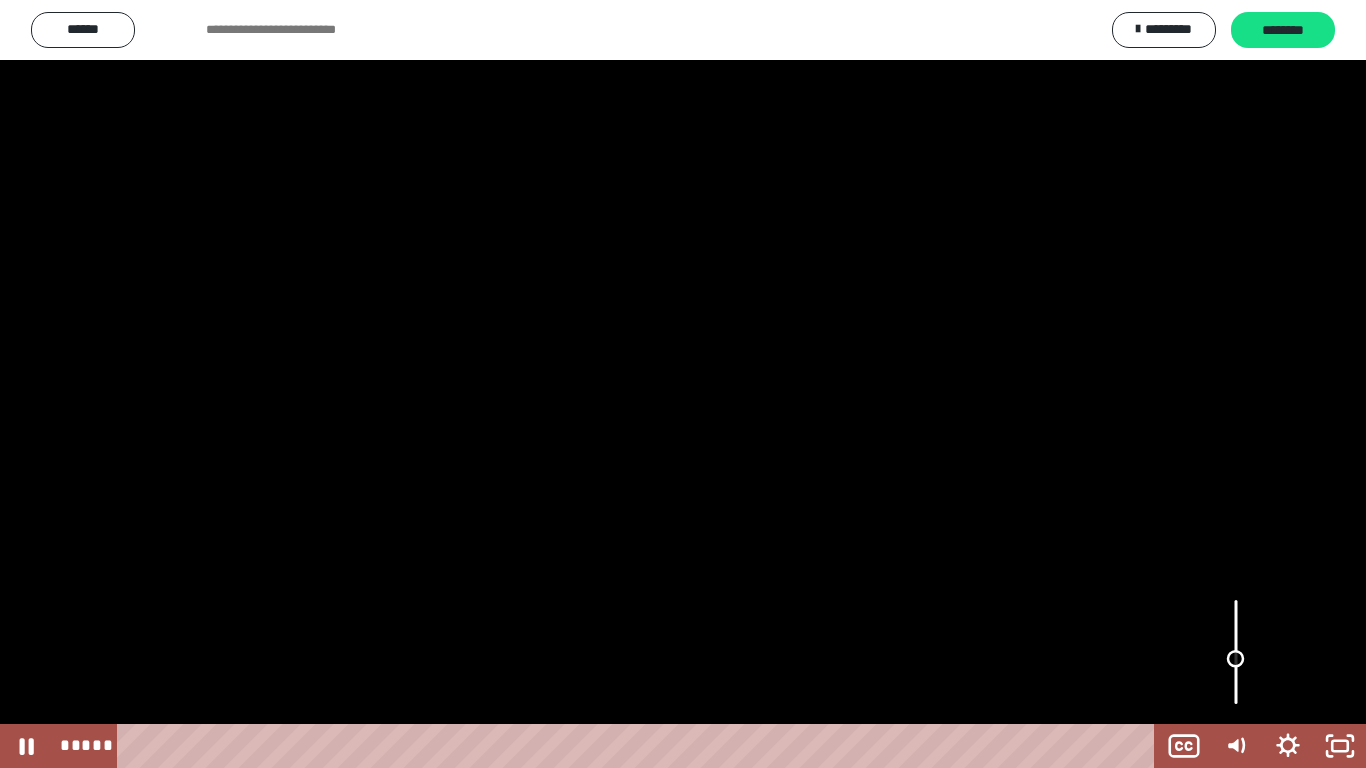 drag, startPoint x: 1240, startPoint y: 669, endPoint x: 1239, endPoint y: 659, distance: 10.049875 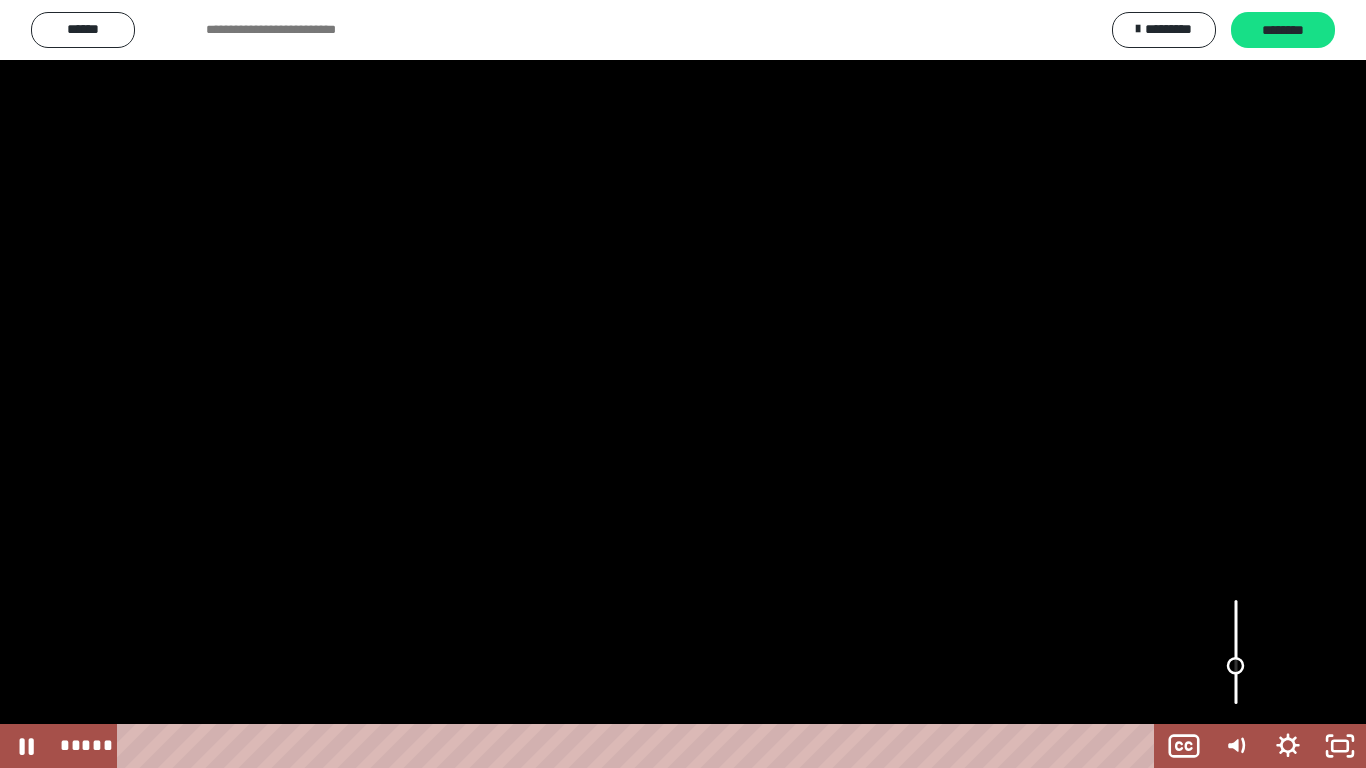 click at bounding box center (1236, 666) 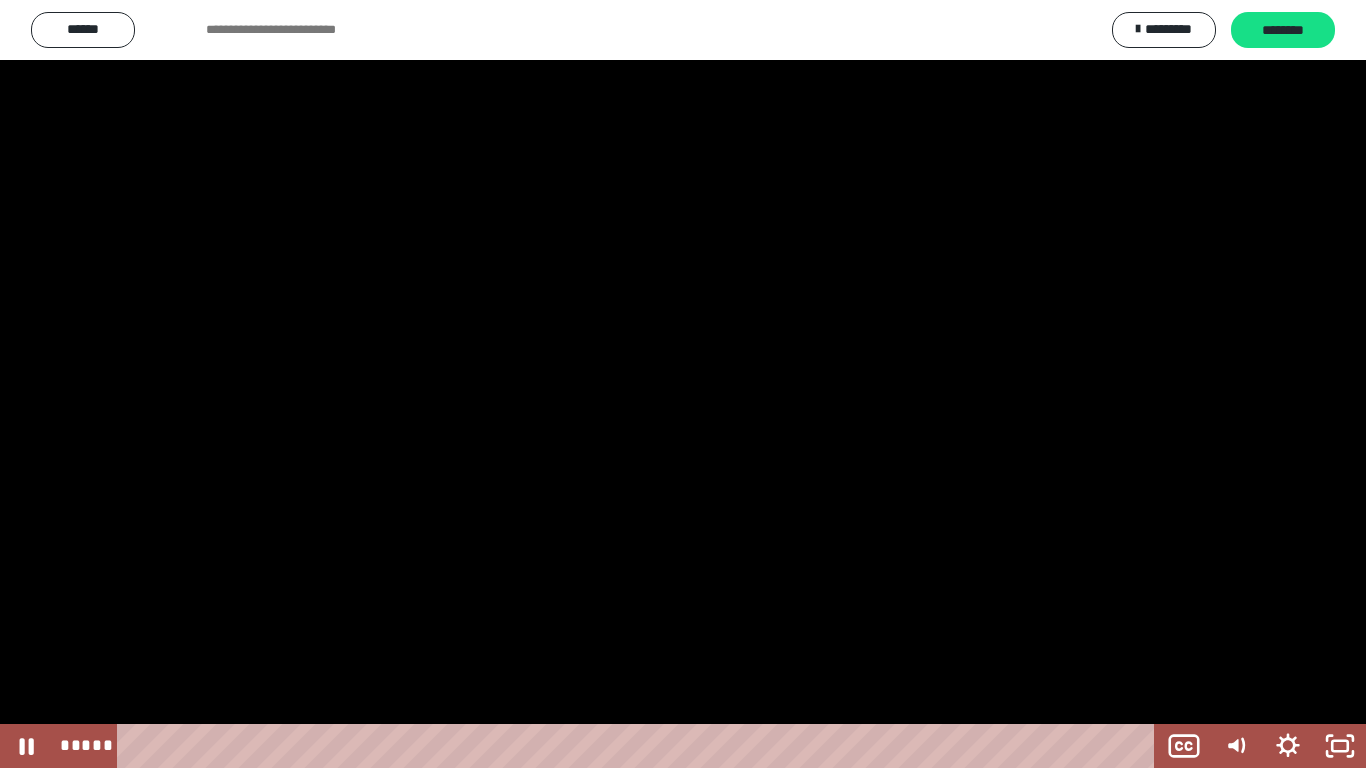 click at bounding box center (683, 384) 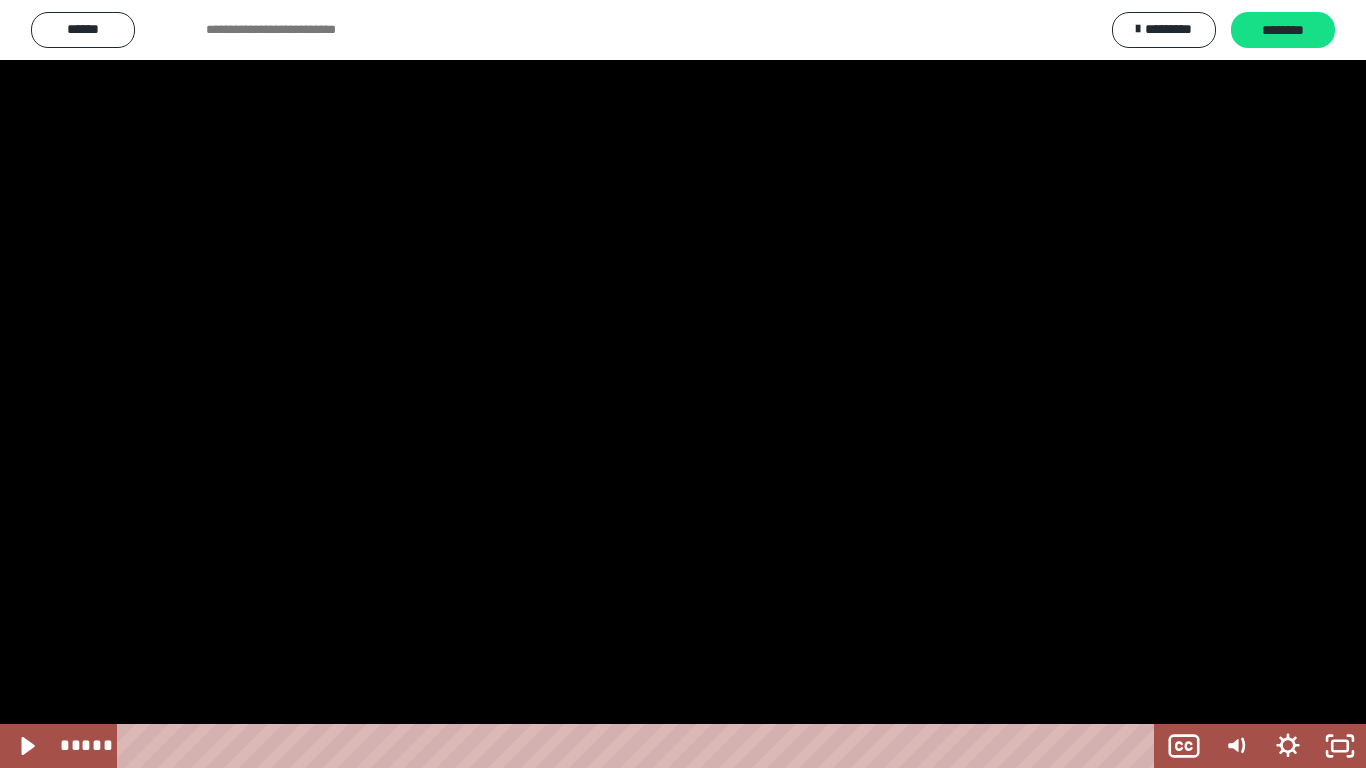 click at bounding box center [683, 384] 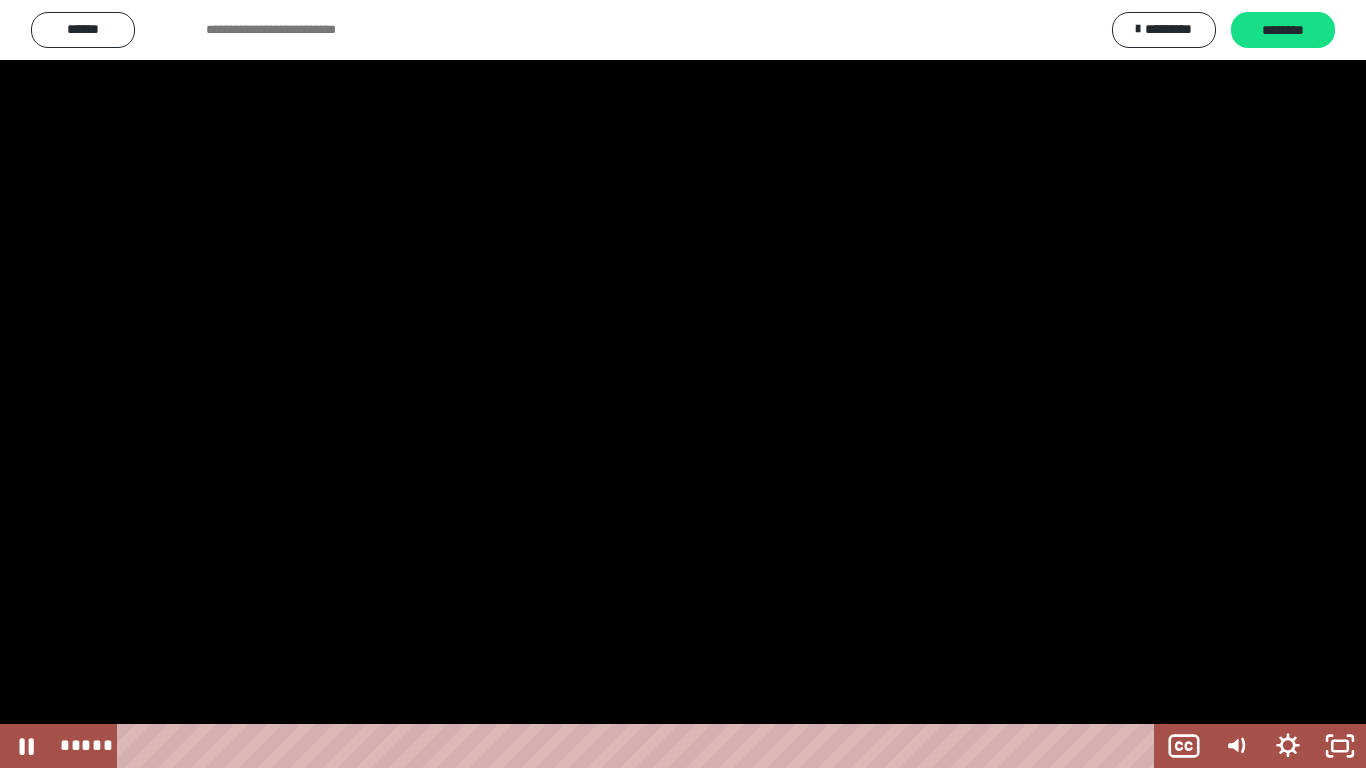 click at bounding box center [683, 384] 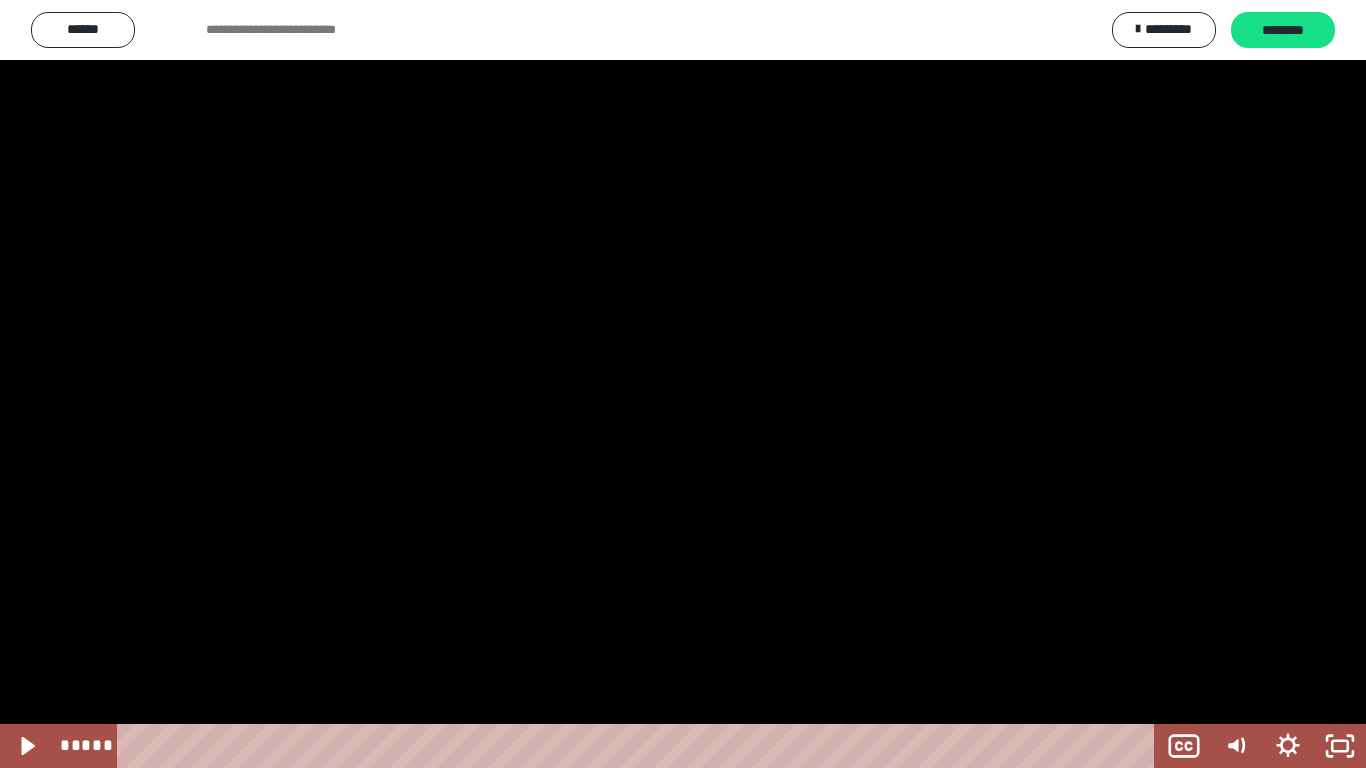click at bounding box center (683, 384) 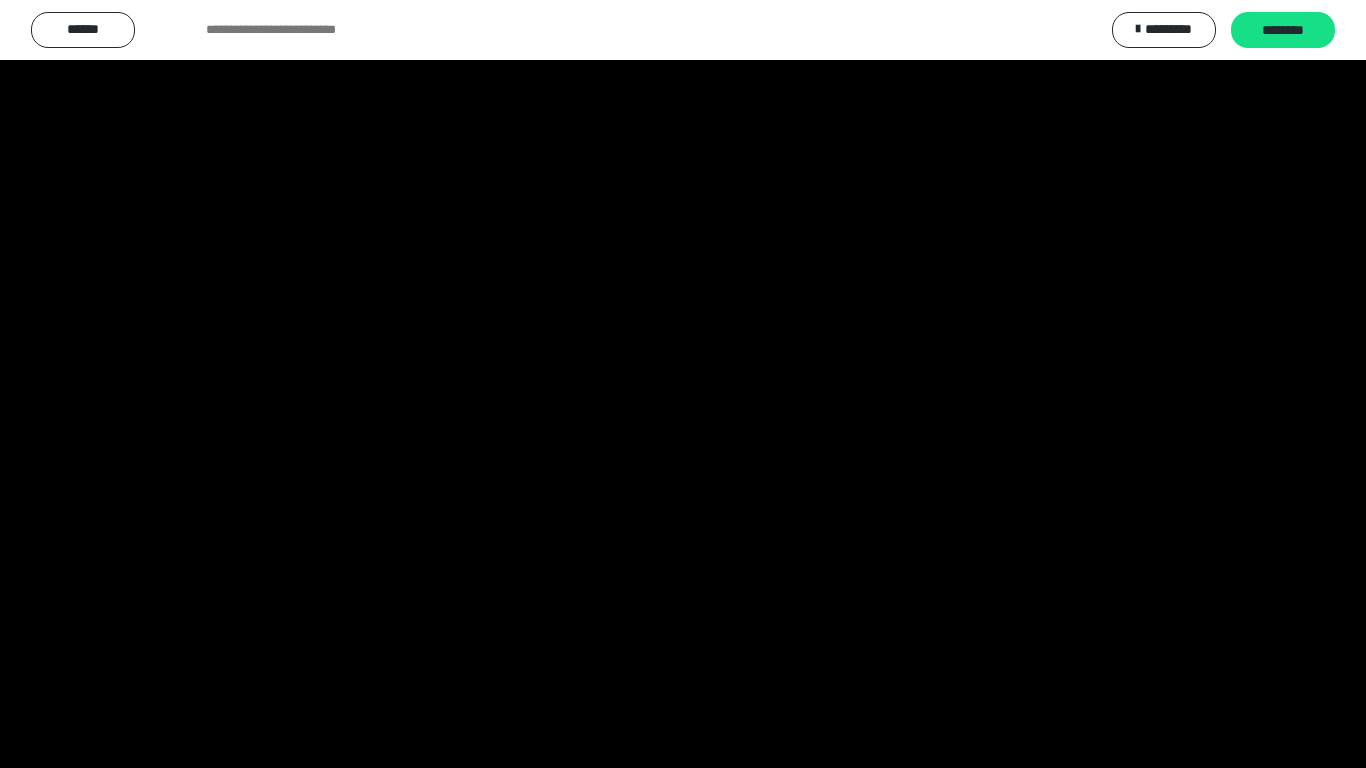 click at bounding box center (683, 384) 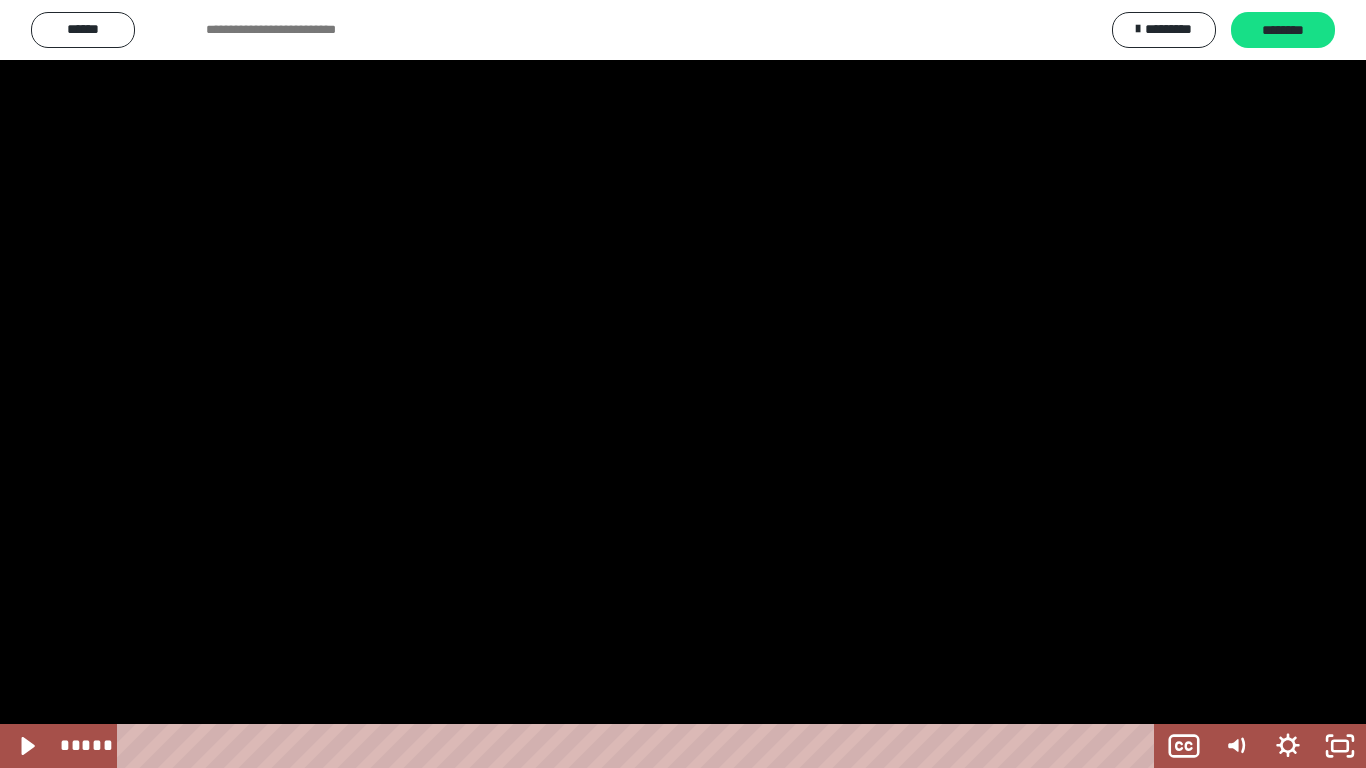 click at bounding box center [683, 384] 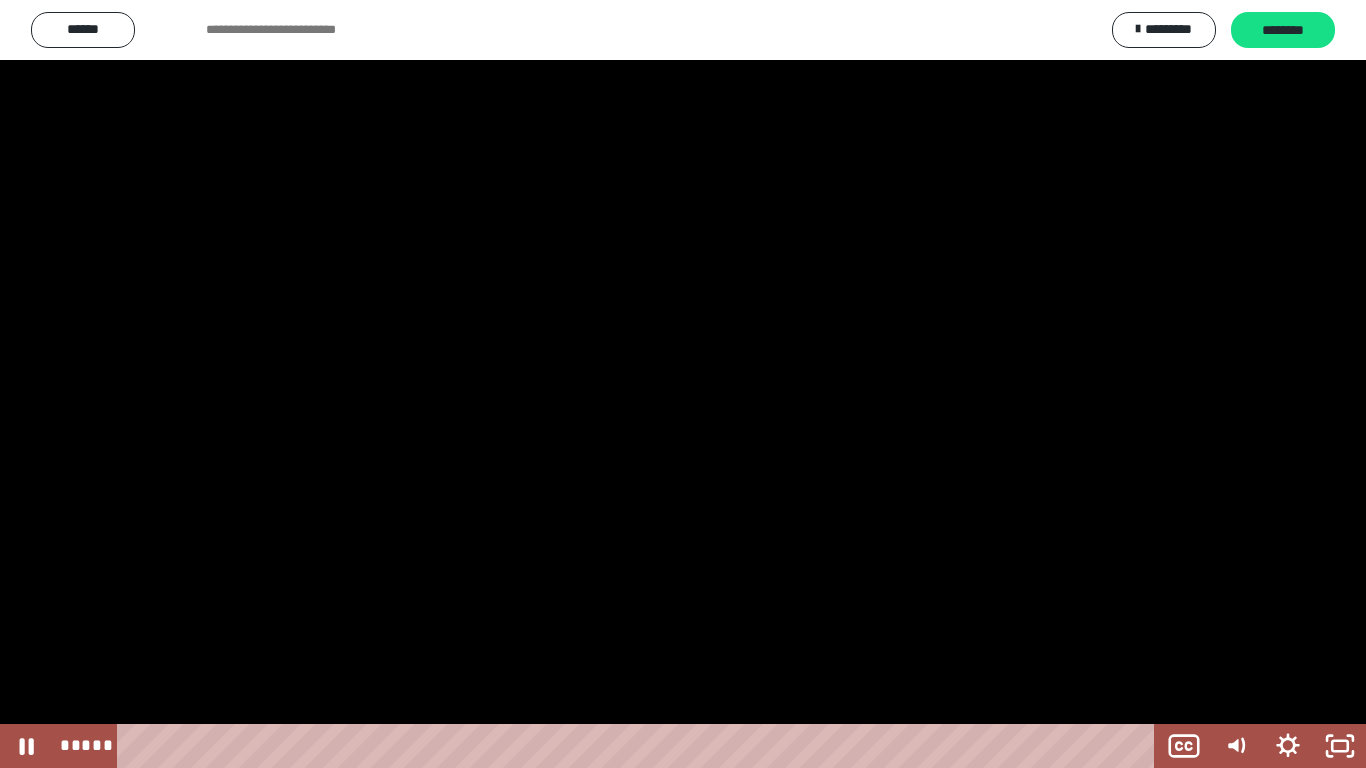 click at bounding box center (683, 384) 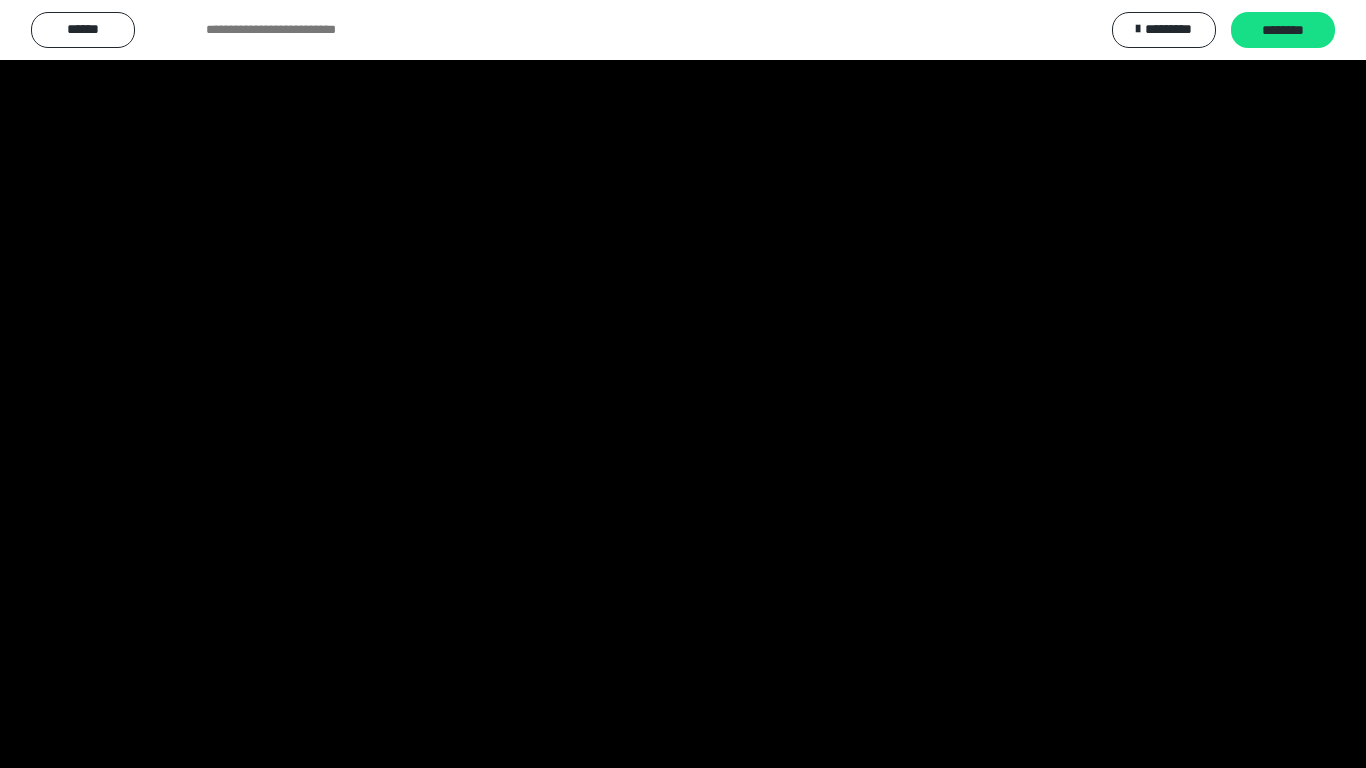click at bounding box center (683, 384) 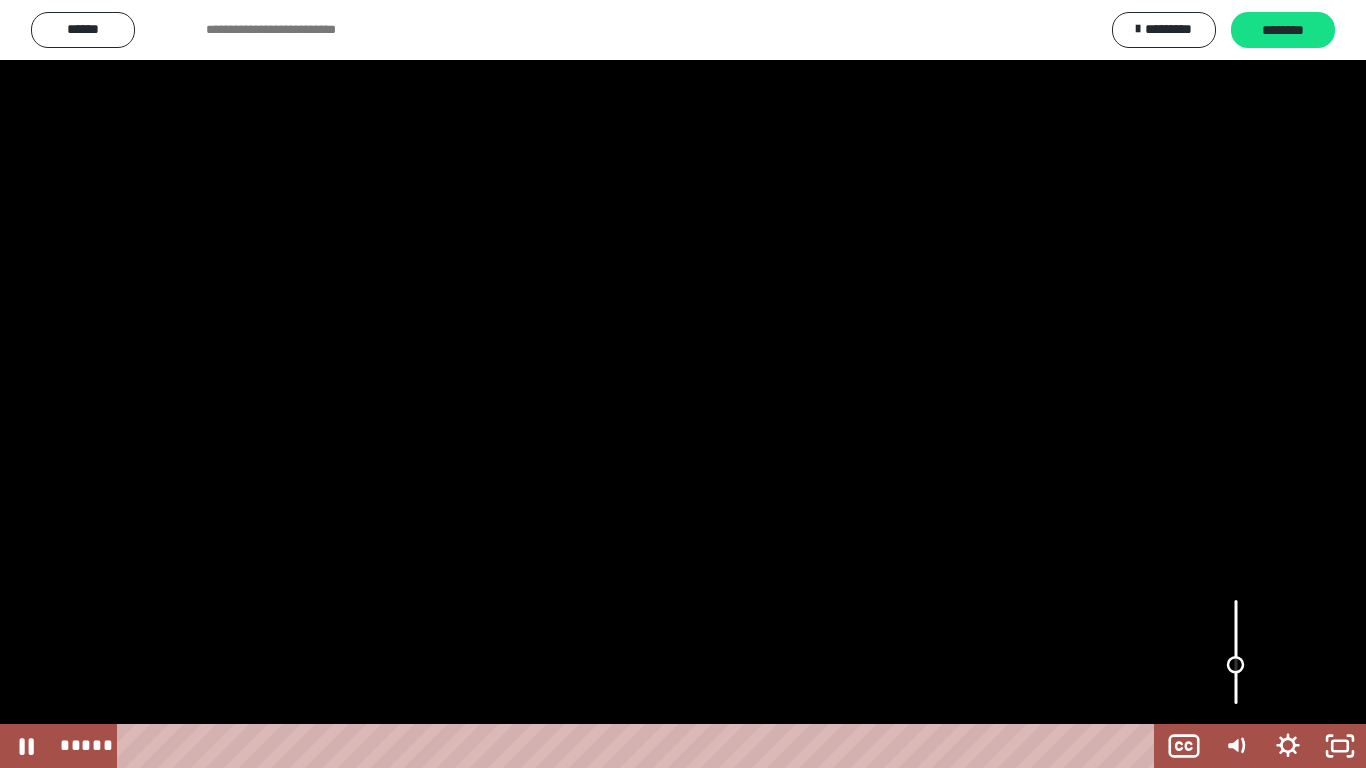 click at bounding box center [1236, 665] 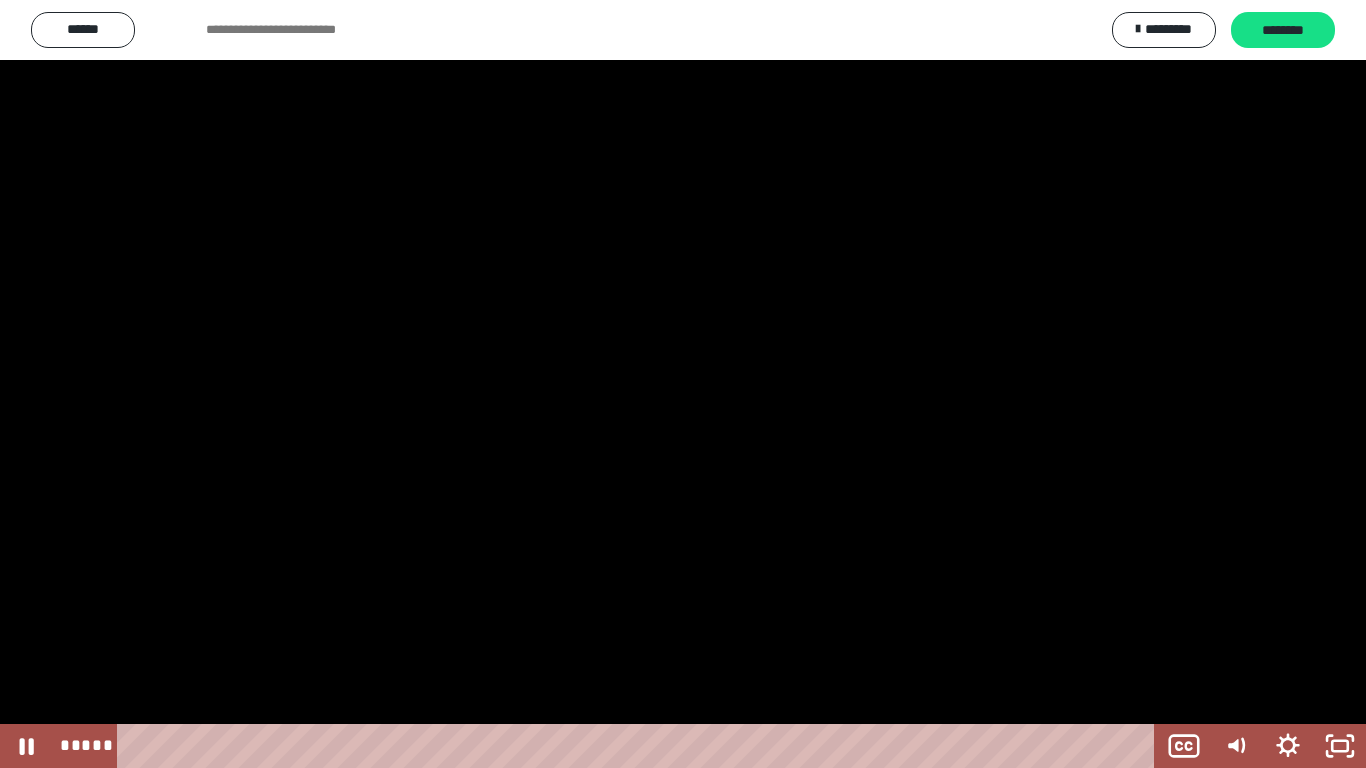 click at bounding box center [683, 384] 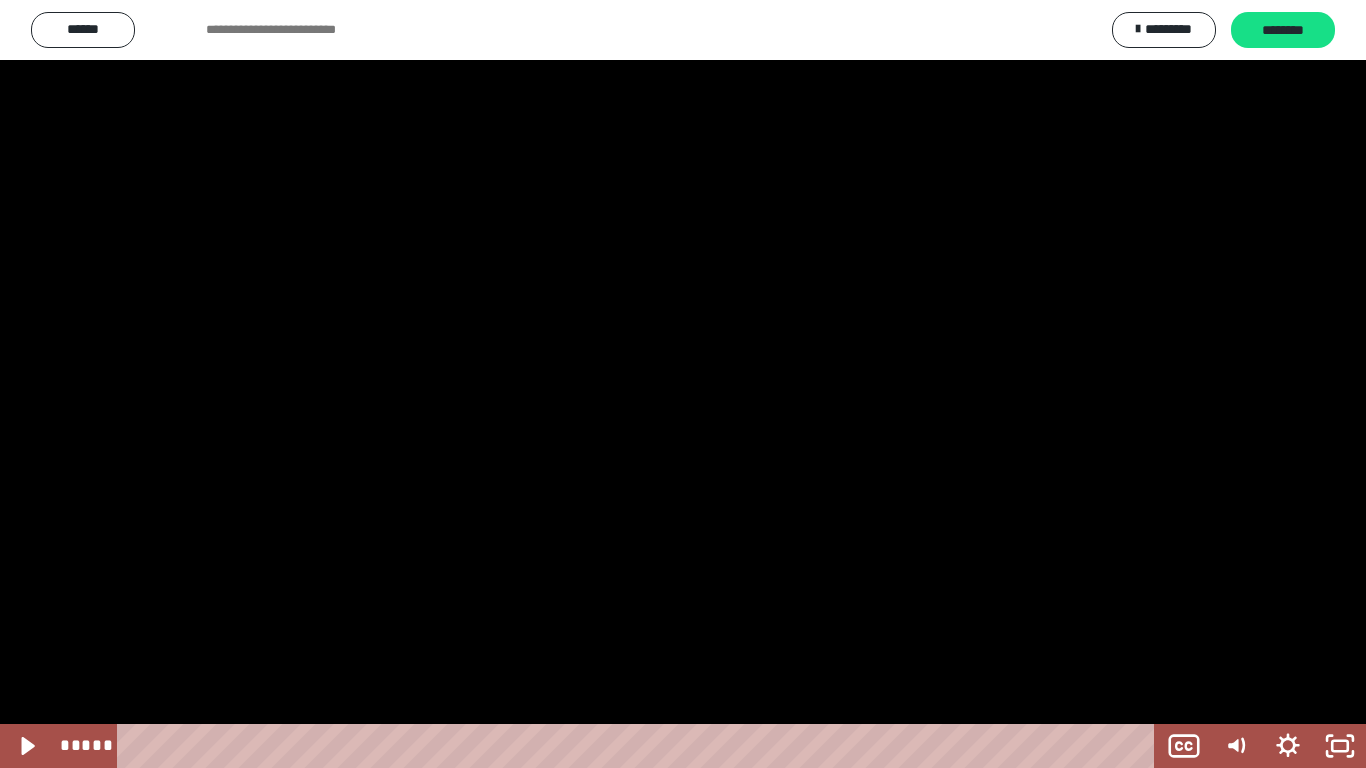 click at bounding box center (683, 384) 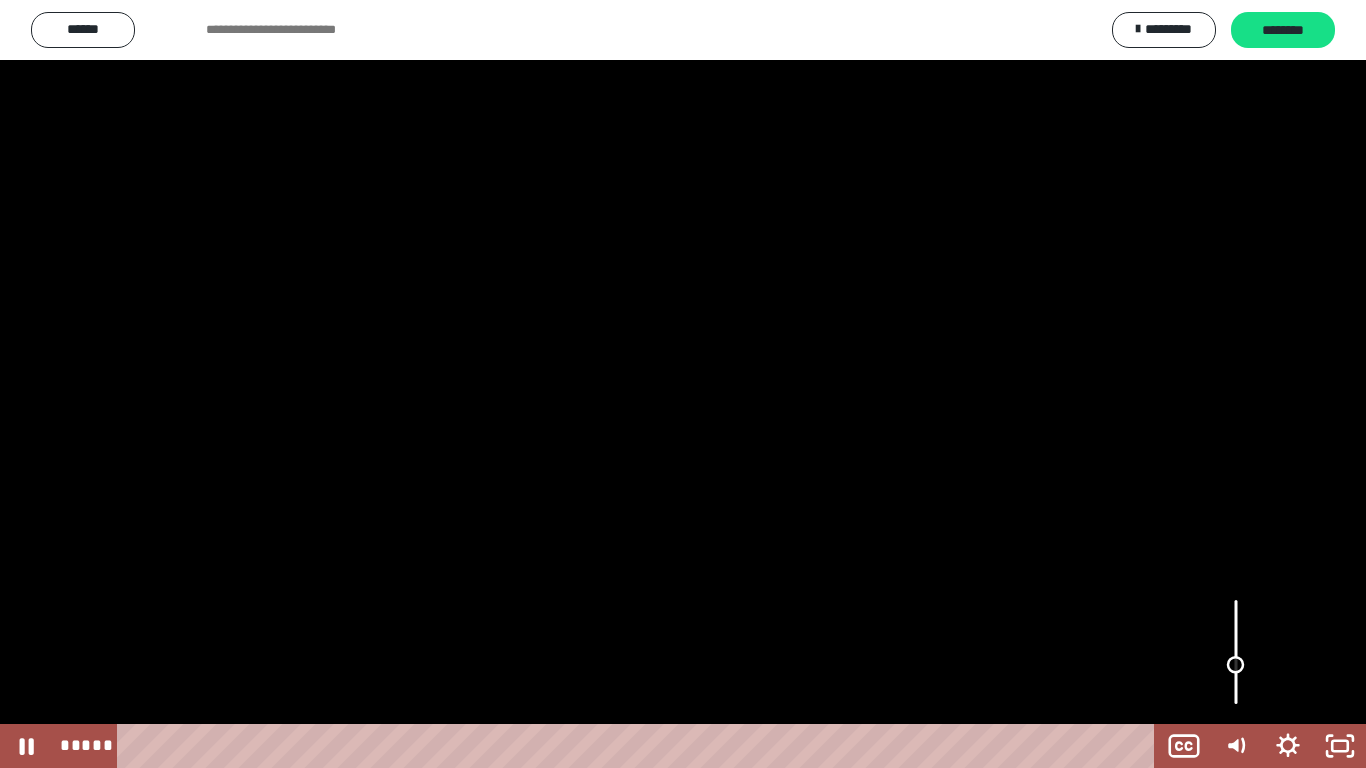 click at bounding box center [1236, 665] 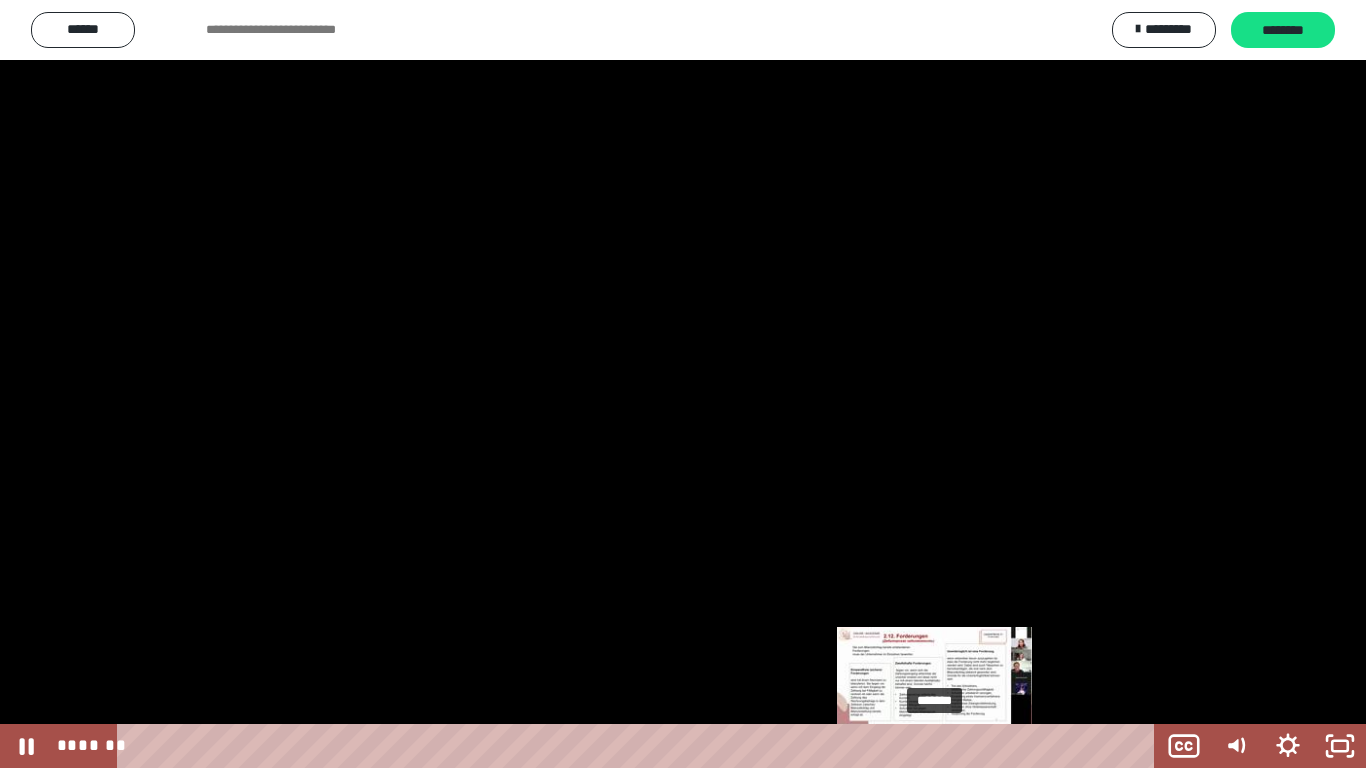click at bounding box center [934, 746] 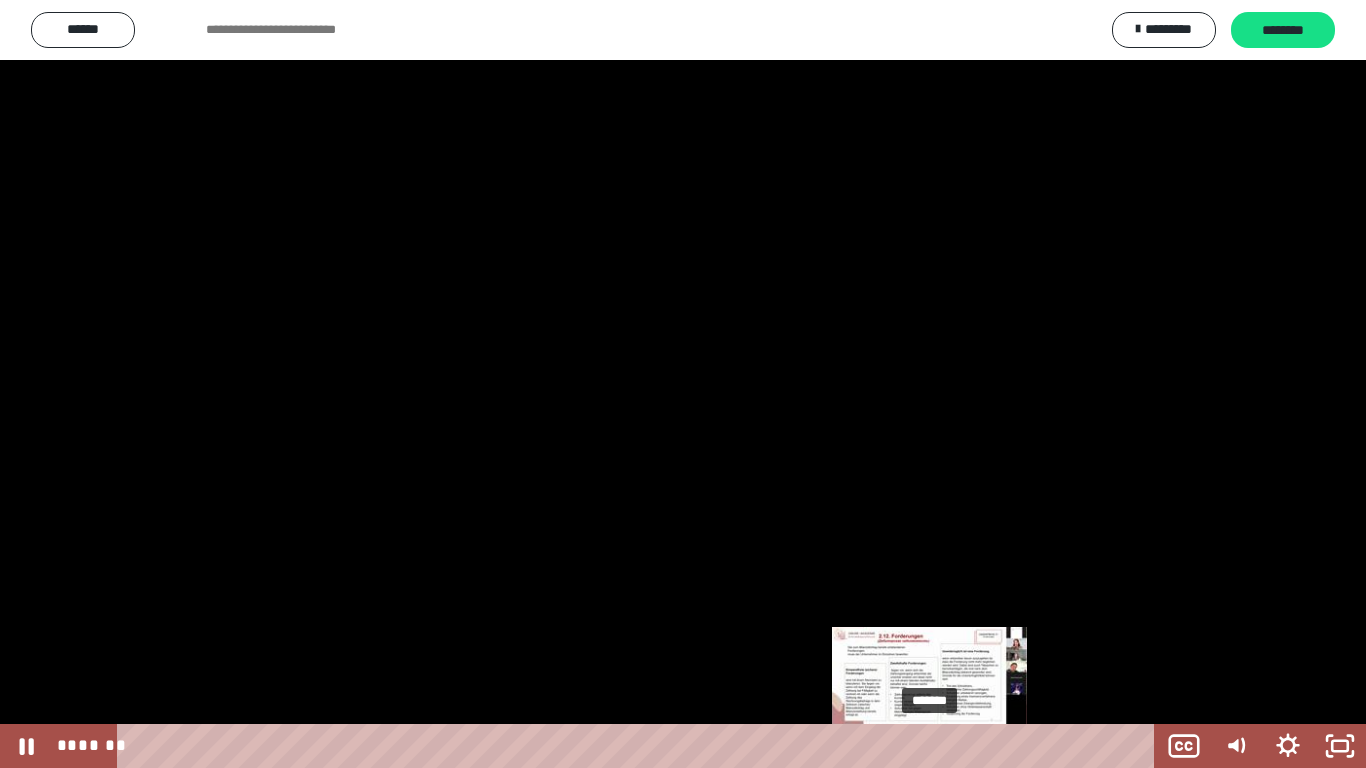 click at bounding box center (929, 746) 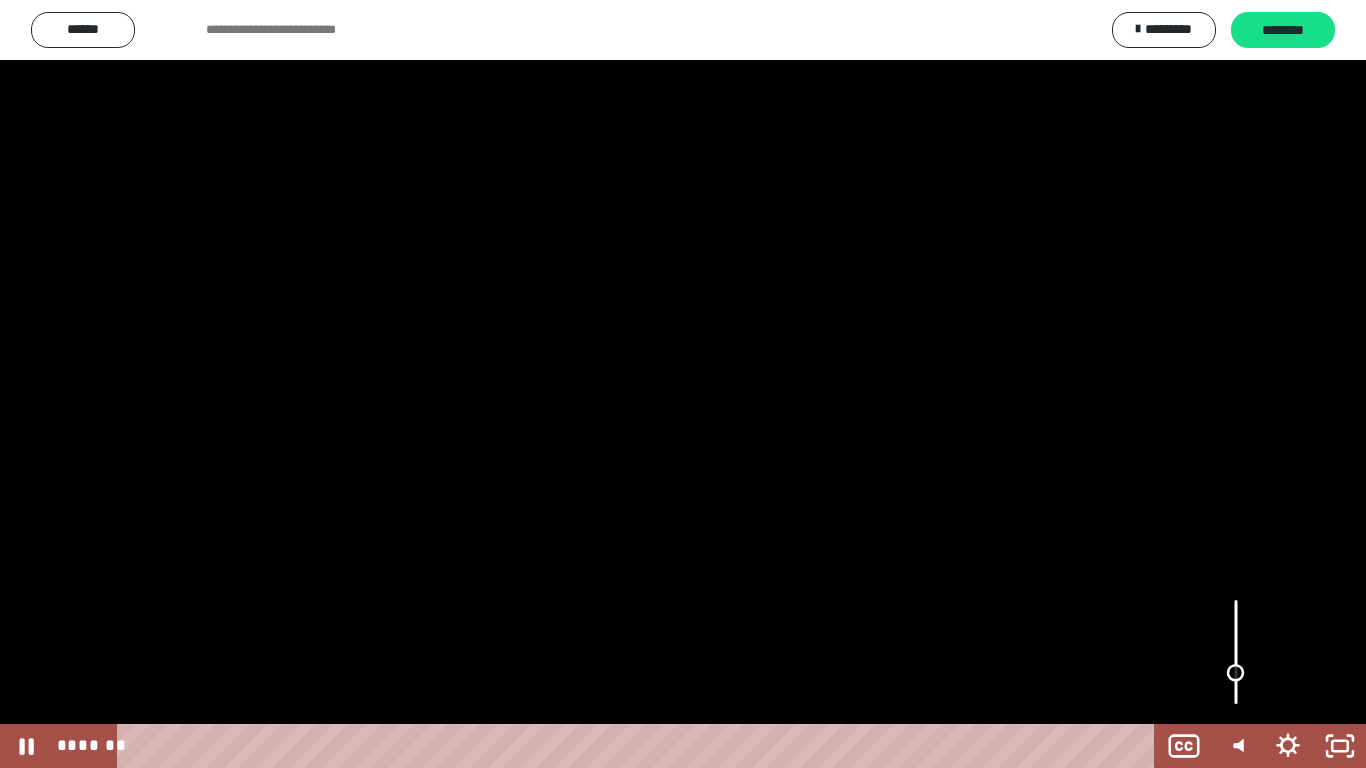 click at bounding box center [1236, 673] 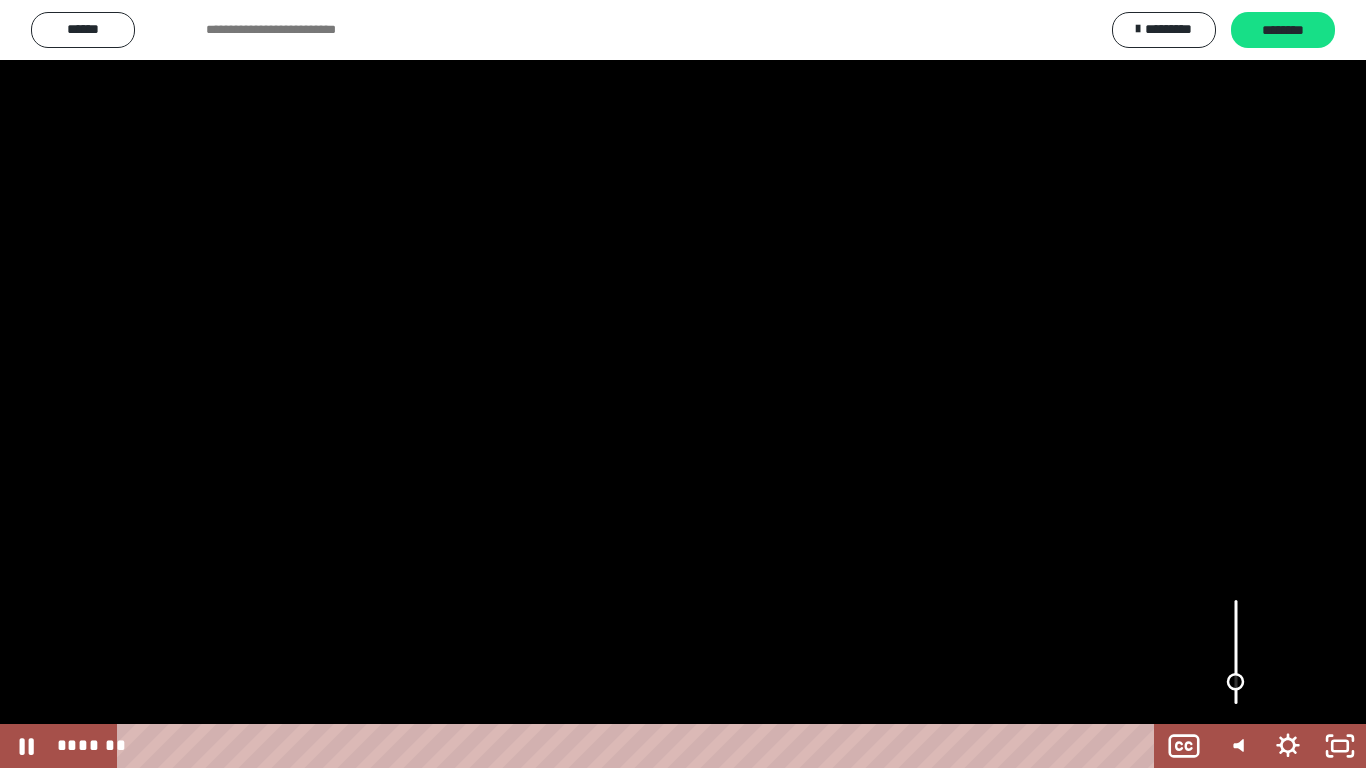 click at bounding box center [1236, 682] 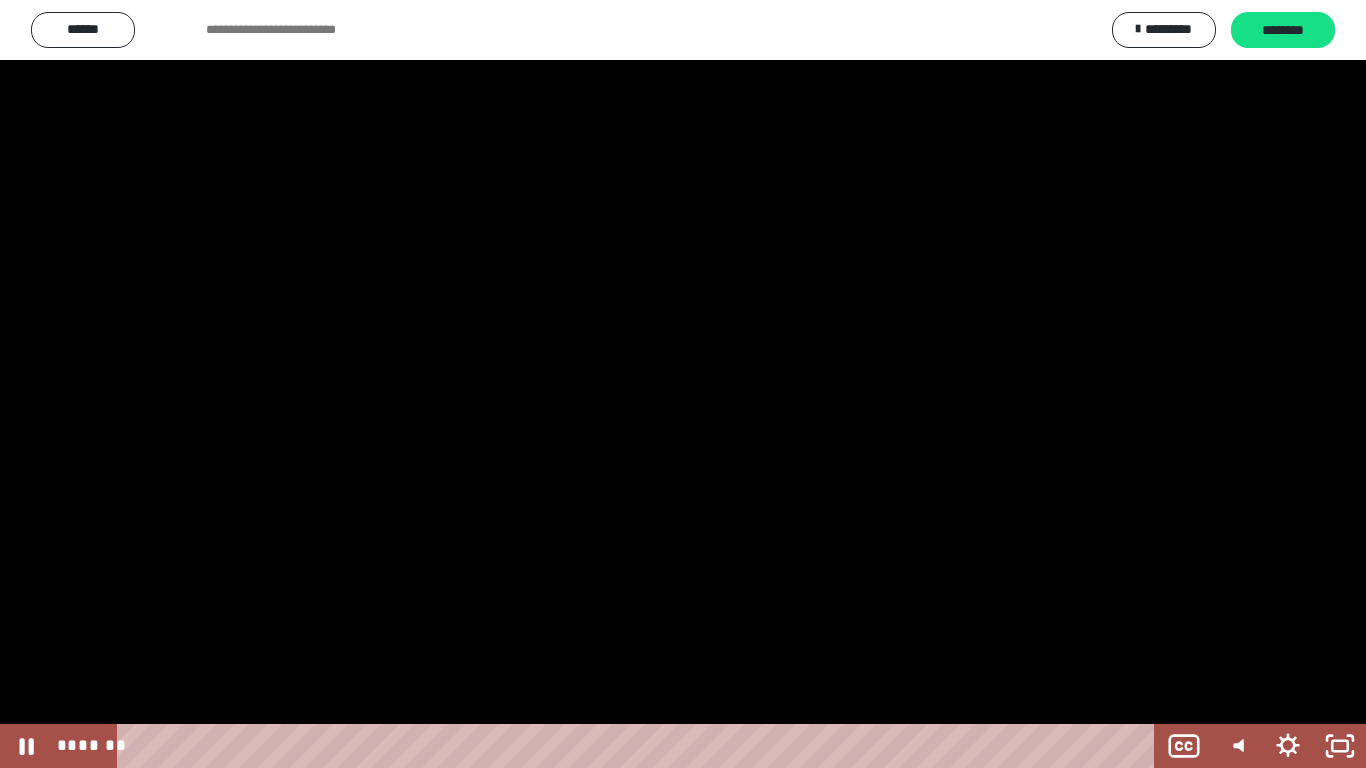 click at bounding box center [683, 384] 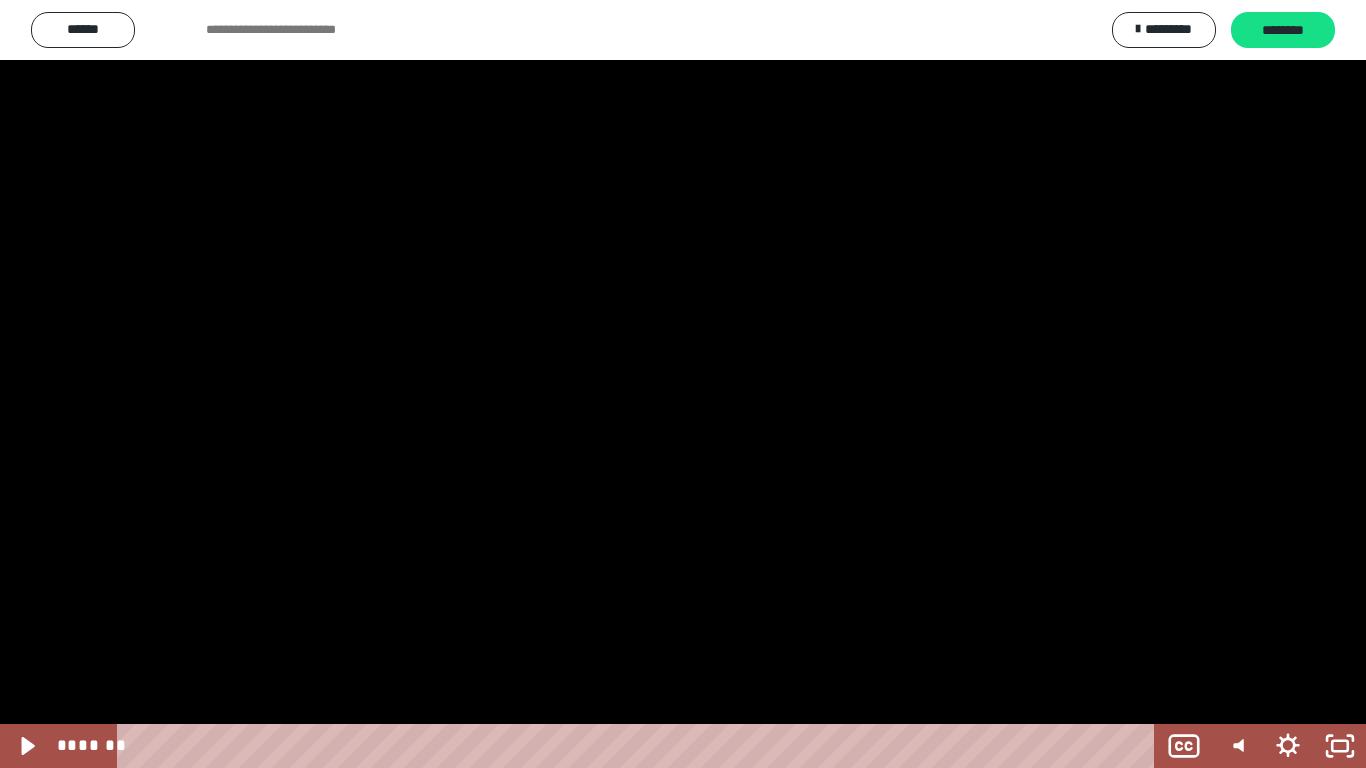 click at bounding box center (683, 384) 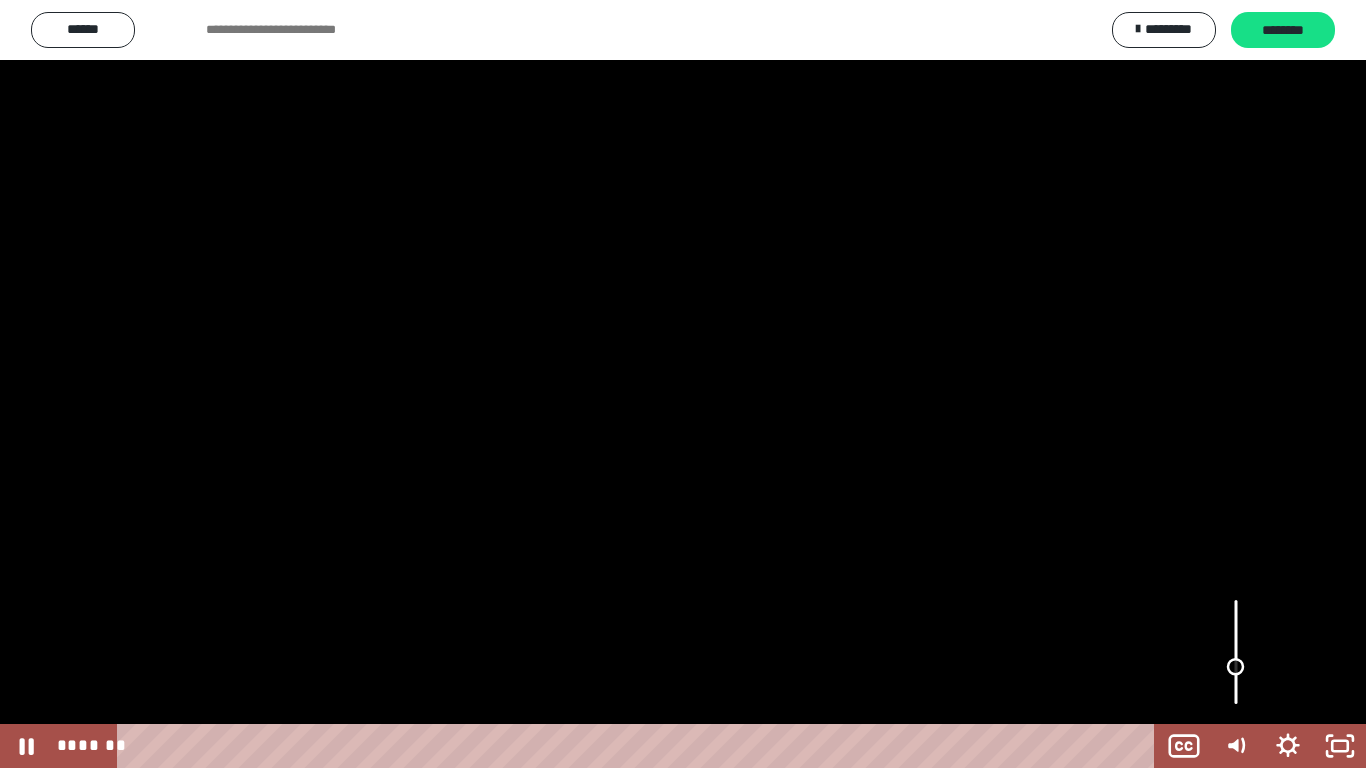 drag, startPoint x: 1233, startPoint y: 683, endPoint x: 1233, endPoint y: 667, distance: 16 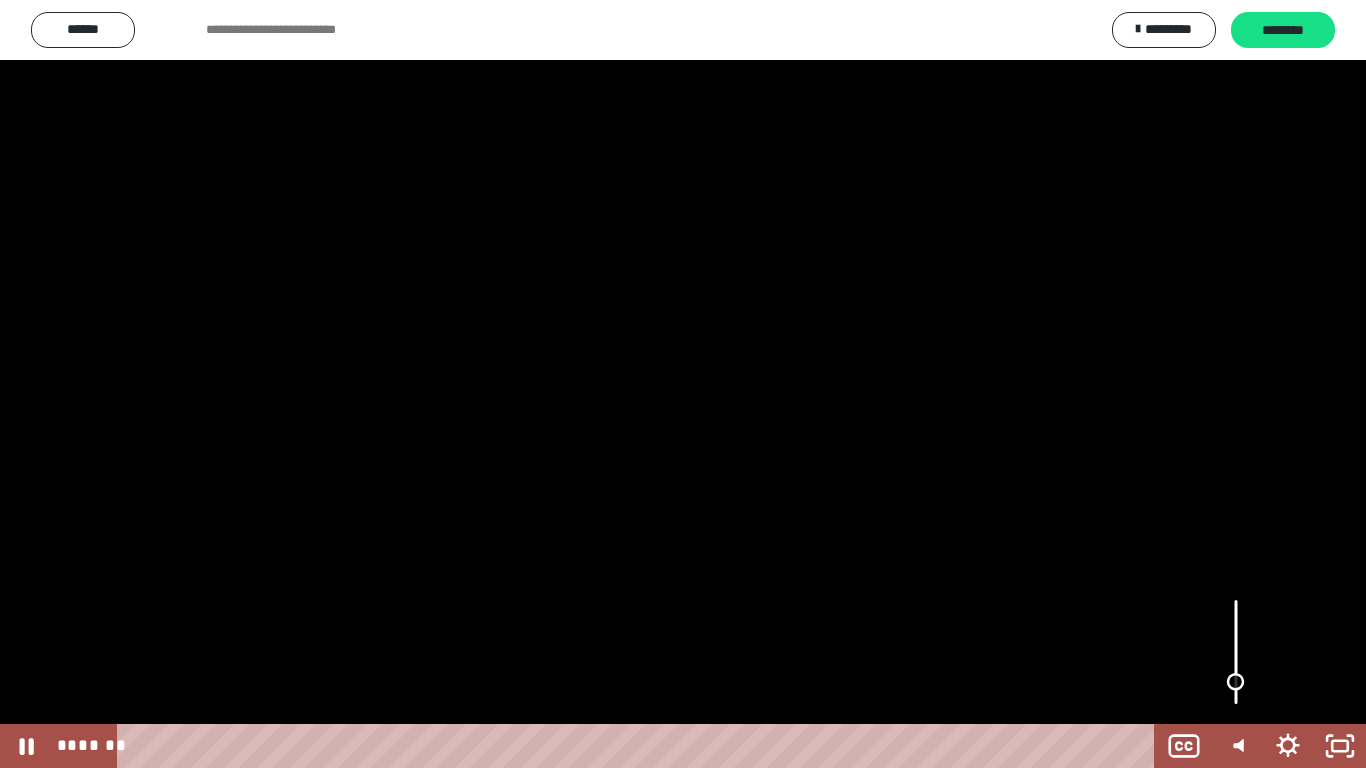 drag, startPoint x: 1241, startPoint y: 664, endPoint x: 1240, endPoint y: 682, distance: 18.027756 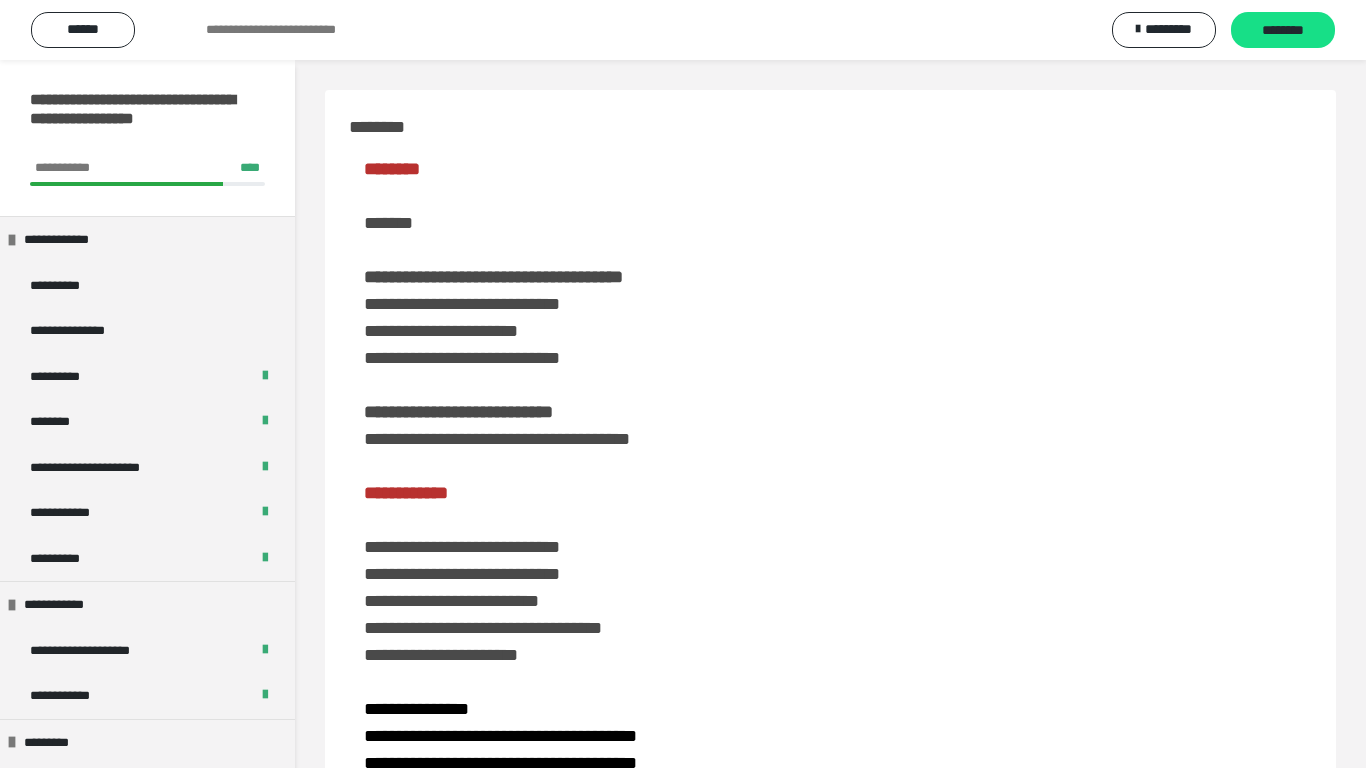 scroll, scrollTop: 3500, scrollLeft: 0, axis: vertical 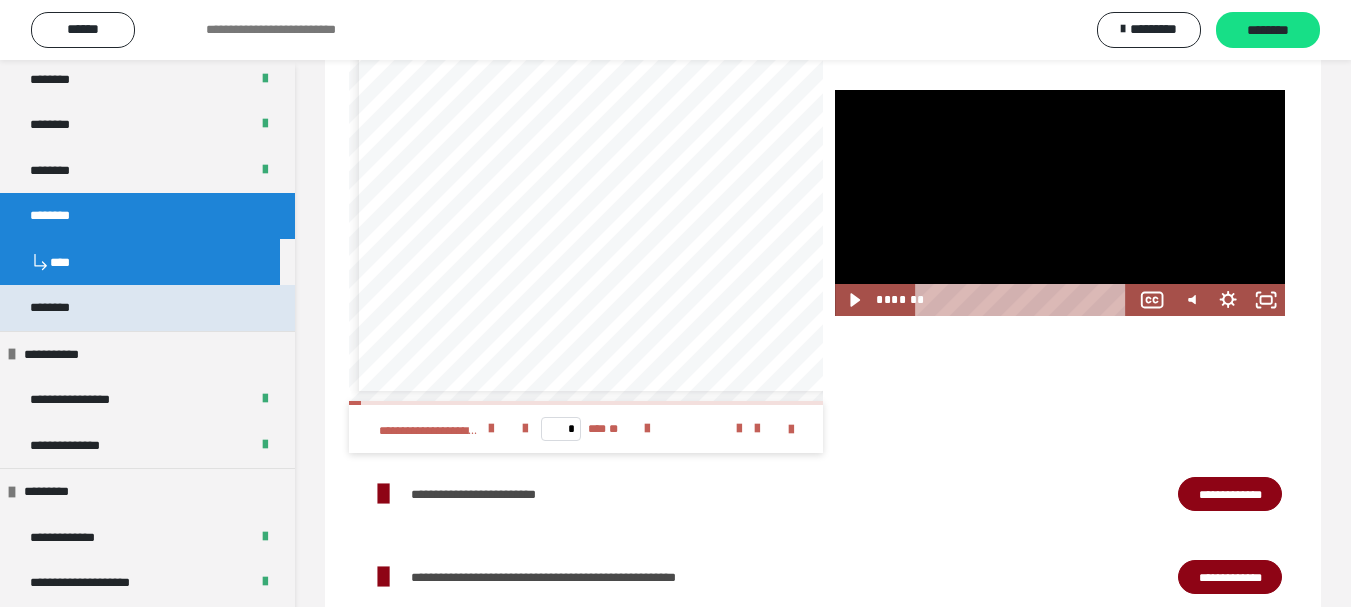 click on "********" at bounding box center (61, 308) 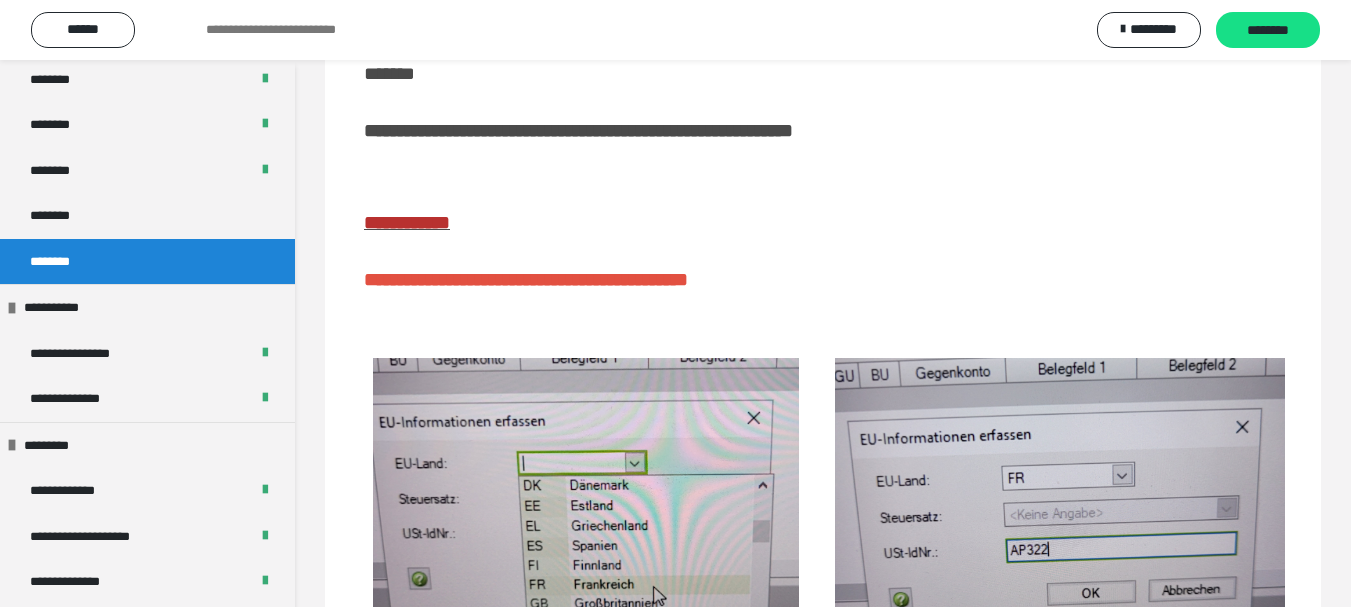 scroll, scrollTop: 200, scrollLeft: 0, axis: vertical 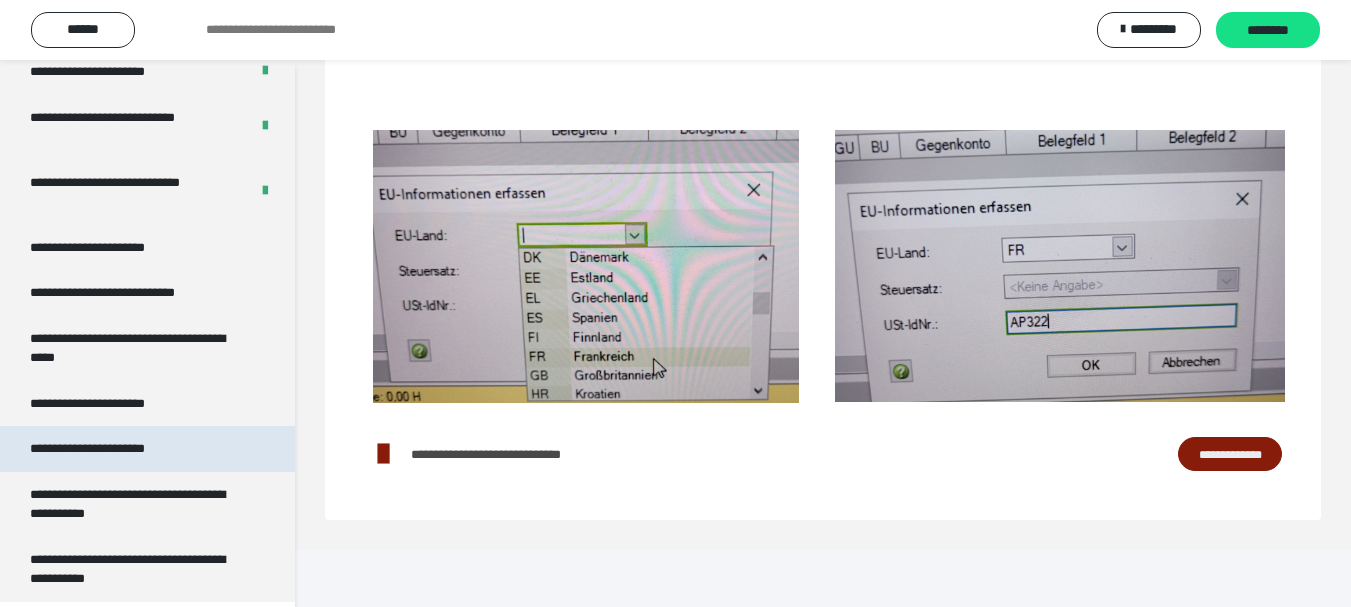 click on "**********" at bounding box center (111, 449) 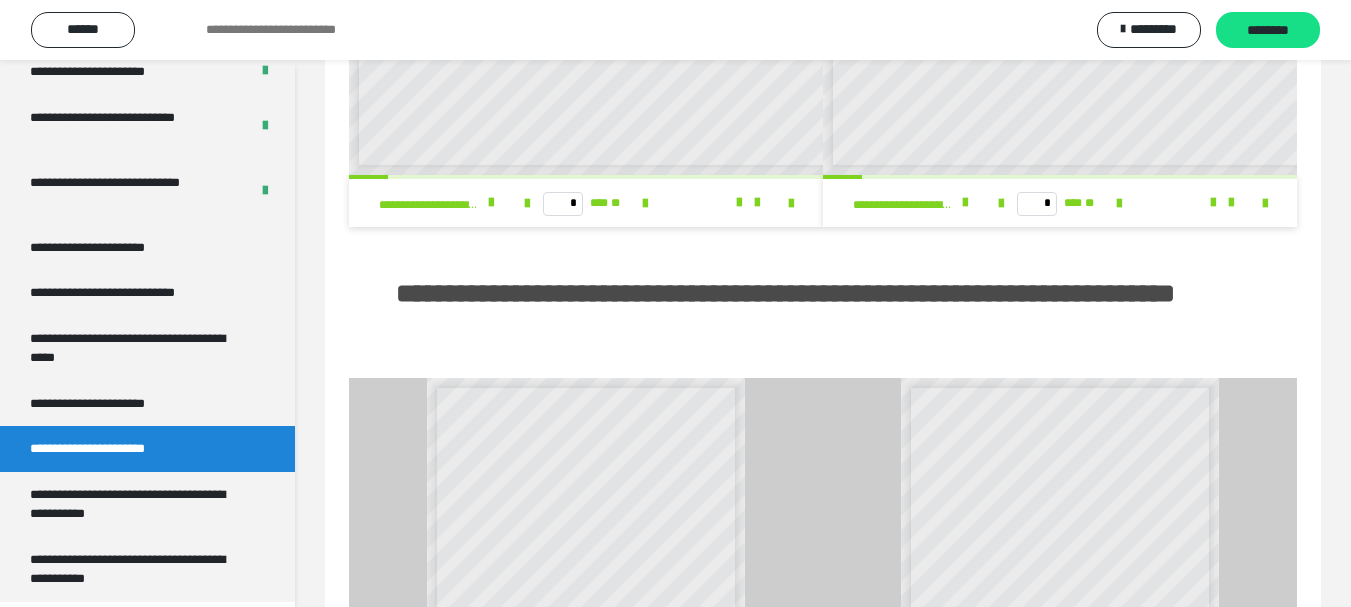 scroll, scrollTop: 0, scrollLeft: 0, axis: both 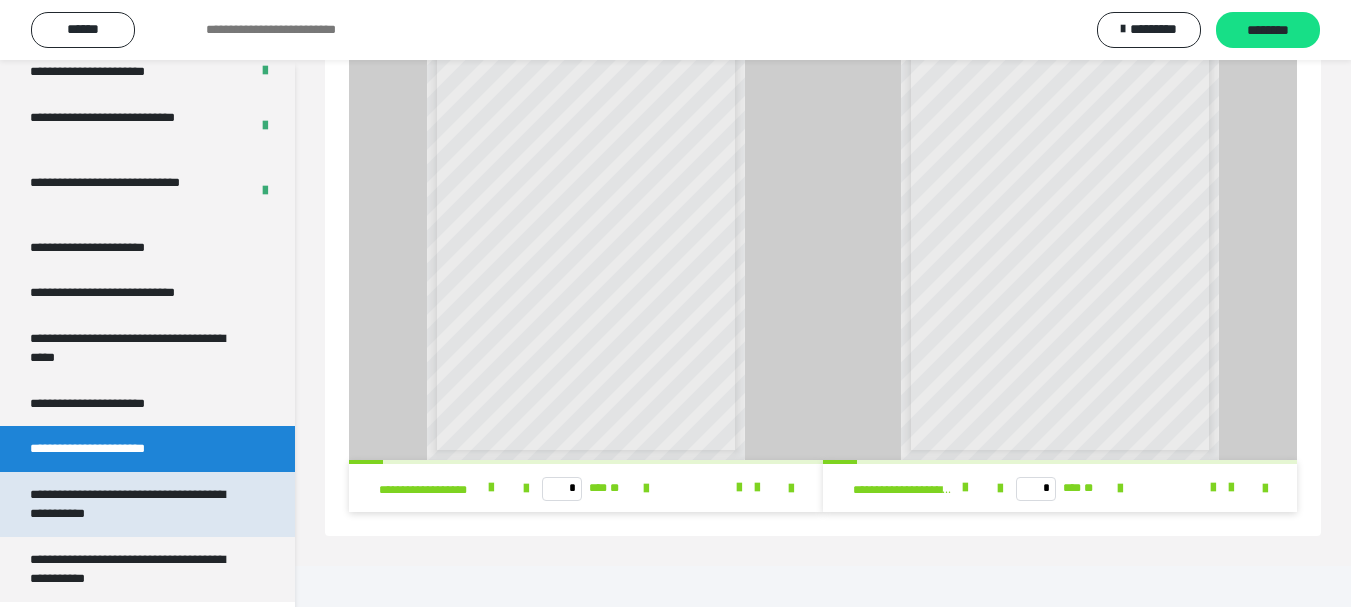 click on "**********" at bounding box center (132, 504) 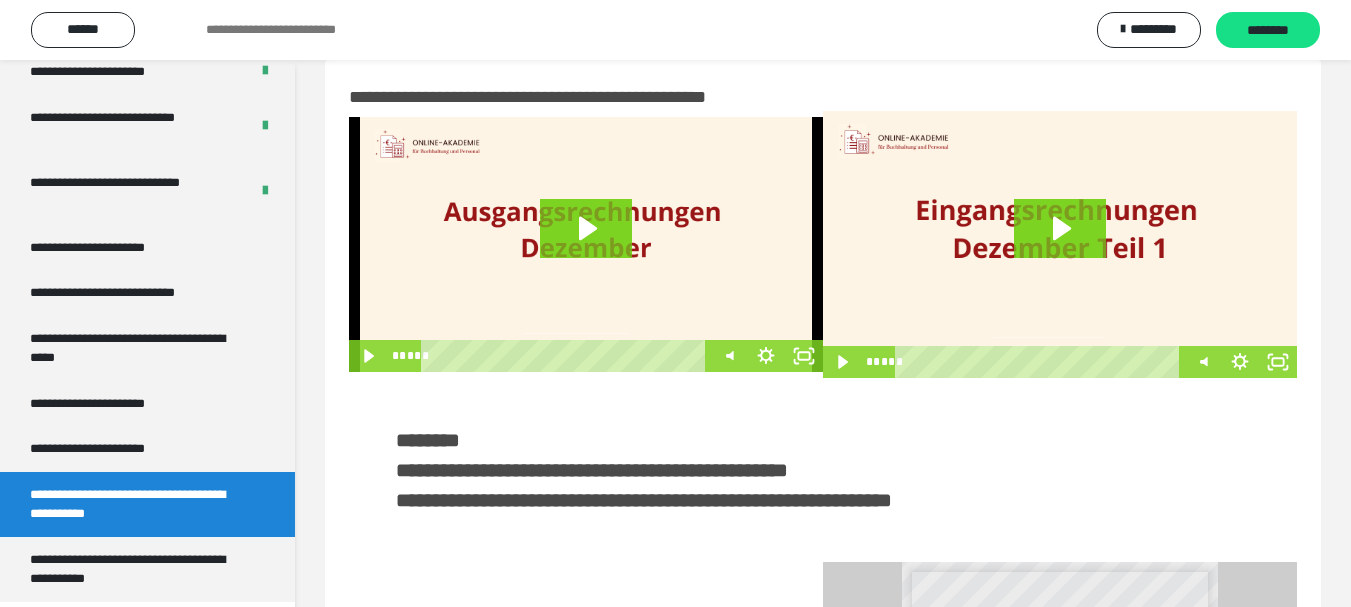 scroll, scrollTop: 0, scrollLeft: 0, axis: both 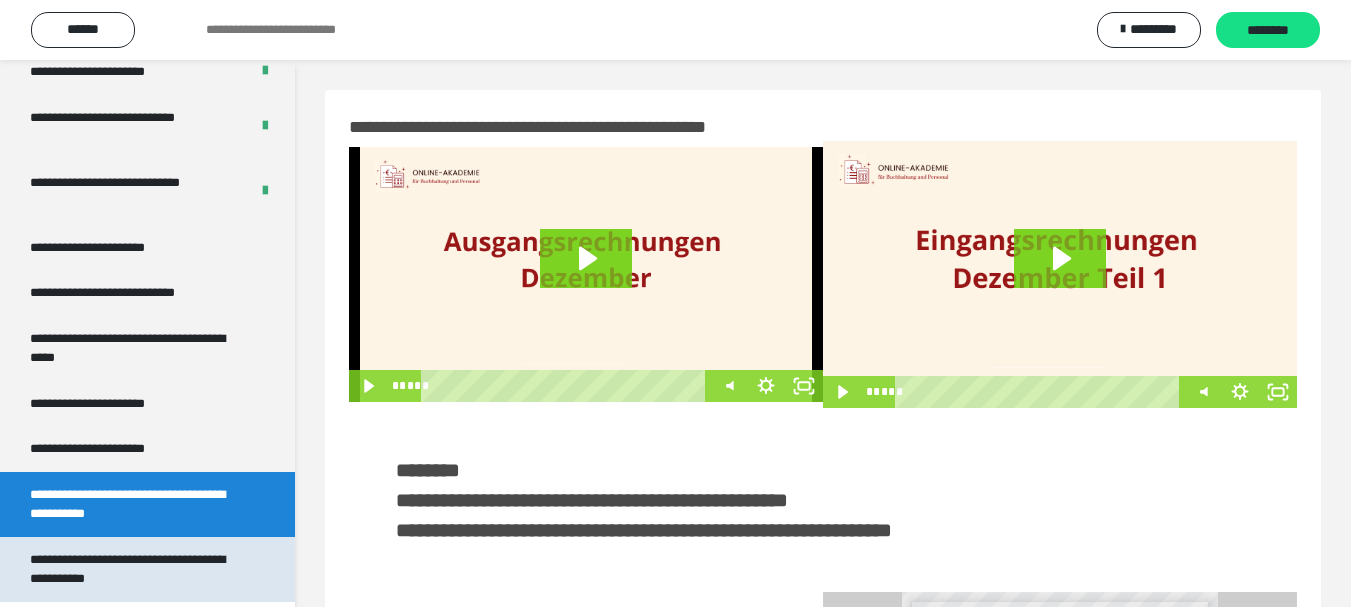 click on "**********" at bounding box center (132, 569) 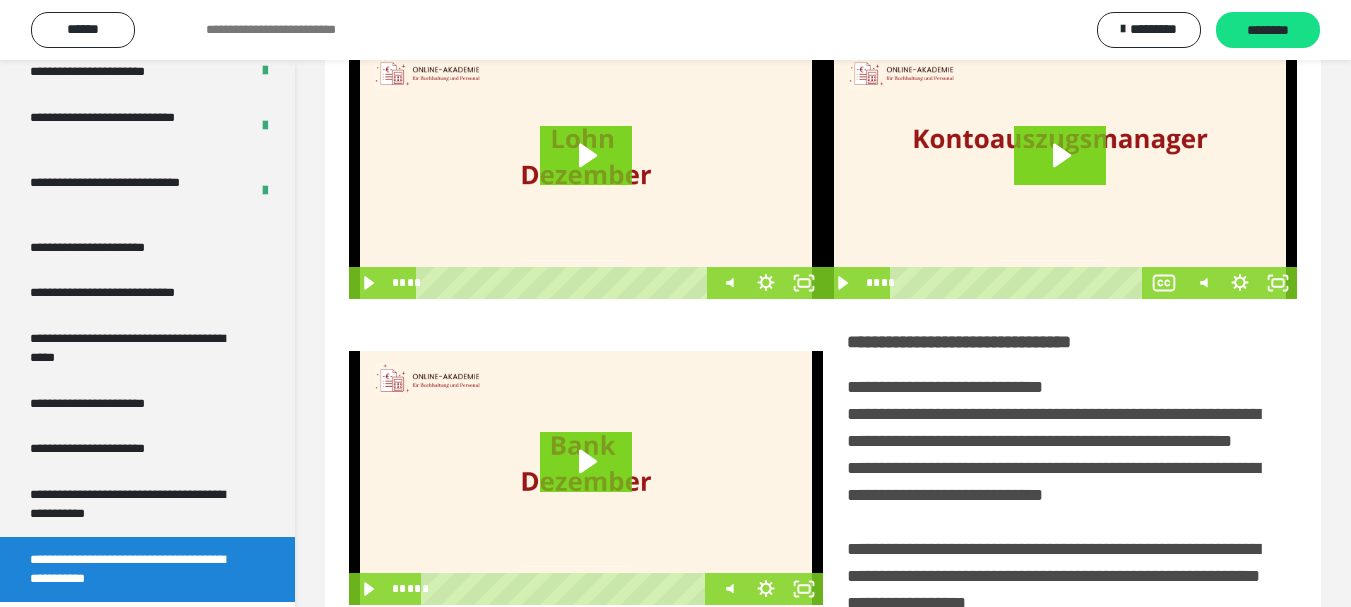 scroll, scrollTop: 0, scrollLeft: 0, axis: both 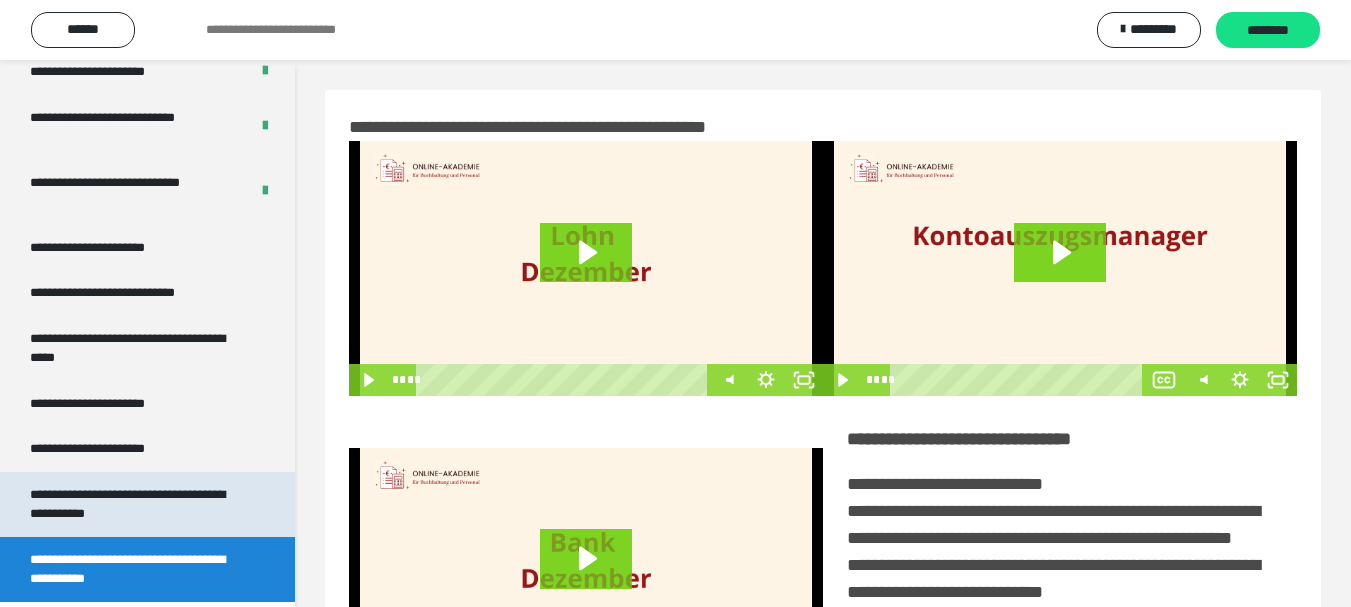 click on "**********" at bounding box center (132, 504) 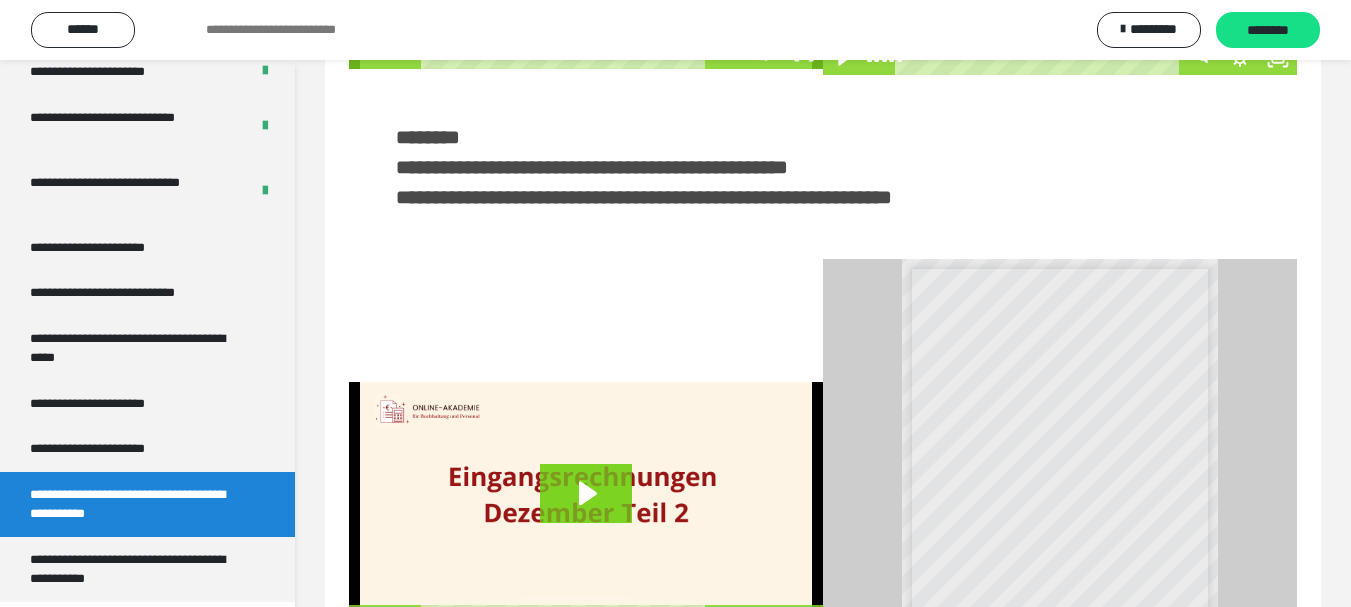 scroll, scrollTop: 539, scrollLeft: 0, axis: vertical 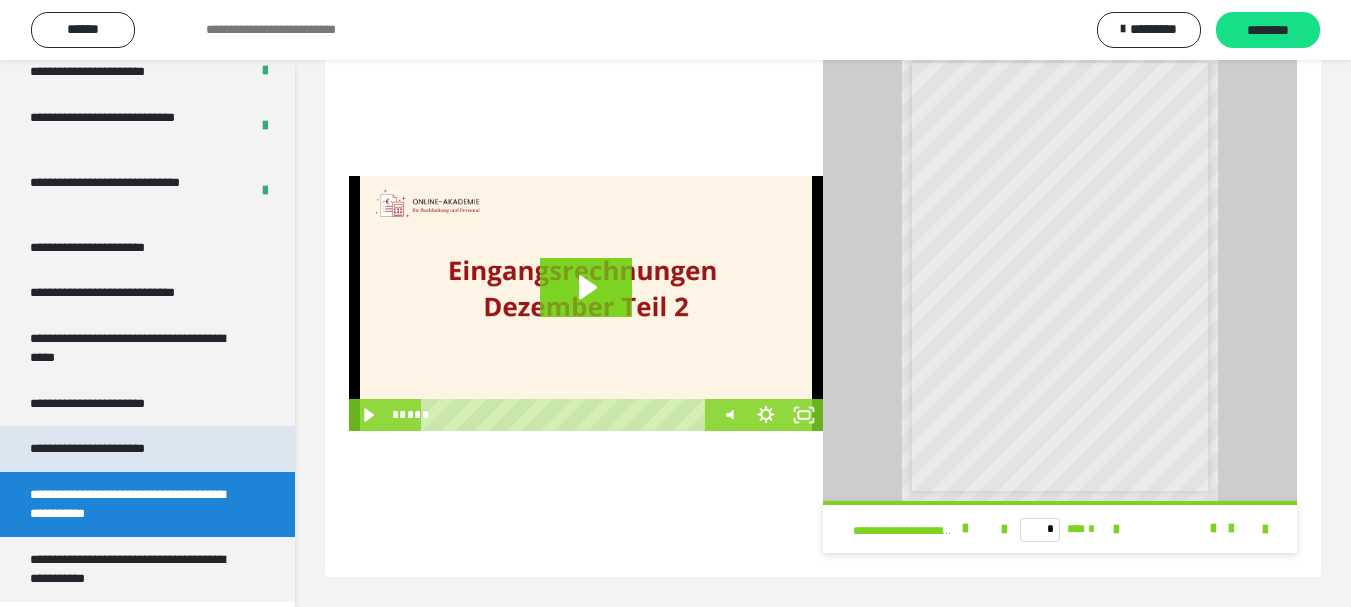 click on "**********" at bounding box center [111, 449] 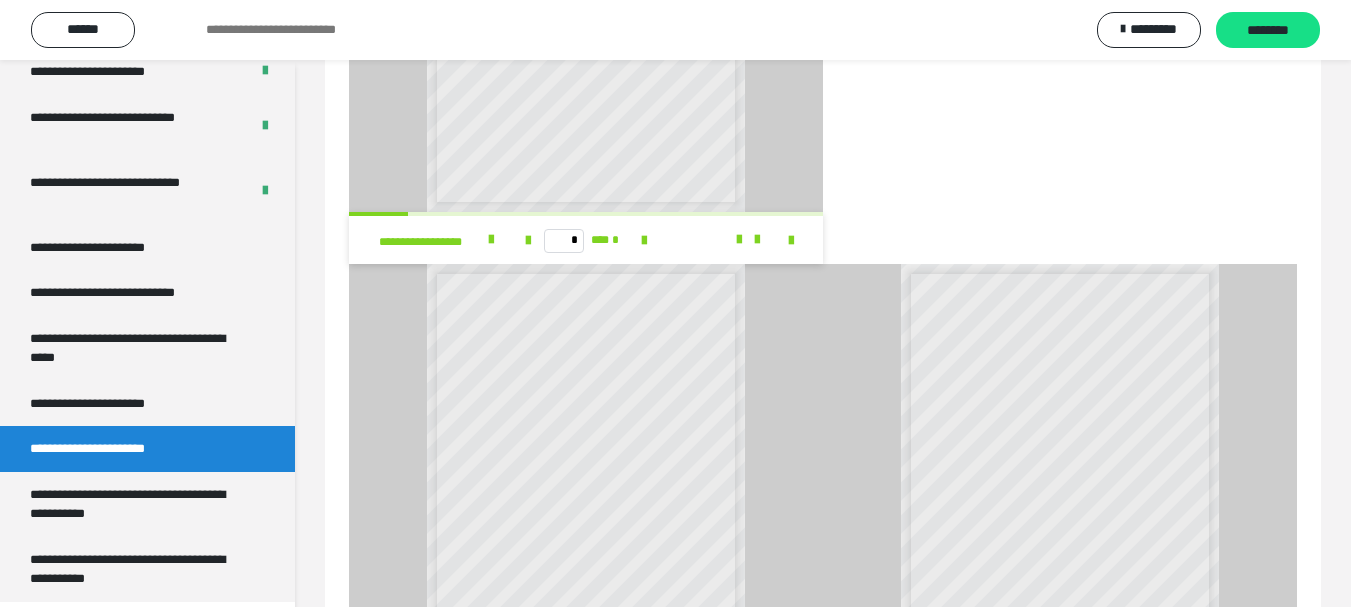 scroll, scrollTop: 2280, scrollLeft: 0, axis: vertical 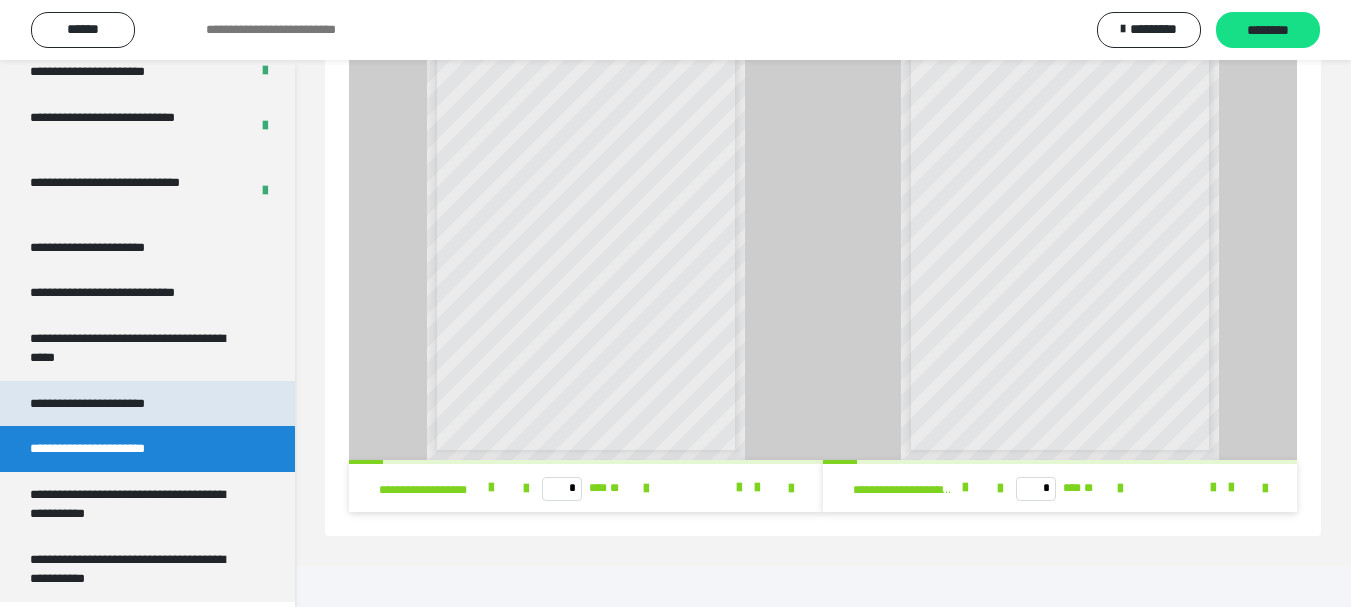 click on "**********" at bounding box center [110, 404] 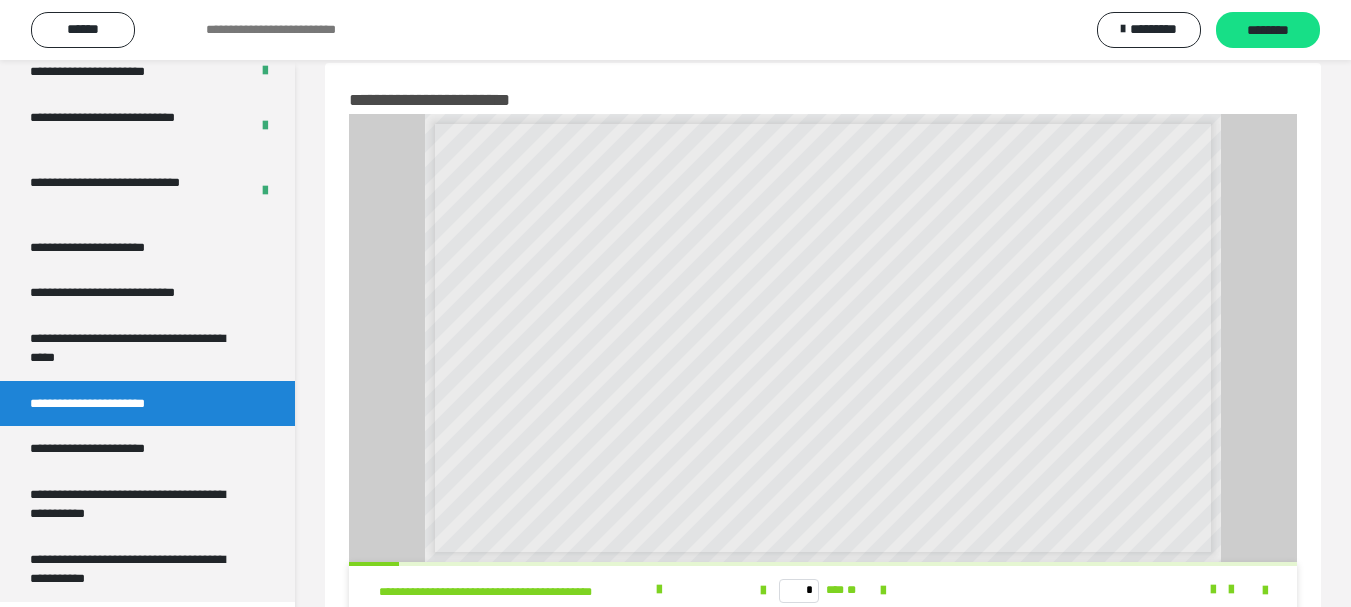 scroll, scrollTop: 0, scrollLeft: 0, axis: both 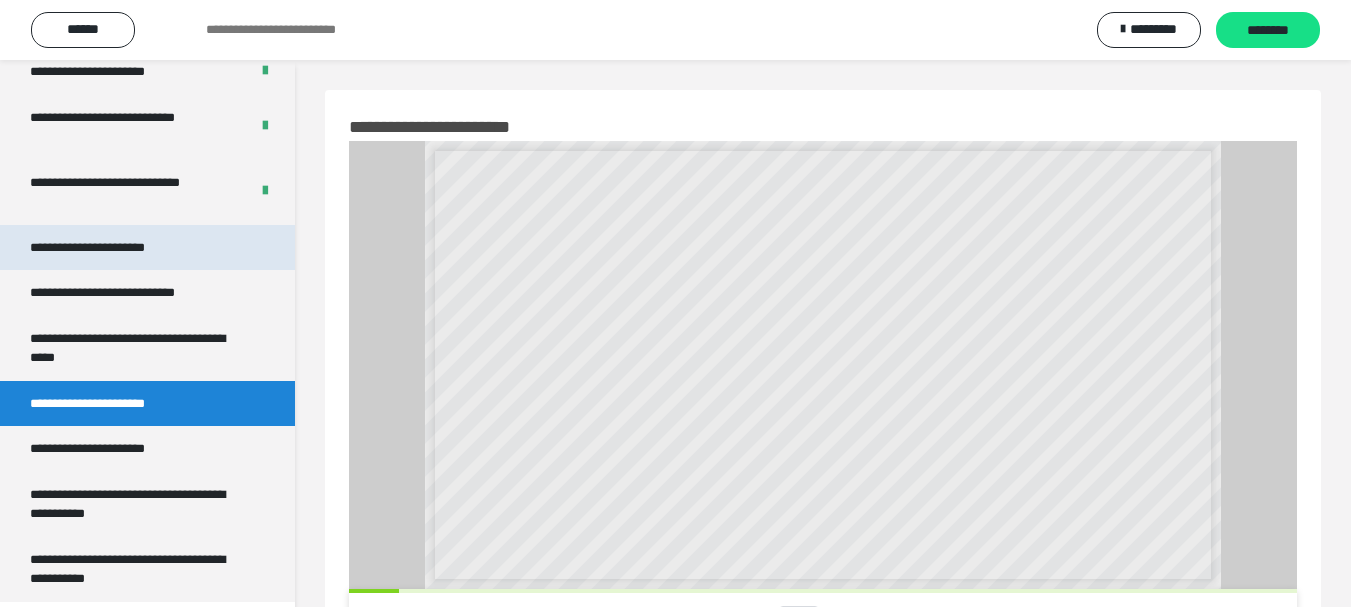 click on "**********" at bounding box center (109, 248) 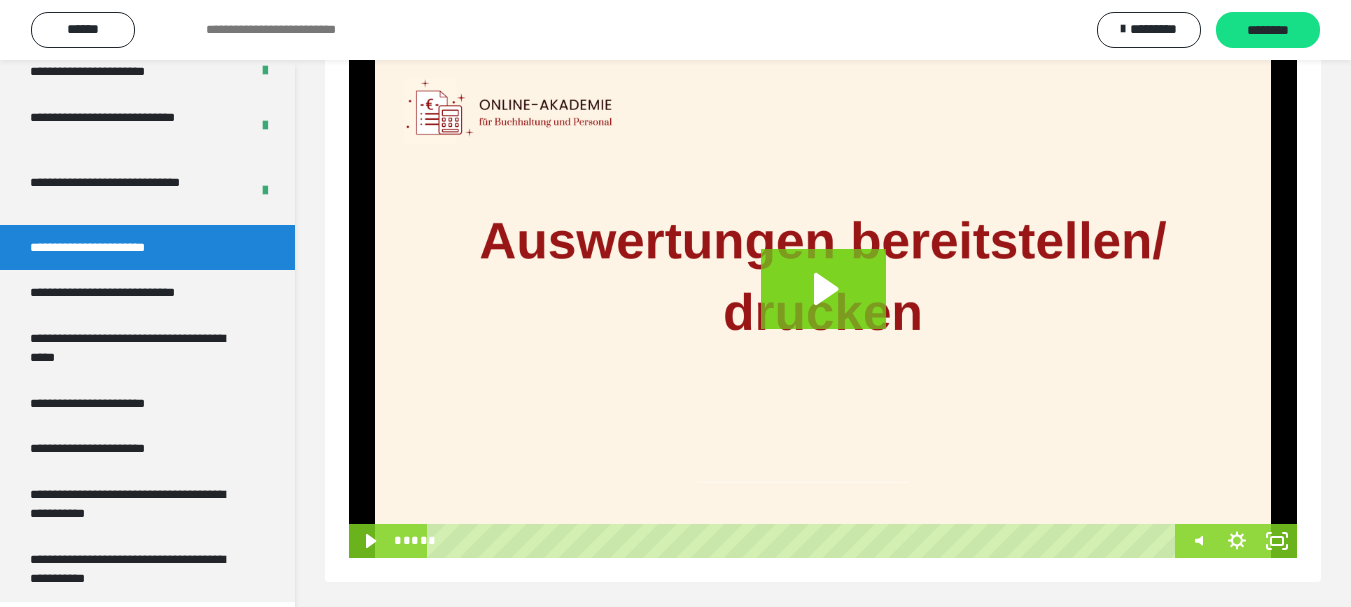 scroll, scrollTop: 1507, scrollLeft: 0, axis: vertical 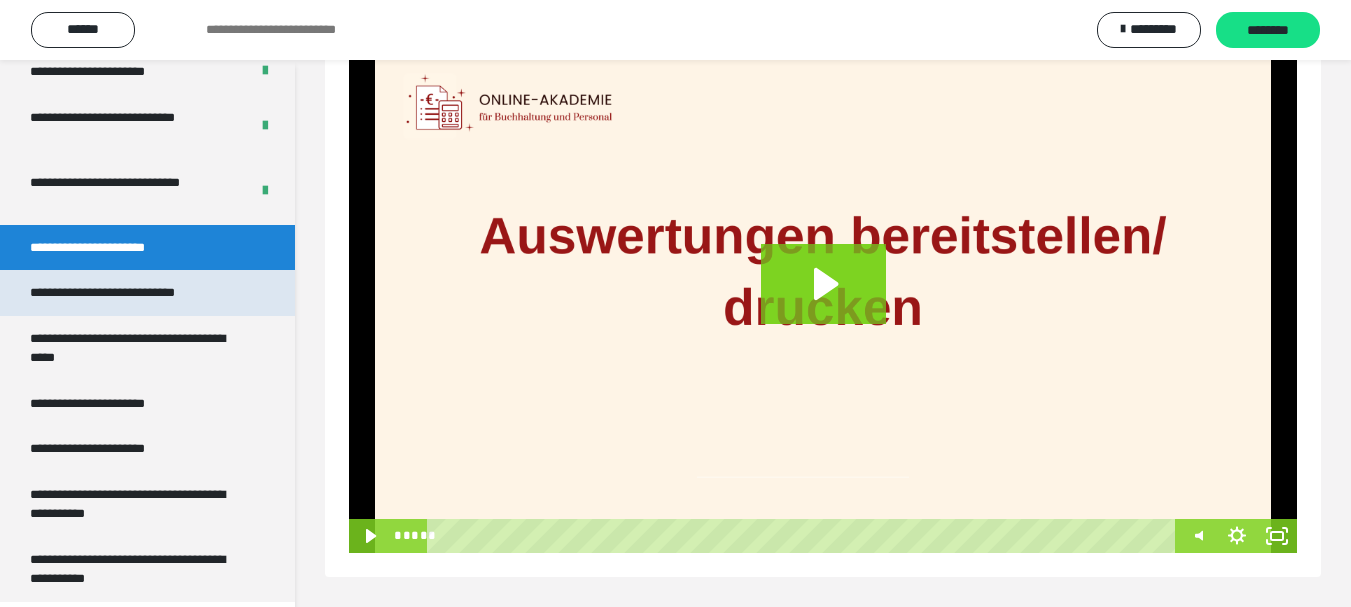 click on "**********" at bounding box center (129, 293) 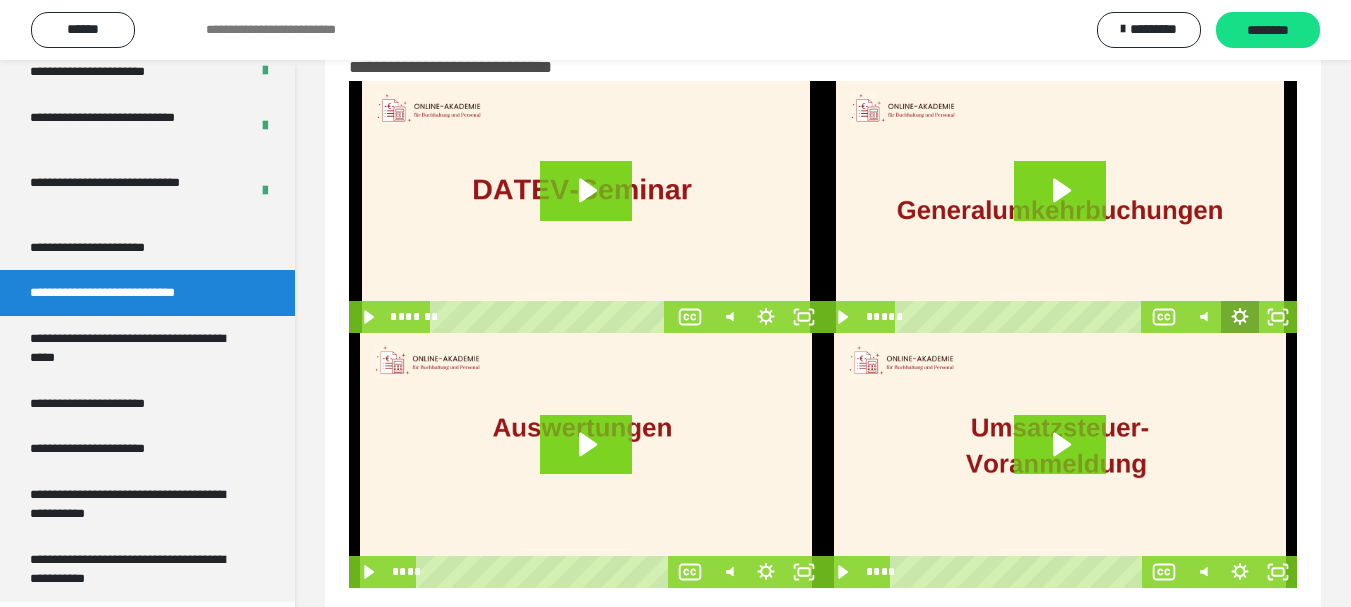 scroll, scrollTop: 95, scrollLeft: 0, axis: vertical 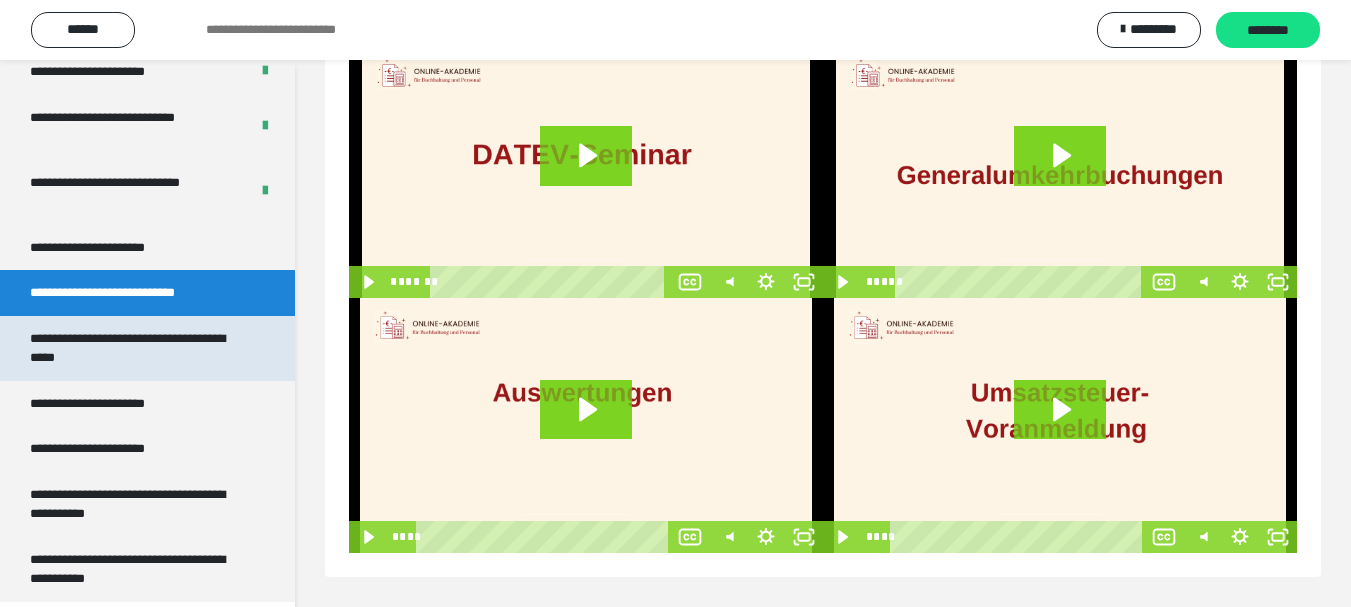 click on "**********" at bounding box center (132, 348) 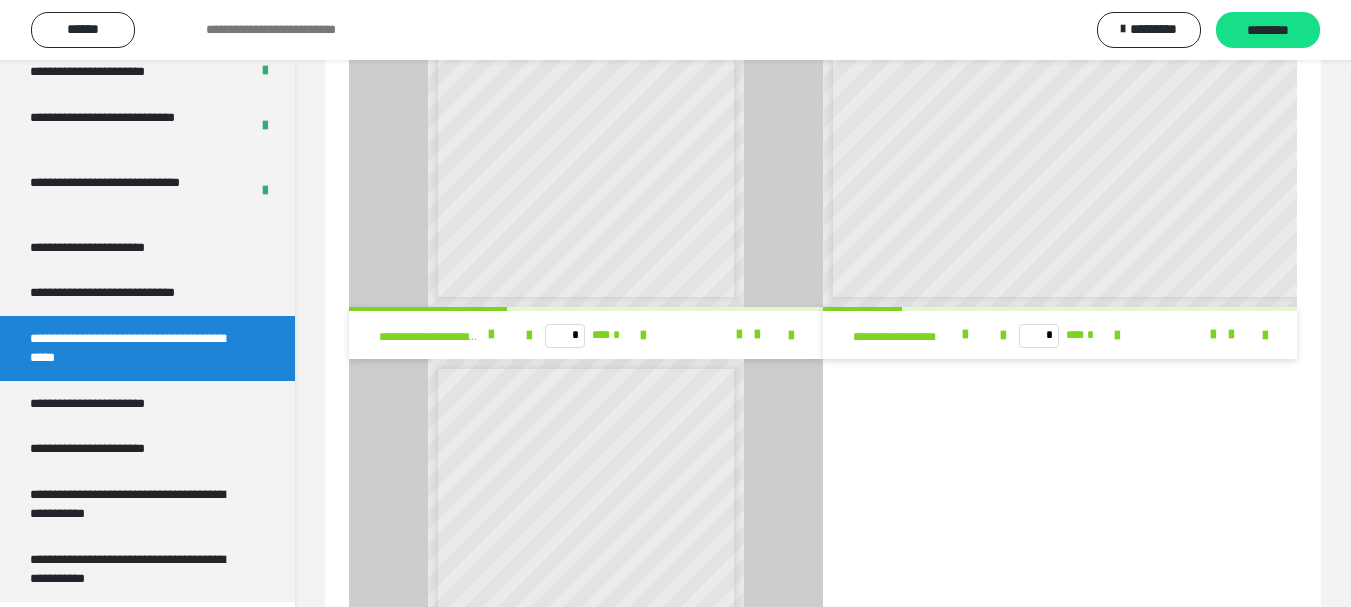 scroll, scrollTop: 588, scrollLeft: 0, axis: vertical 